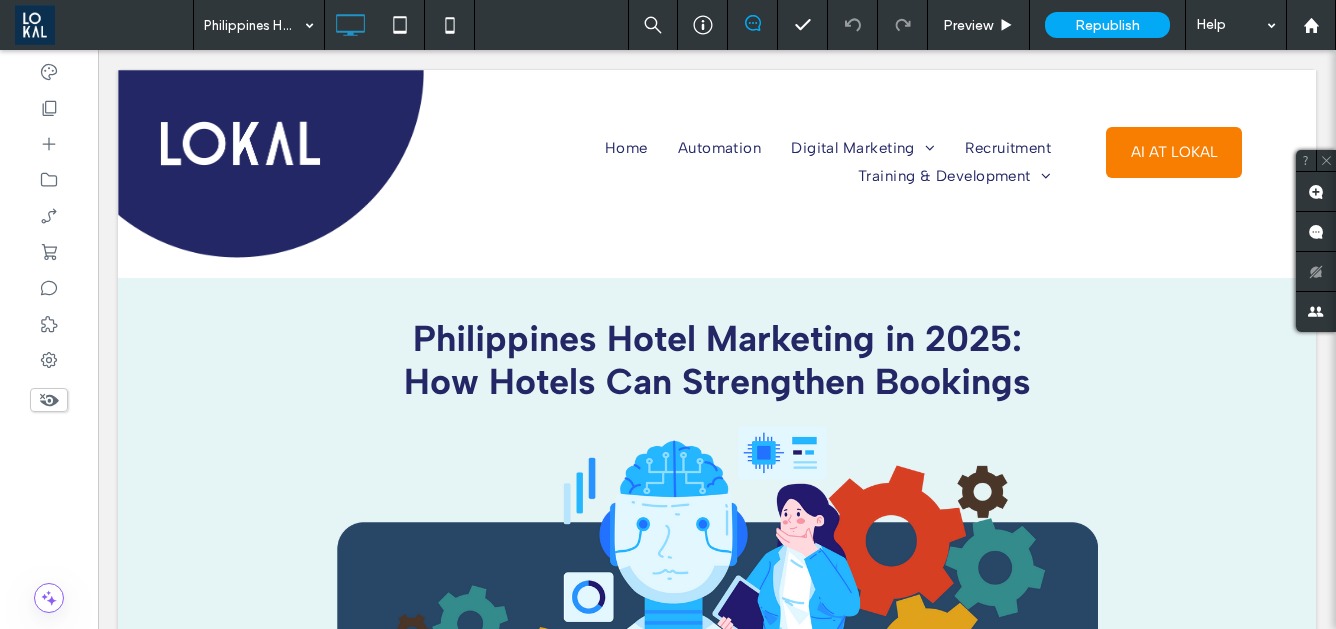 scroll, scrollTop: 0, scrollLeft: 0, axis: both 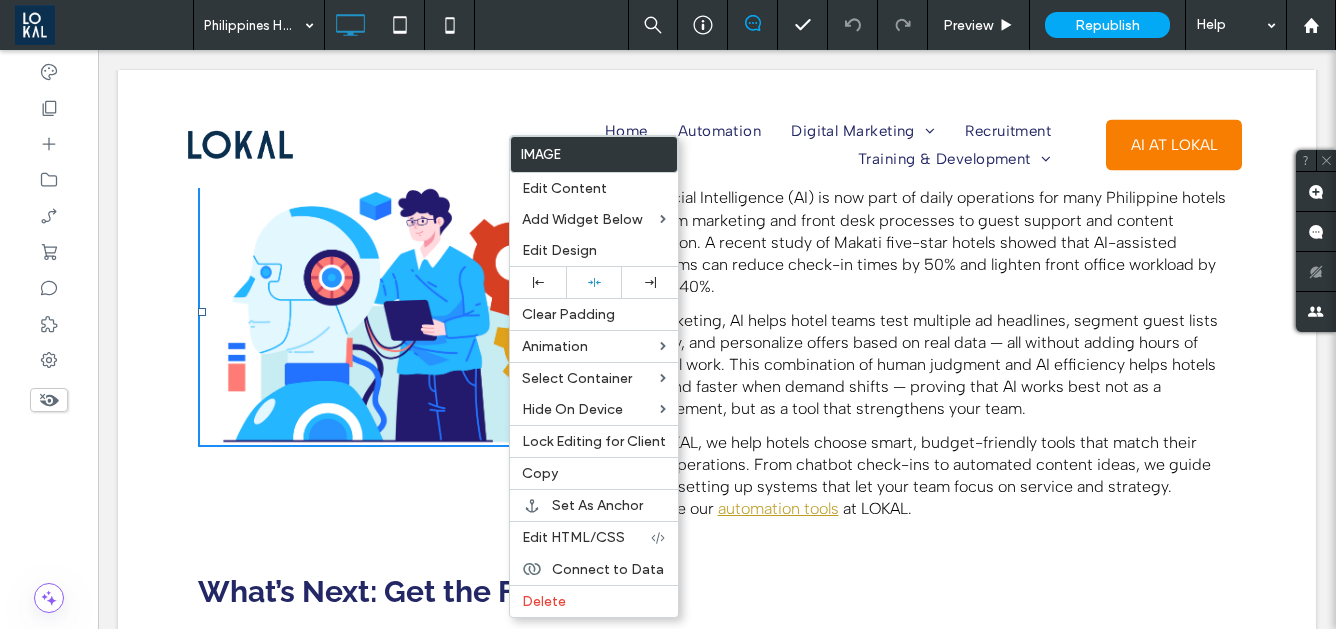 click at bounding box center [414, 312] 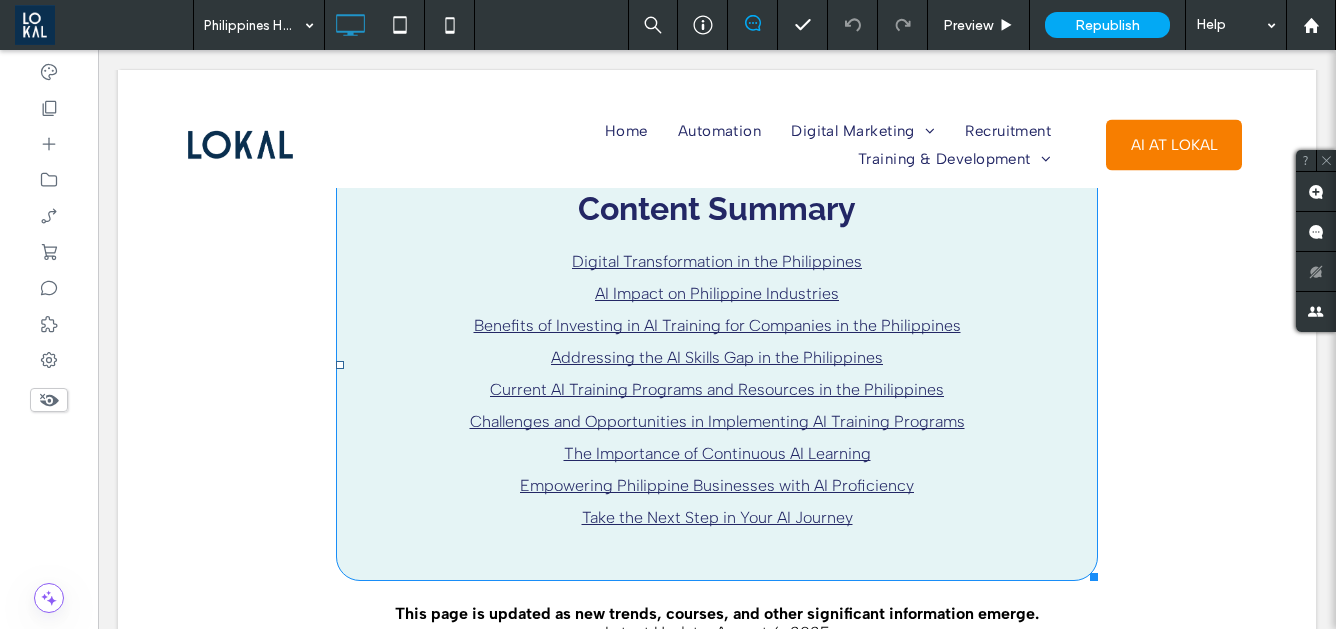 scroll, scrollTop: 746, scrollLeft: 0, axis: vertical 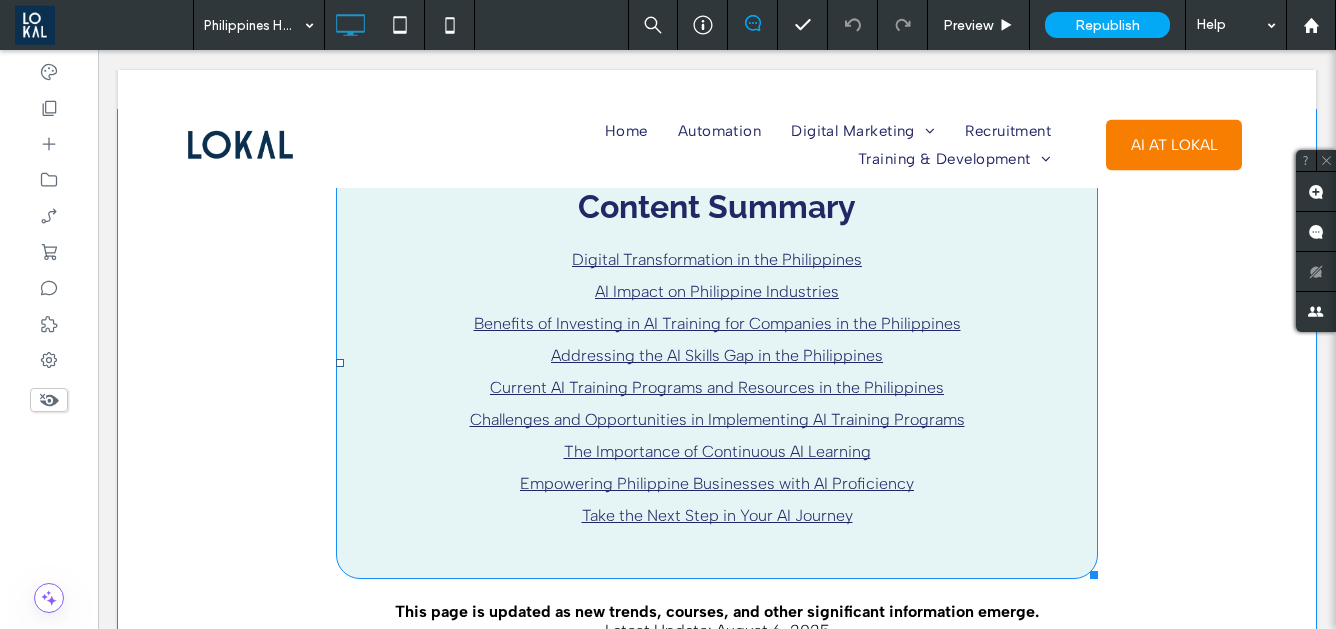 click on "Digital Transformation in the Philippines" at bounding box center (717, 259) 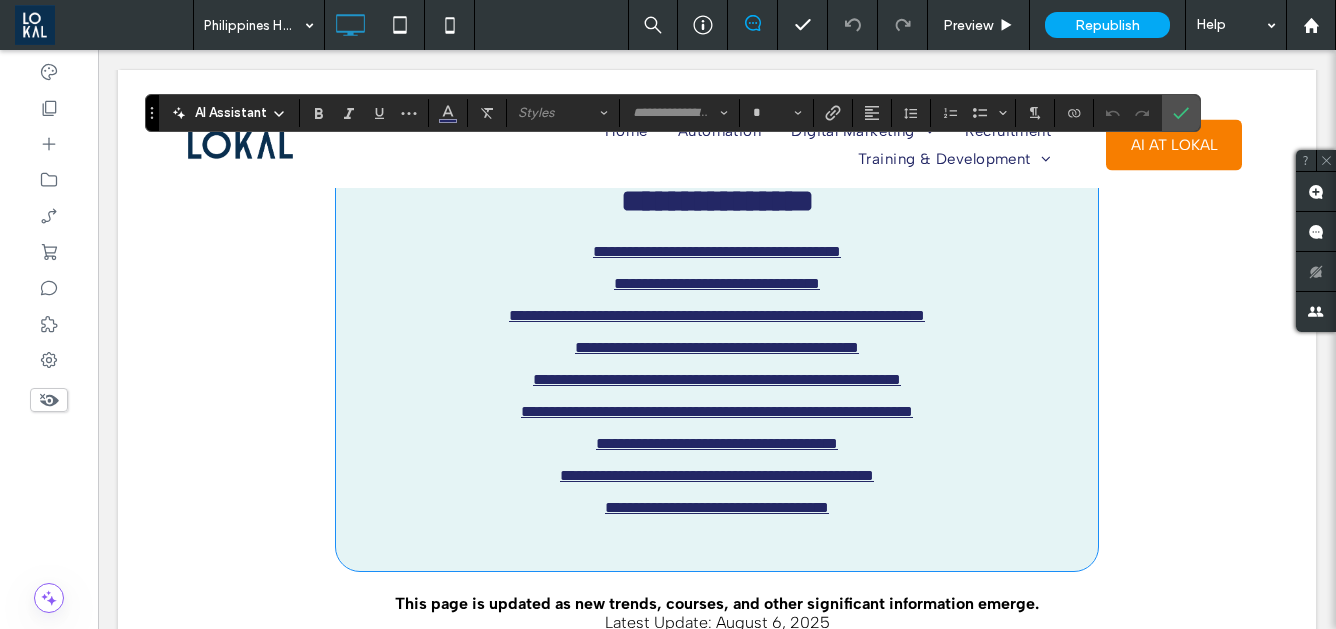 click on "**********" at bounding box center (717, 284) 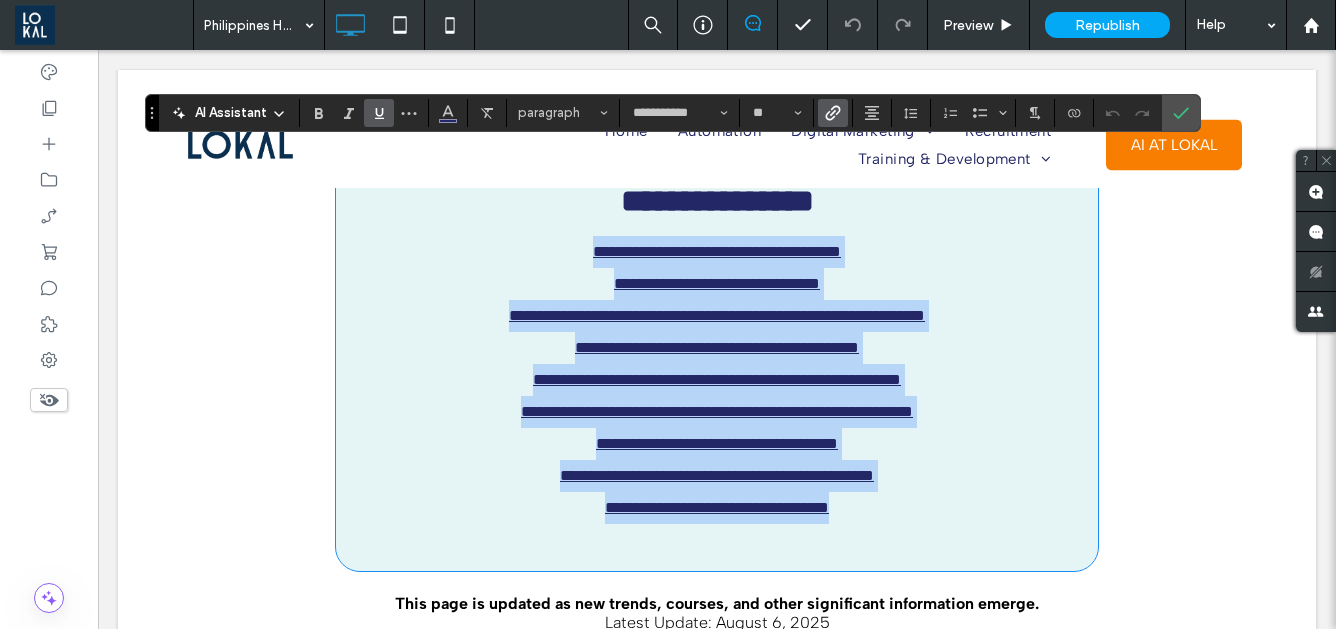 drag, startPoint x: 574, startPoint y: 259, endPoint x: 916, endPoint y: 519, distance: 429.60913 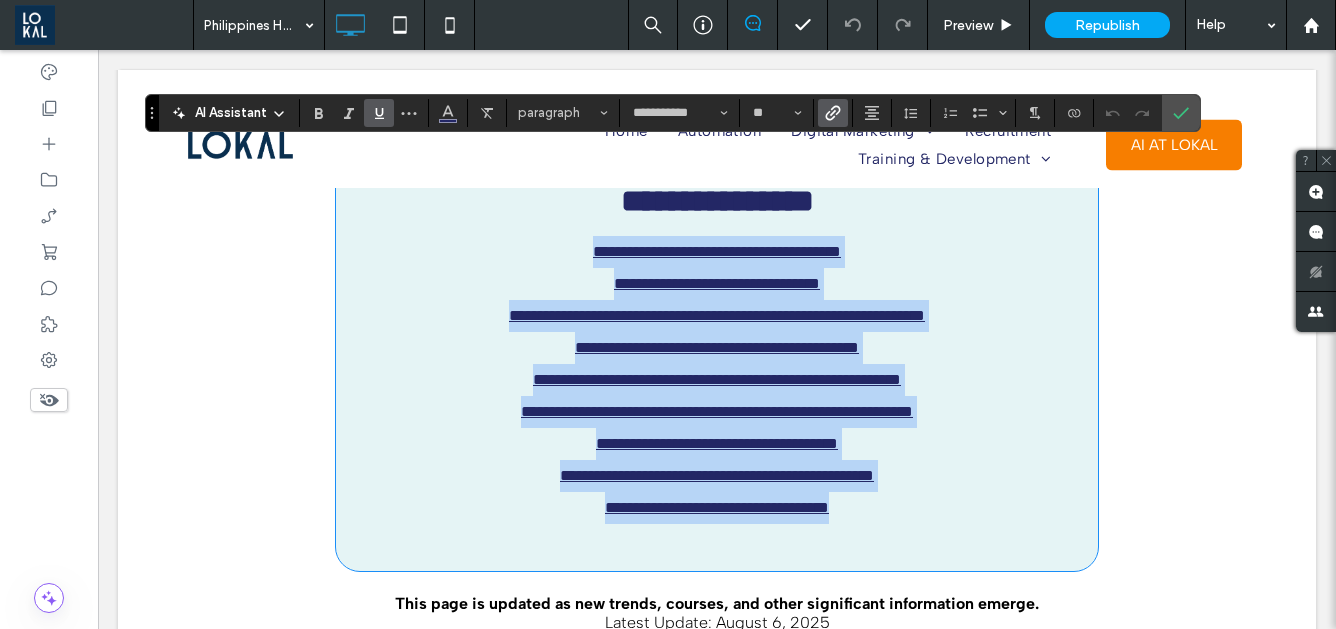 click on "**********" at bounding box center [717, 353] 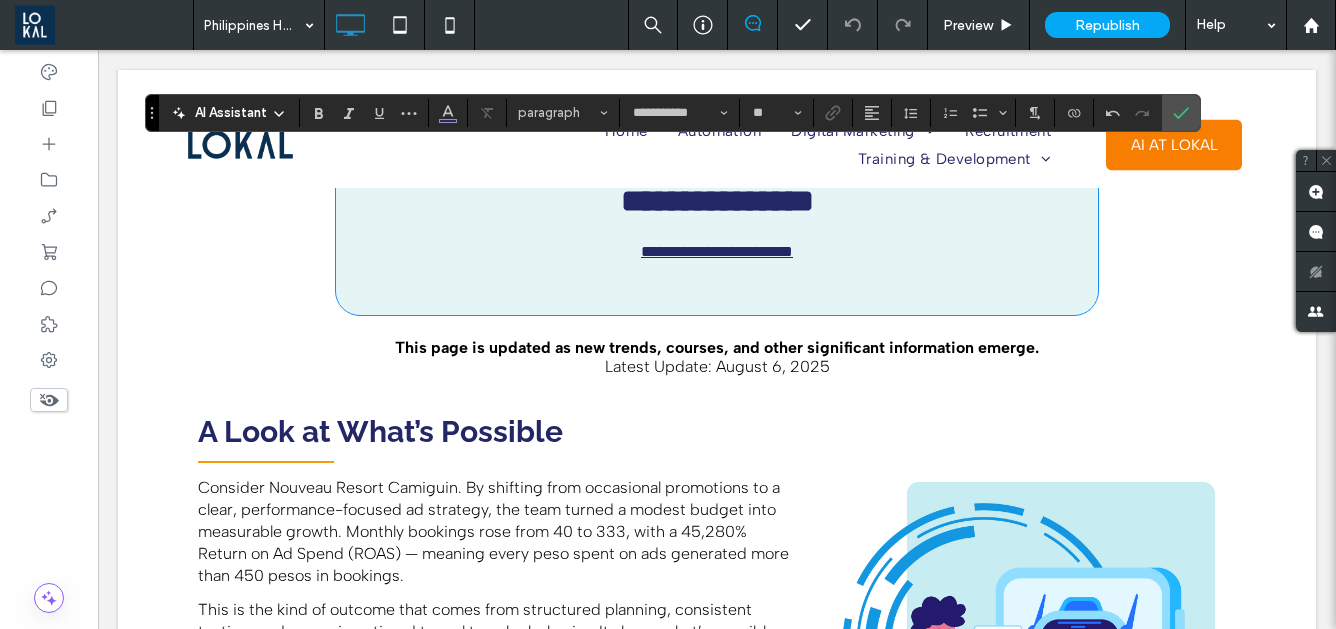 type 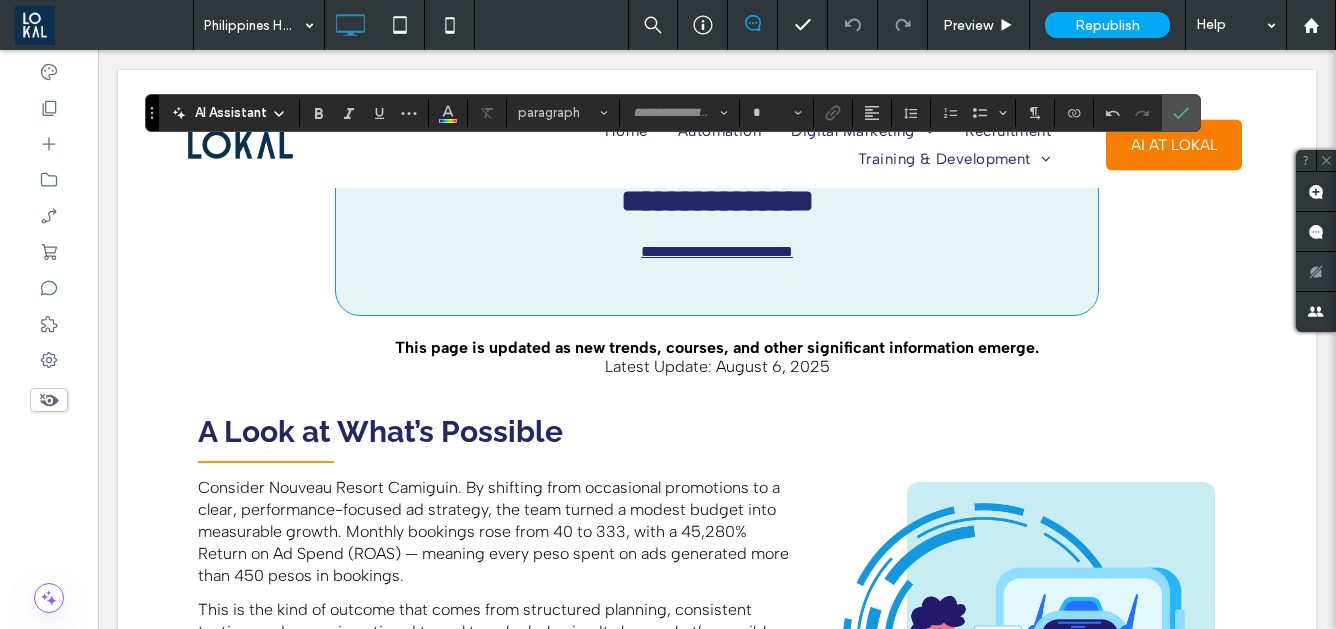 type on "**********" 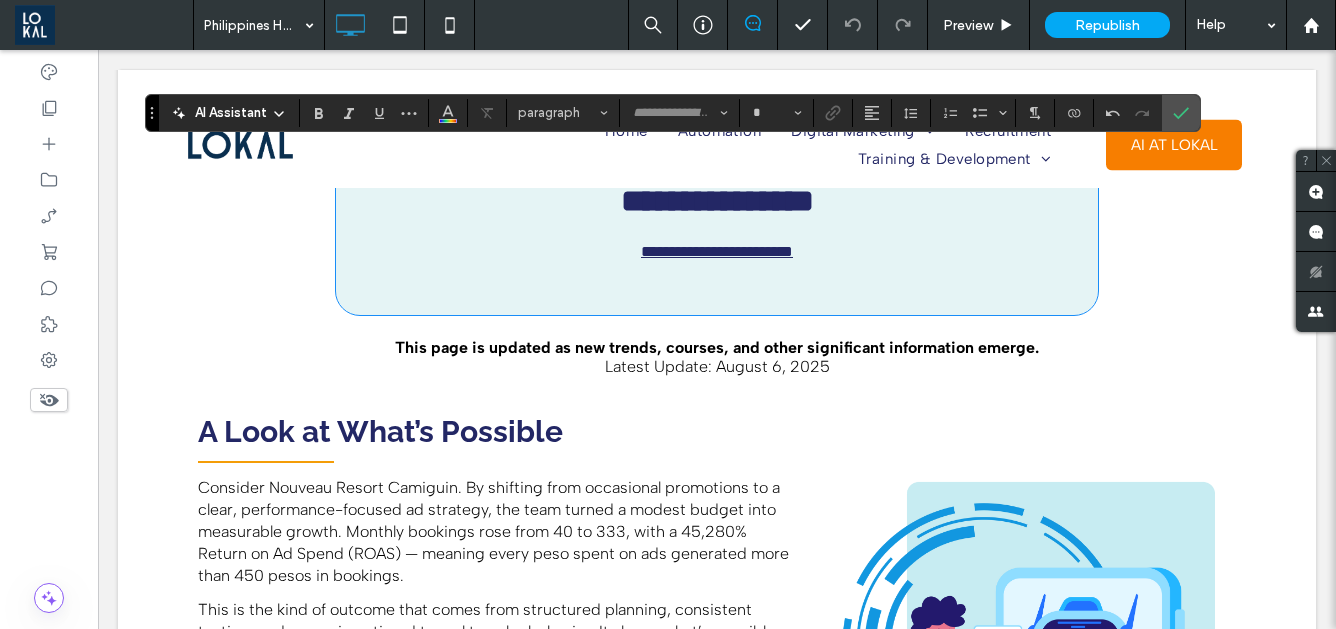 type on "**" 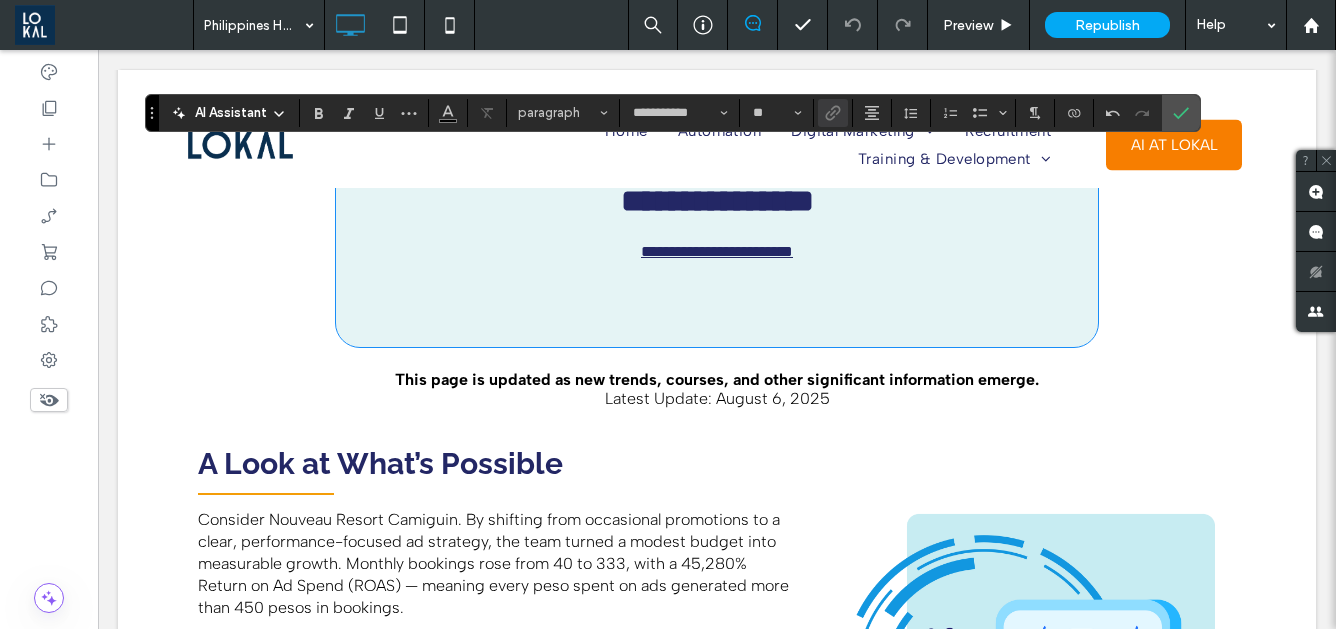 type 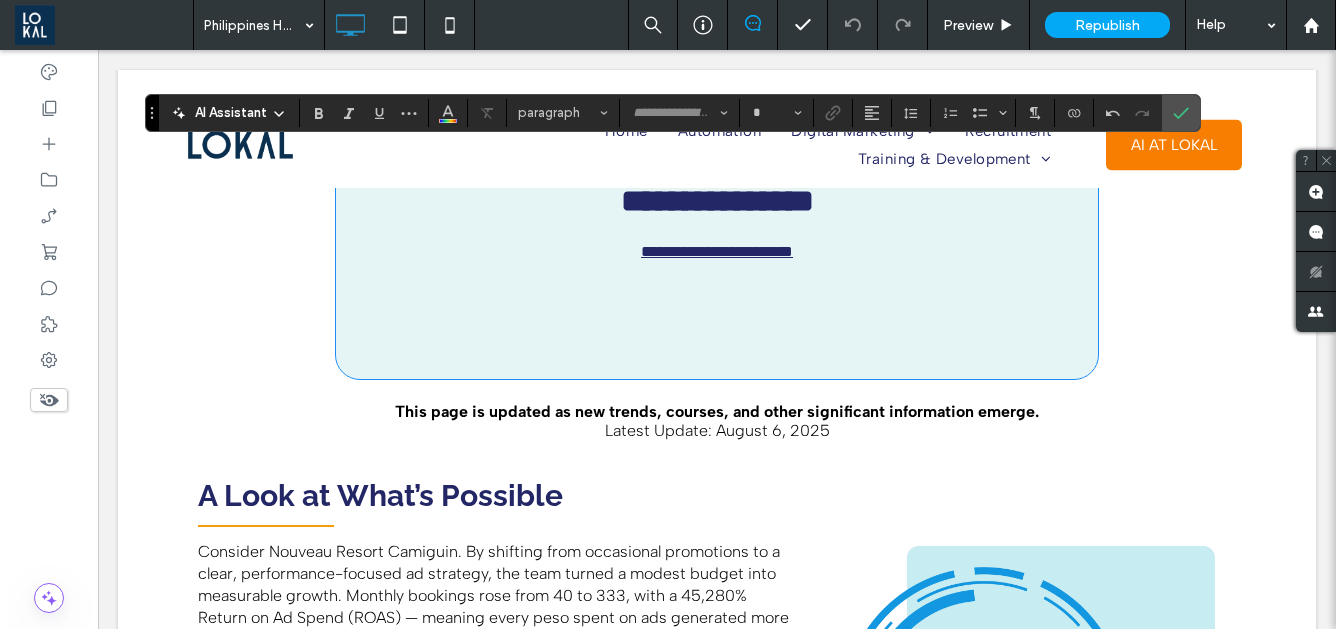 type on "**********" 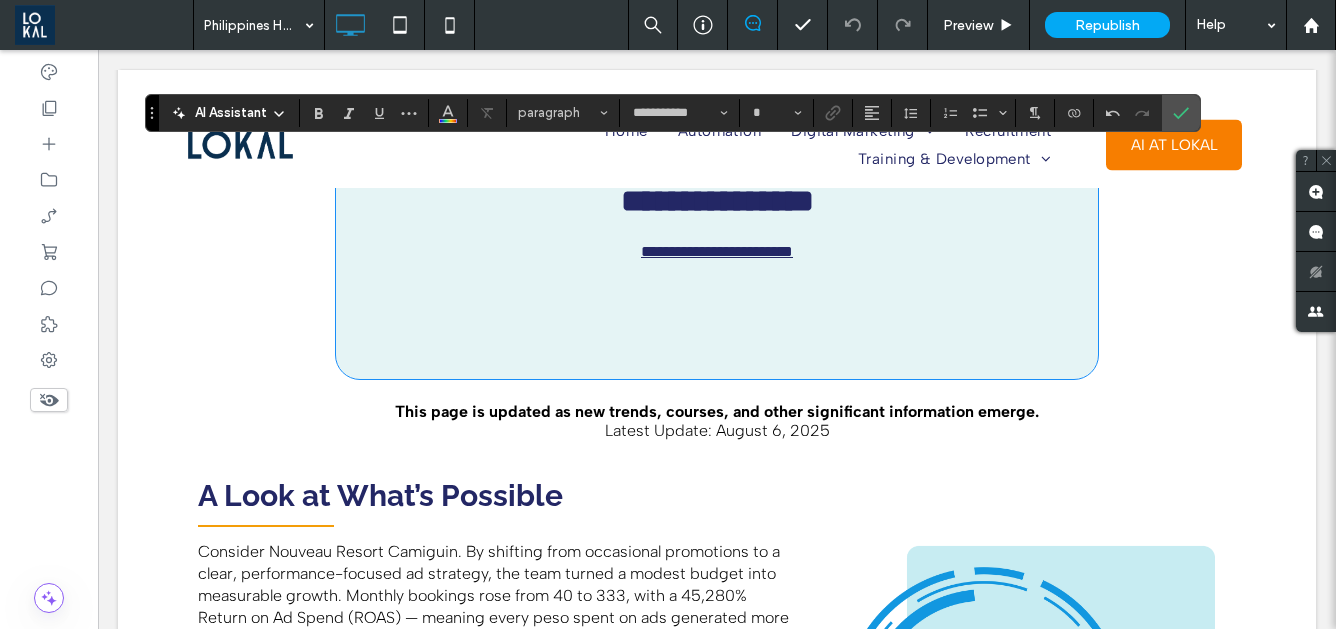 type on "**" 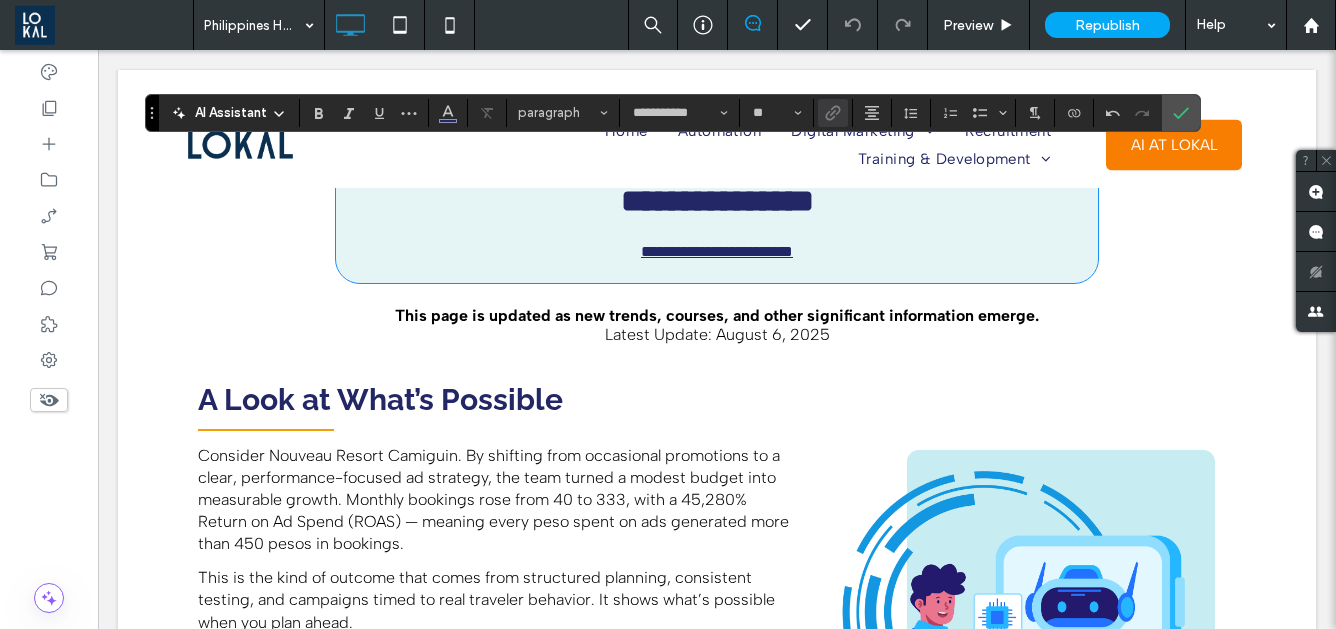 type 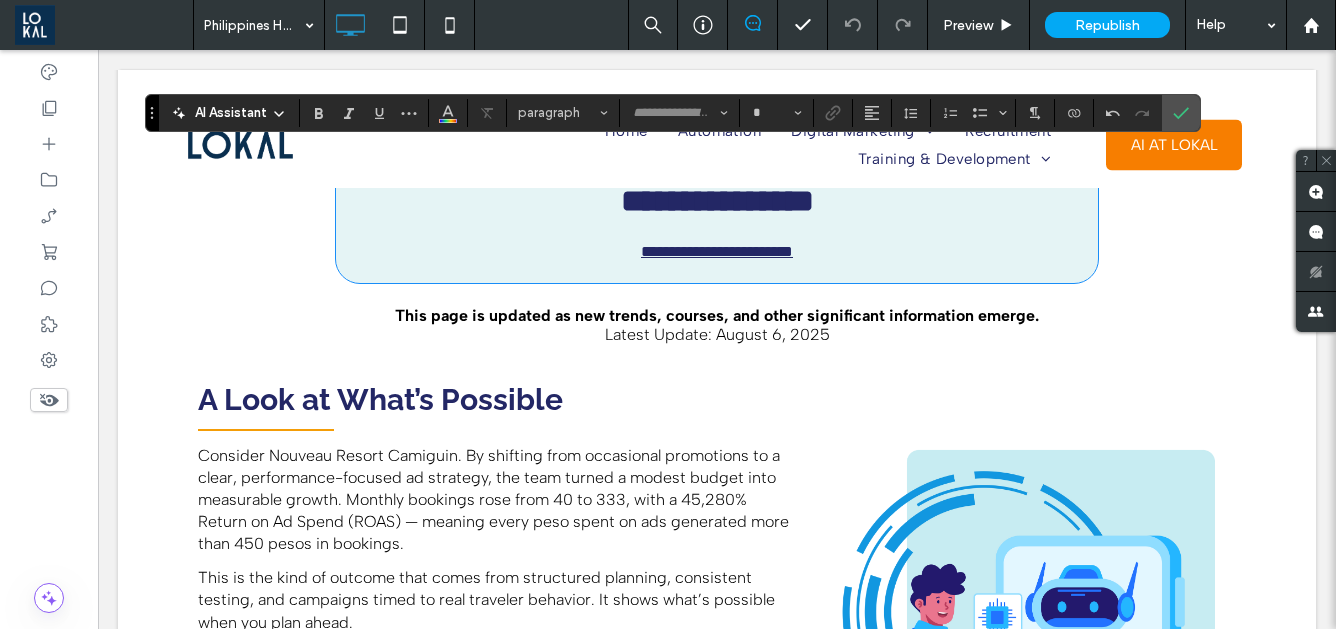 type on "**********" 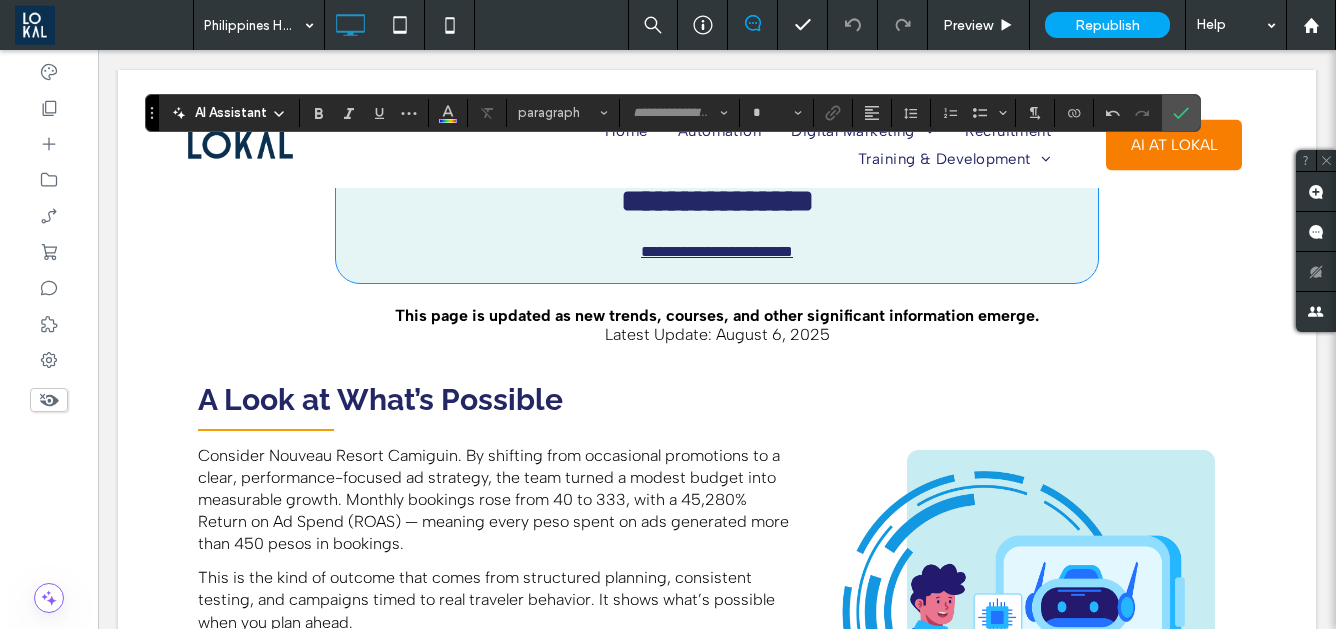 type on "**" 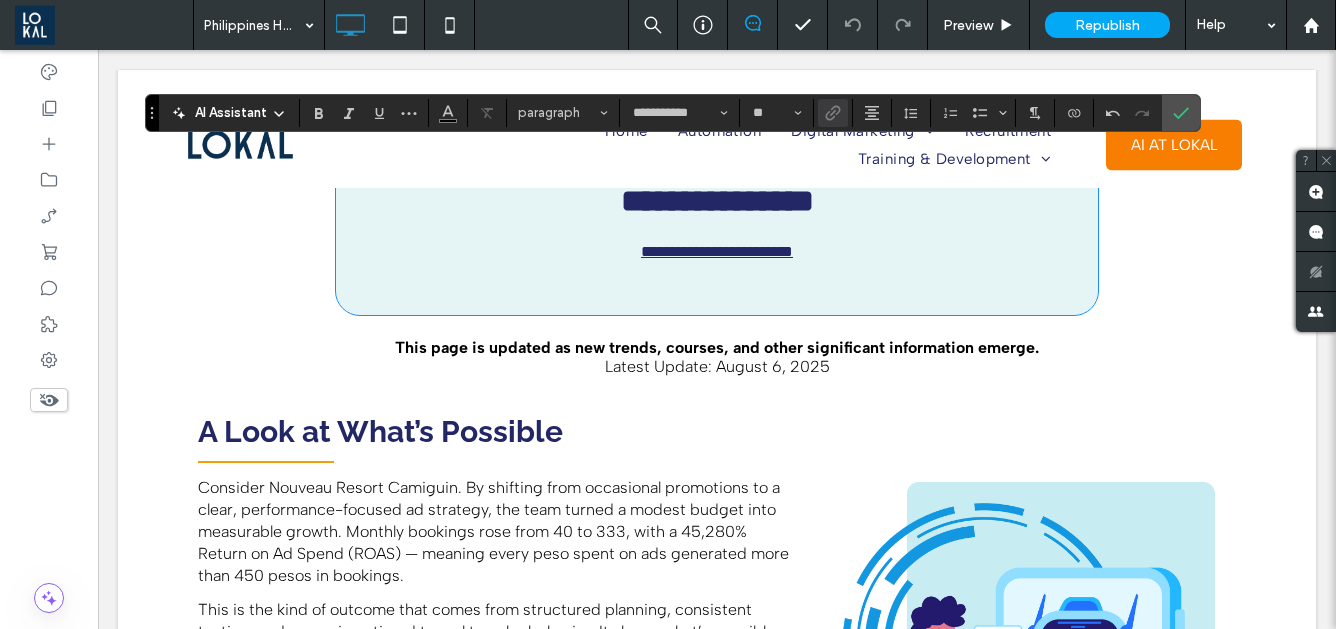 type 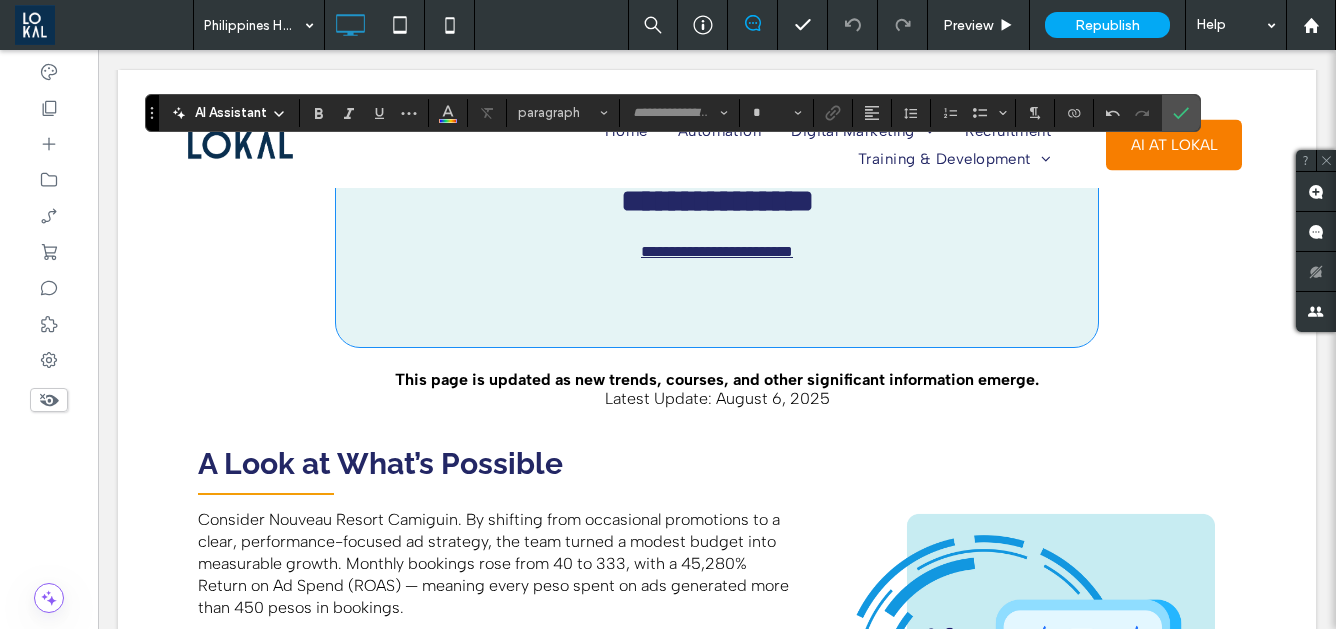 type on "**********" 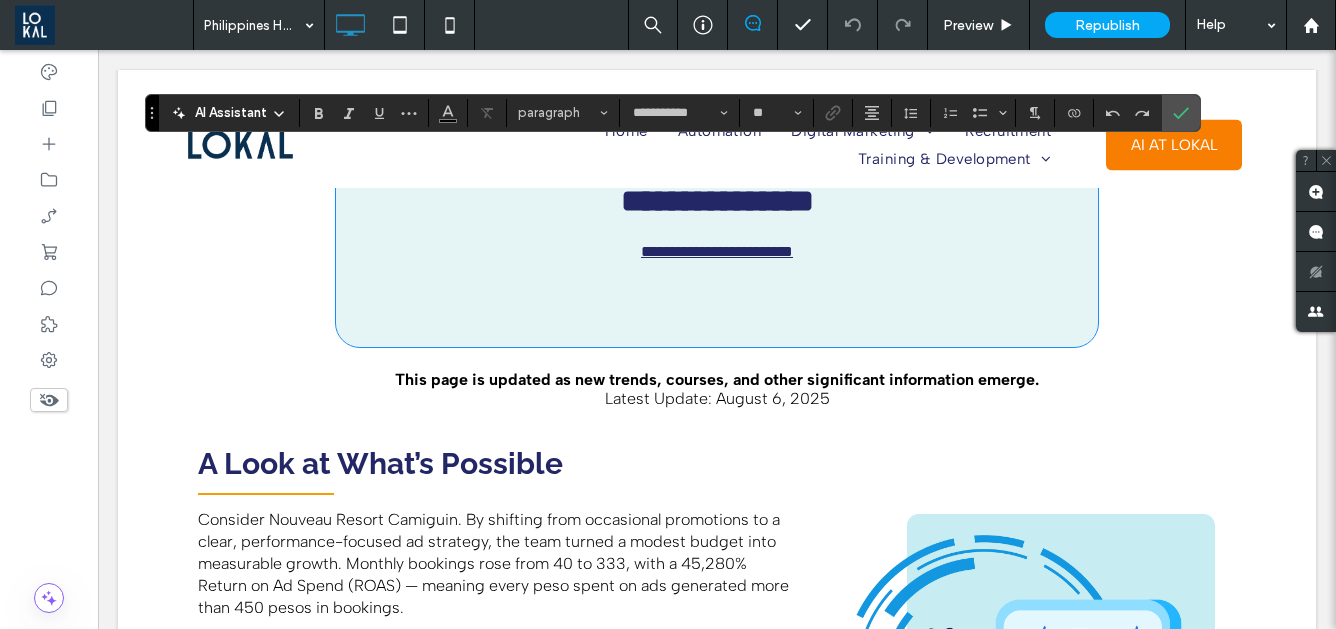 scroll, scrollTop: 0, scrollLeft: 0, axis: both 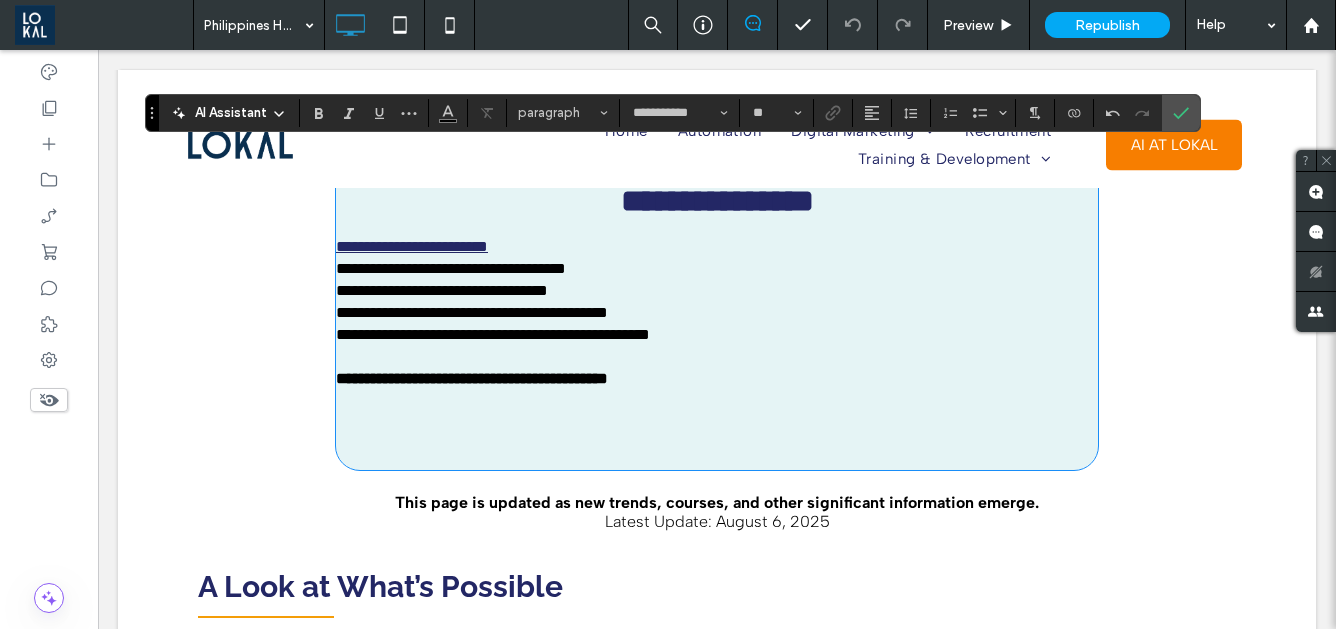 click on "**********" at bounding box center [717, 313] 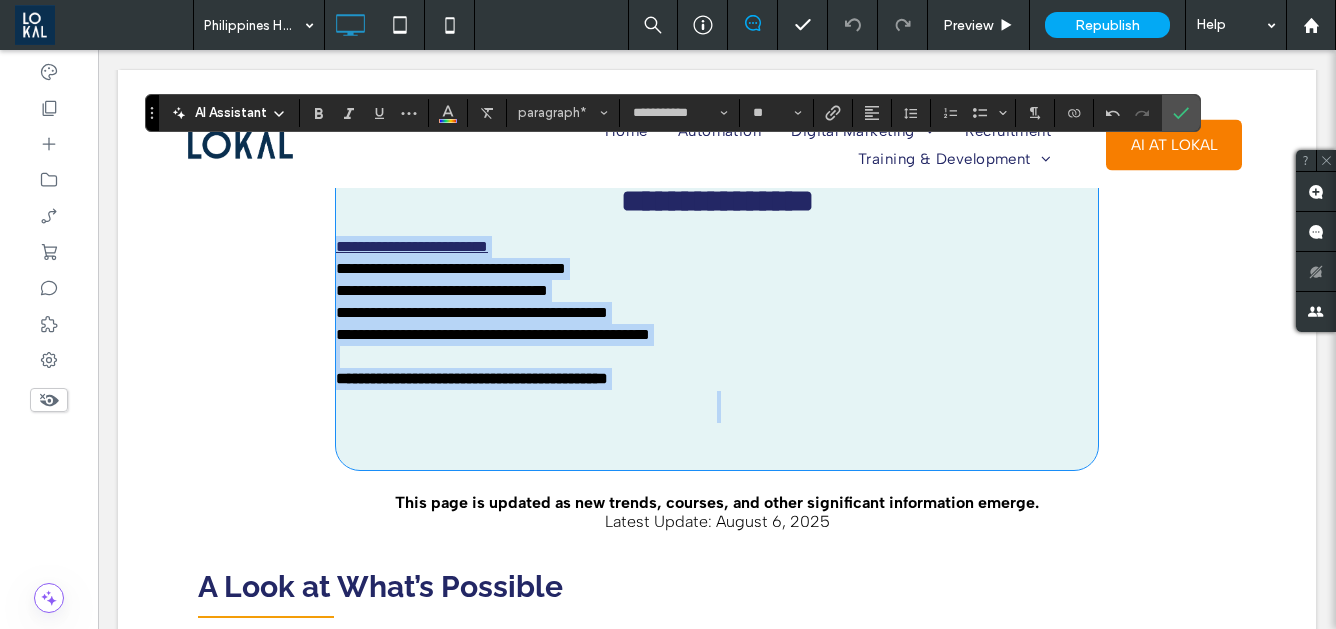 drag, startPoint x: 340, startPoint y: 258, endPoint x: 719, endPoint y: 403, distance: 405.7906 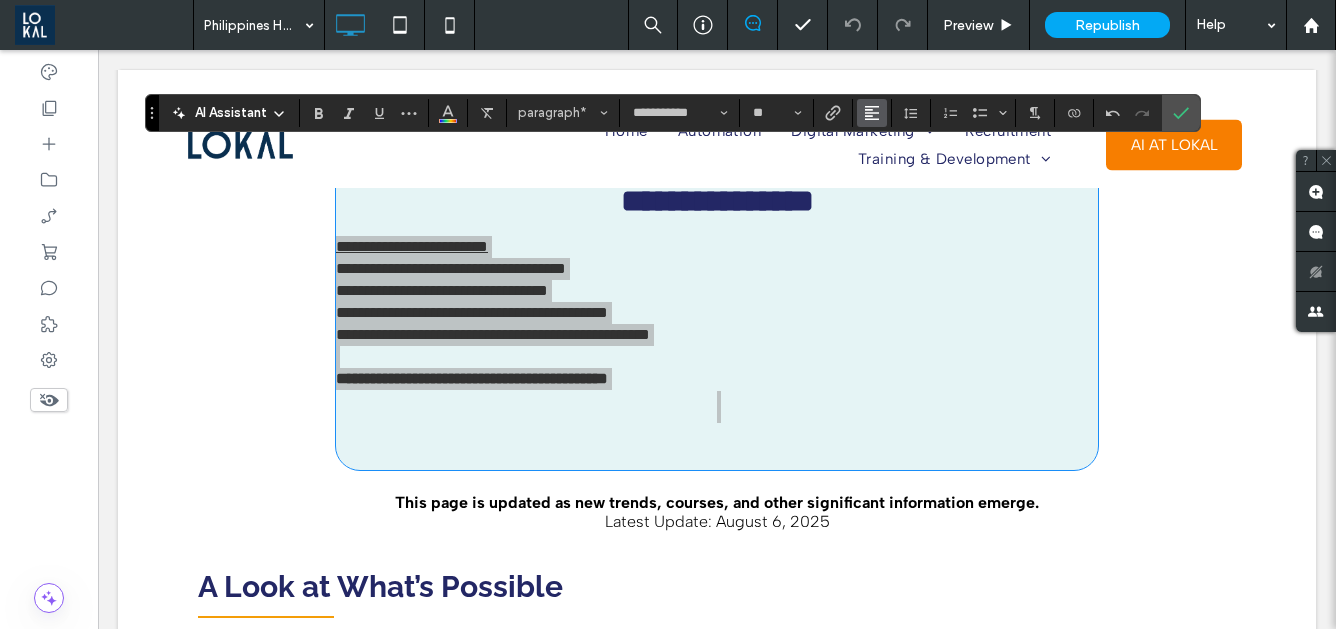 click at bounding box center (872, 113) 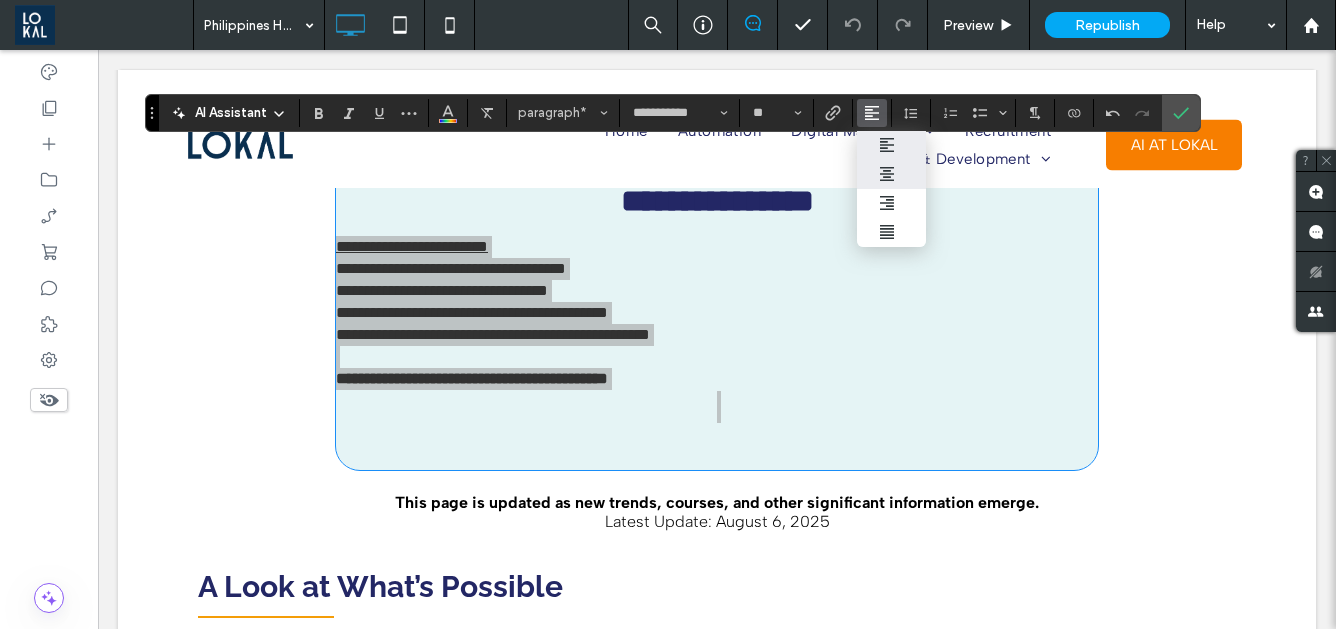 click at bounding box center (892, 174) 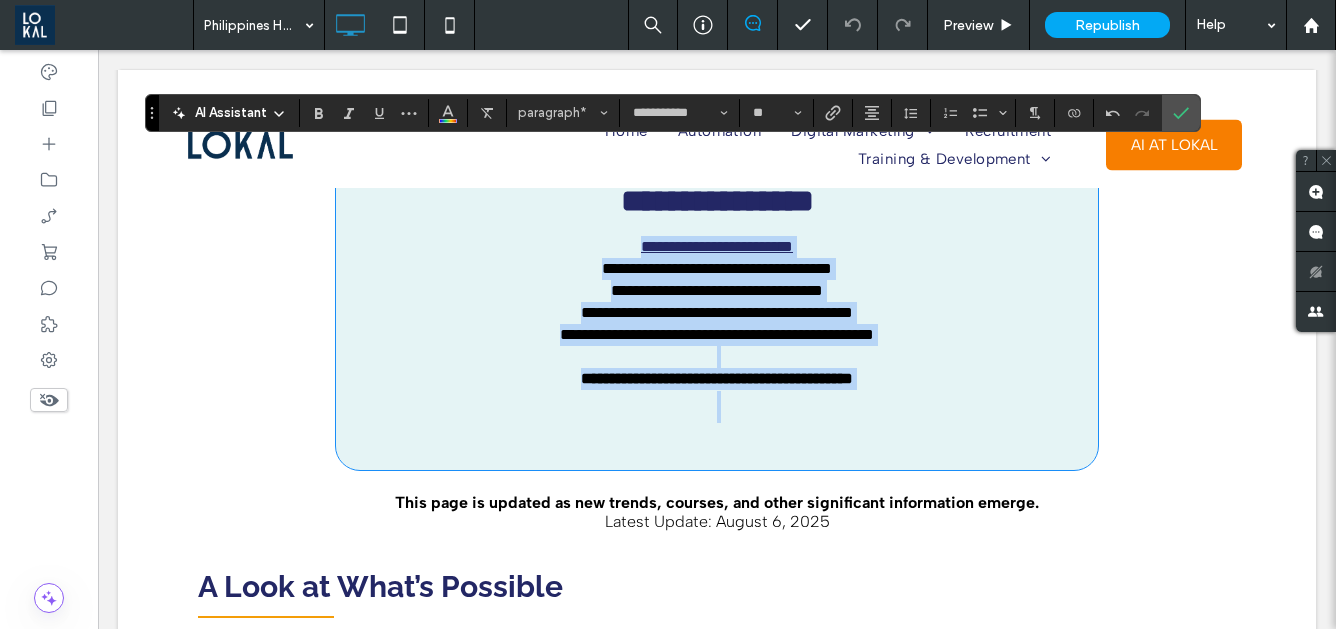 click on "**********" at bounding box center [717, 301] 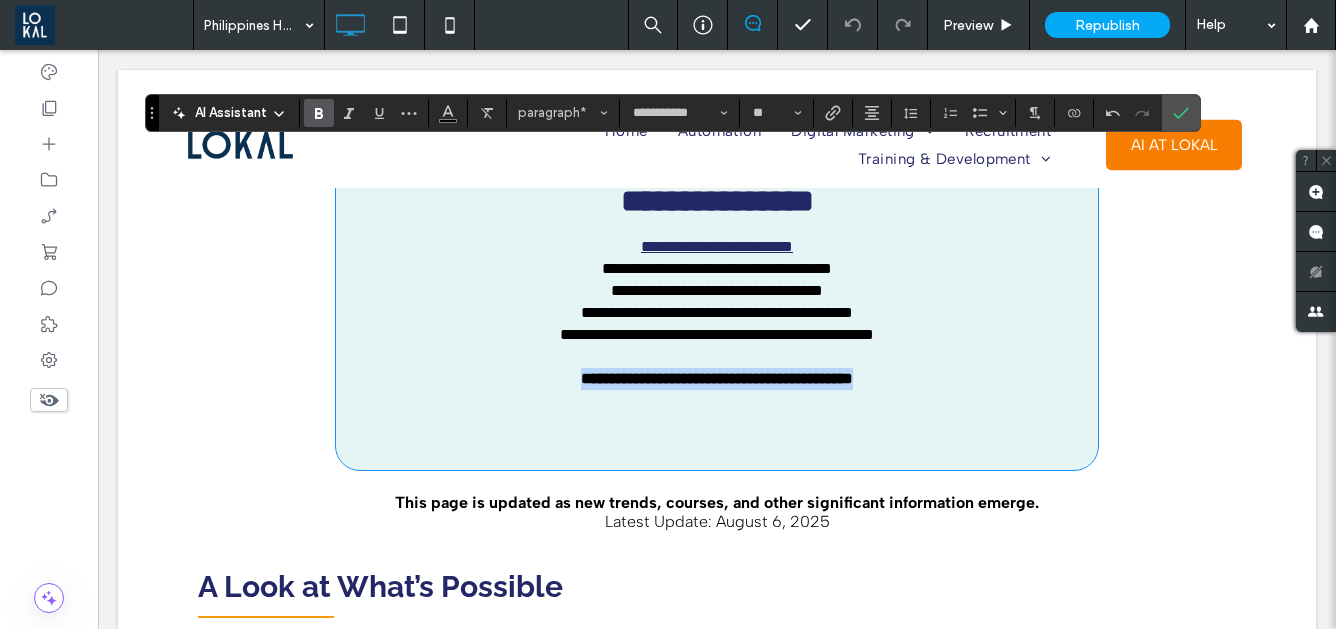 drag, startPoint x: 518, startPoint y: 388, endPoint x: 929, endPoint y: 393, distance: 411.03043 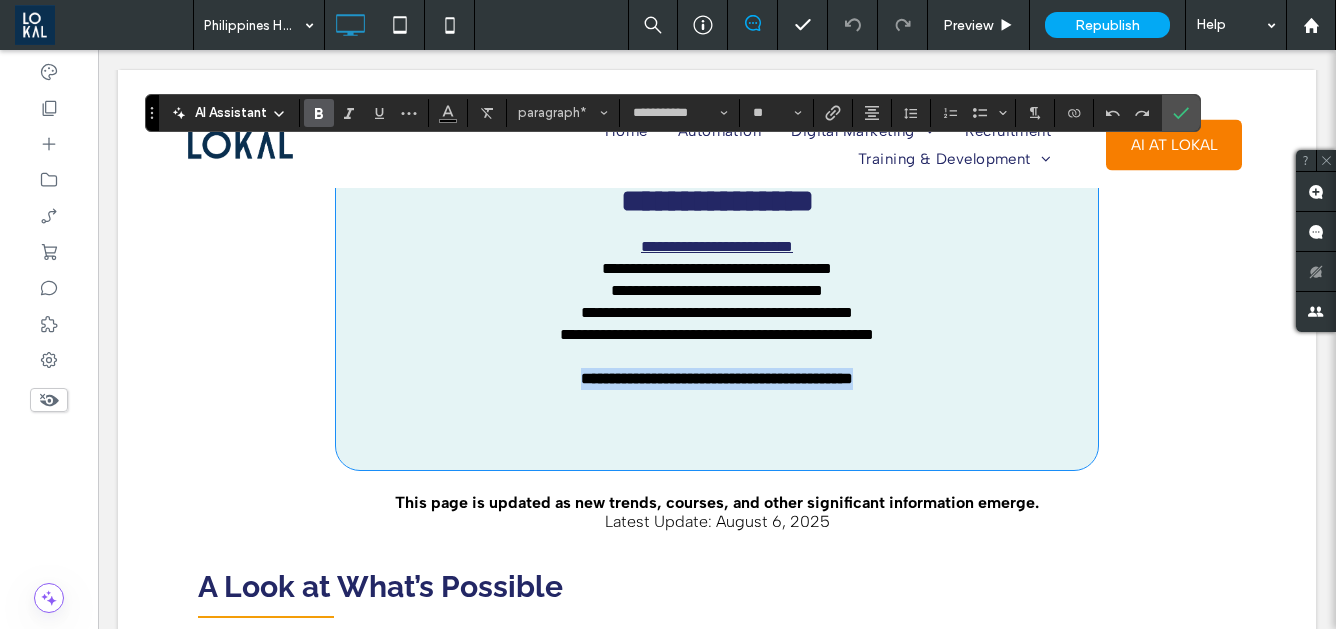 drag, startPoint x: 539, startPoint y: 387, endPoint x: 899, endPoint y: 385, distance: 360.00555 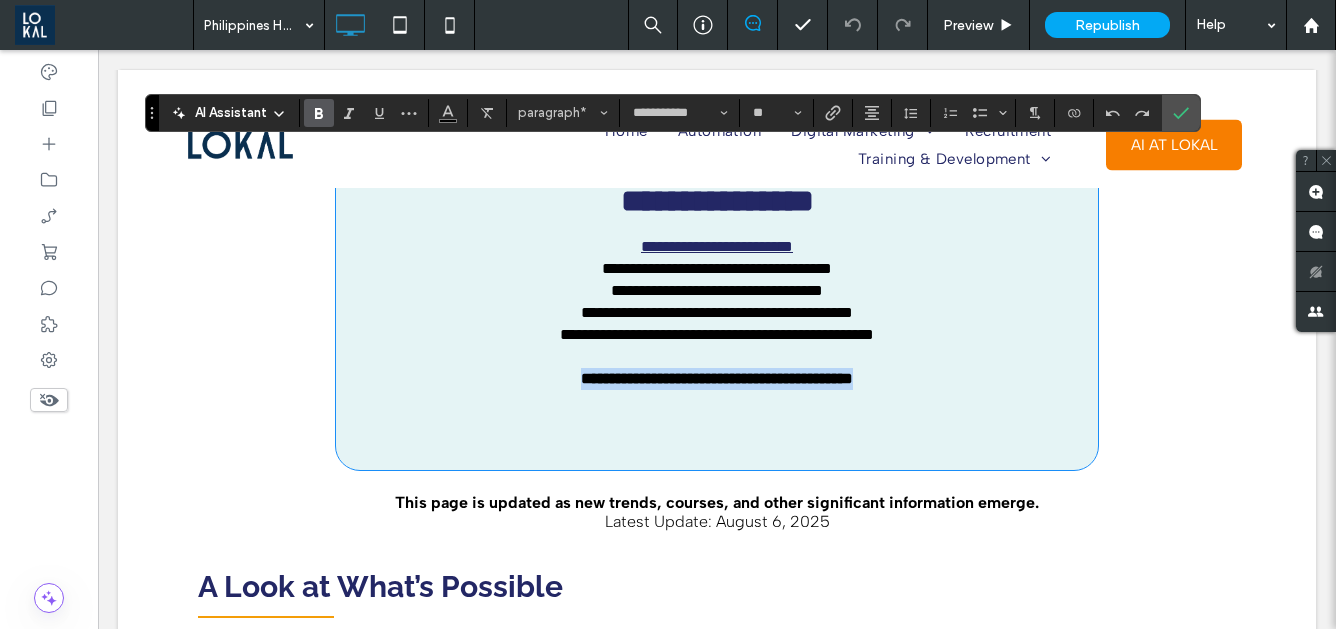 click on "**********" at bounding box center [717, 313] 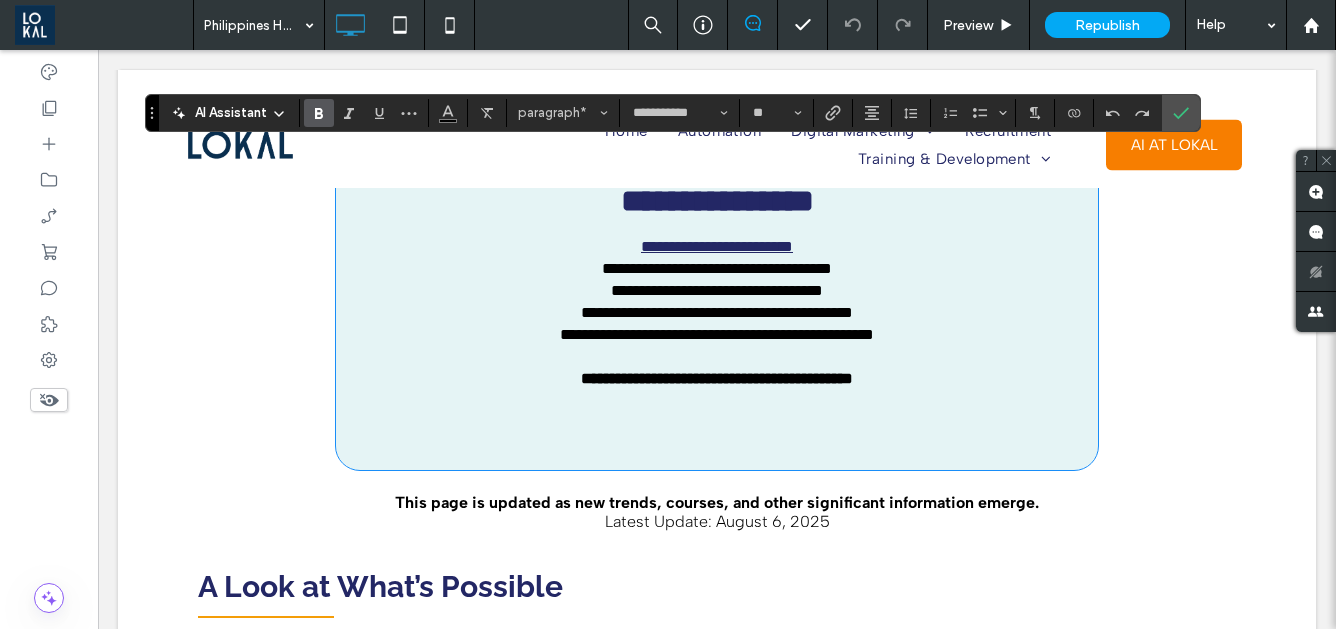 scroll, scrollTop: 0, scrollLeft: 0, axis: both 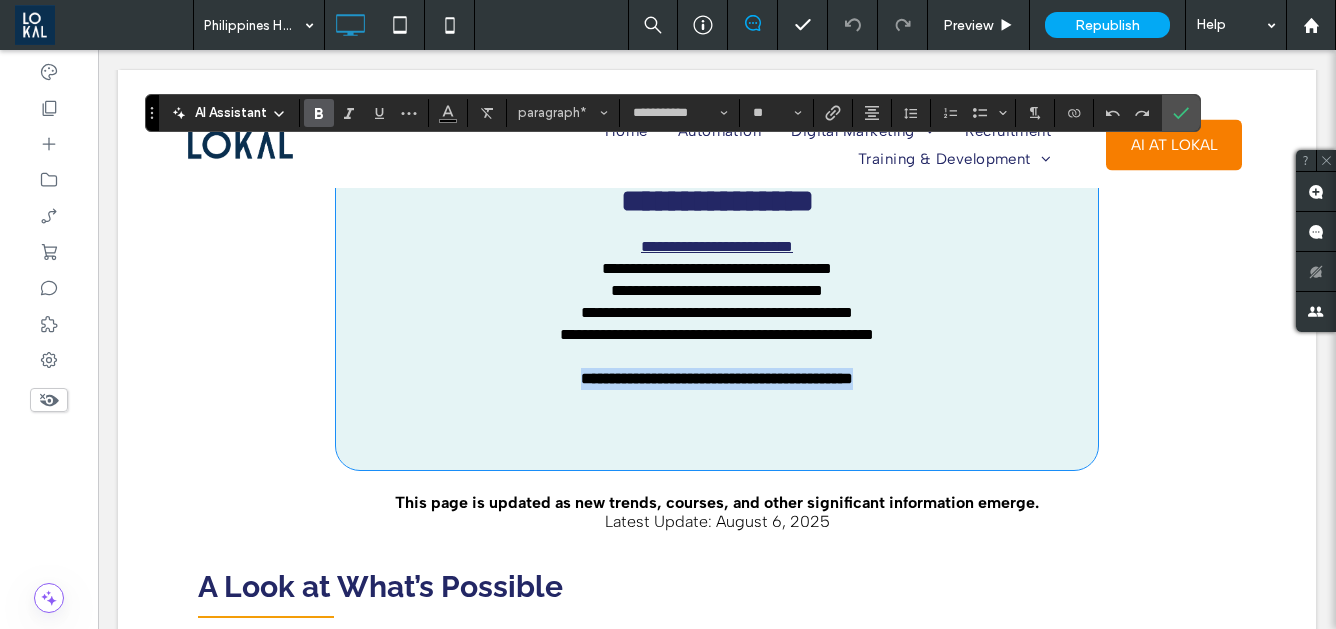 drag, startPoint x: 909, startPoint y: 385, endPoint x: 536, endPoint y: 378, distance: 373.06567 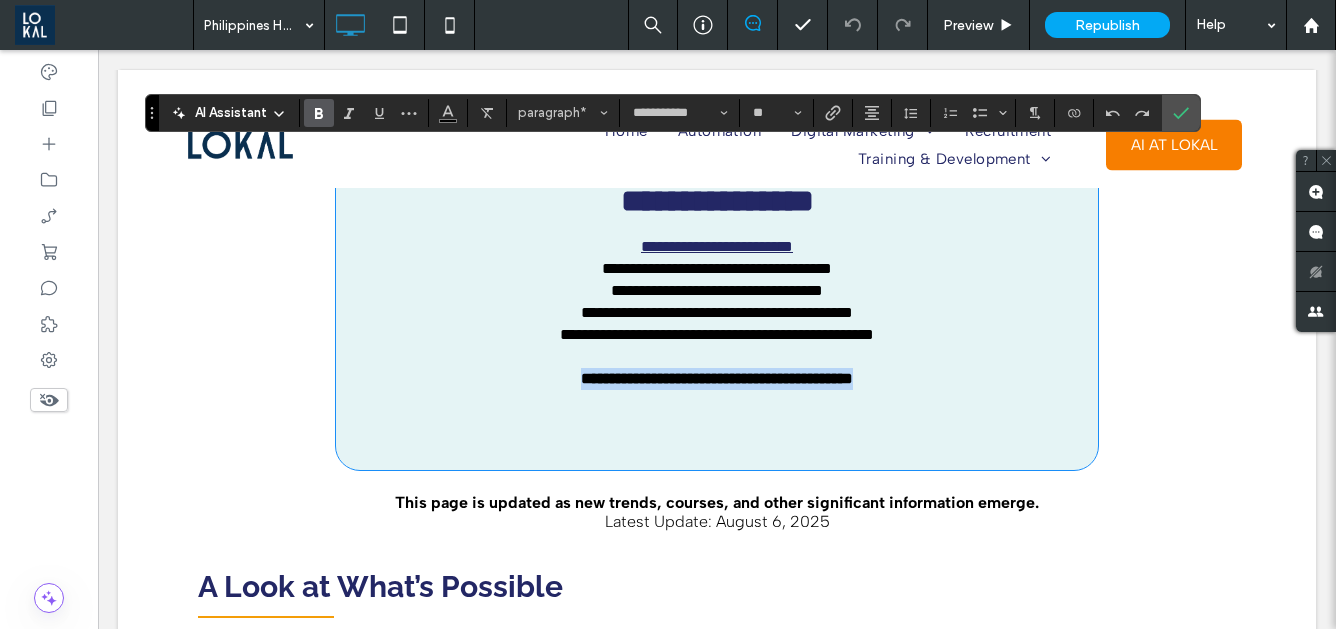 click on "**********" at bounding box center [717, 313] 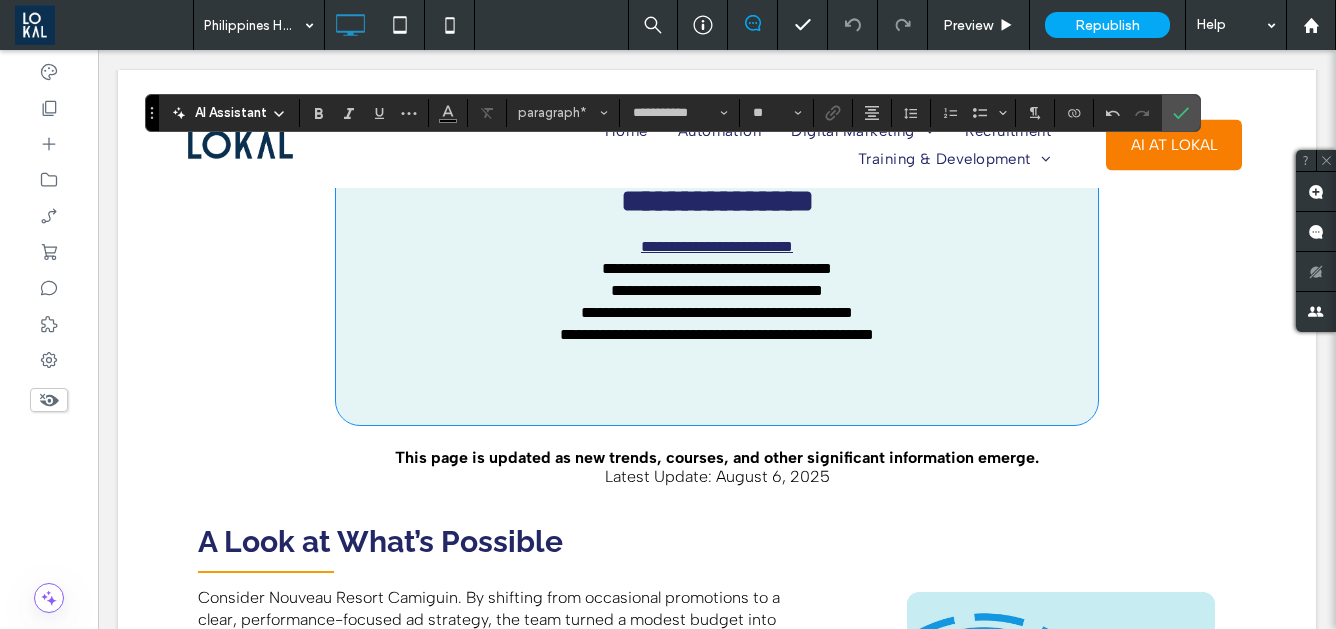 type 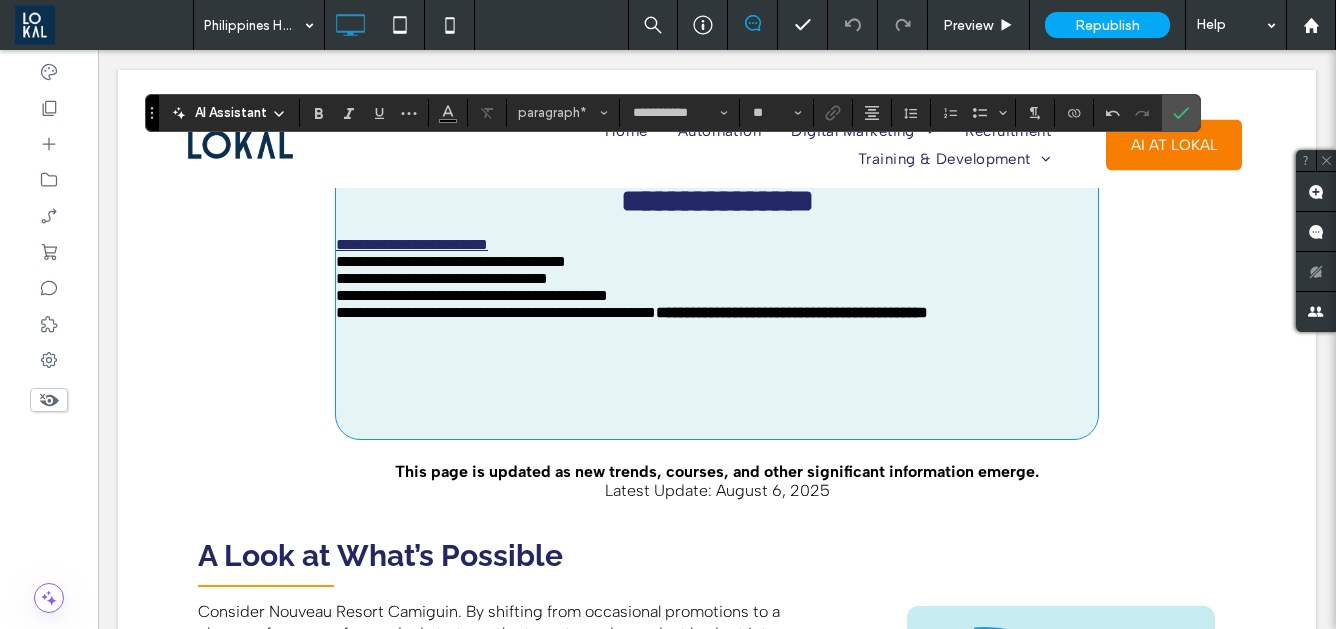 scroll, scrollTop: 0, scrollLeft: 0, axis: both 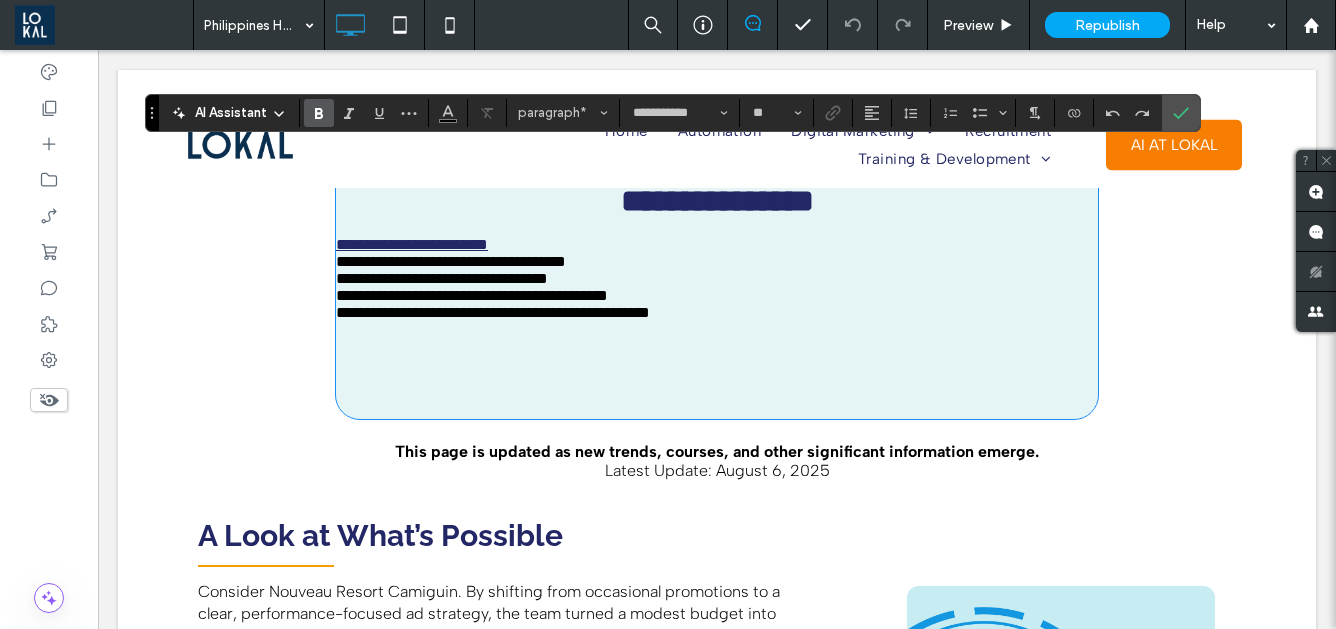 click on "**********" at bounding box center [717, 278] 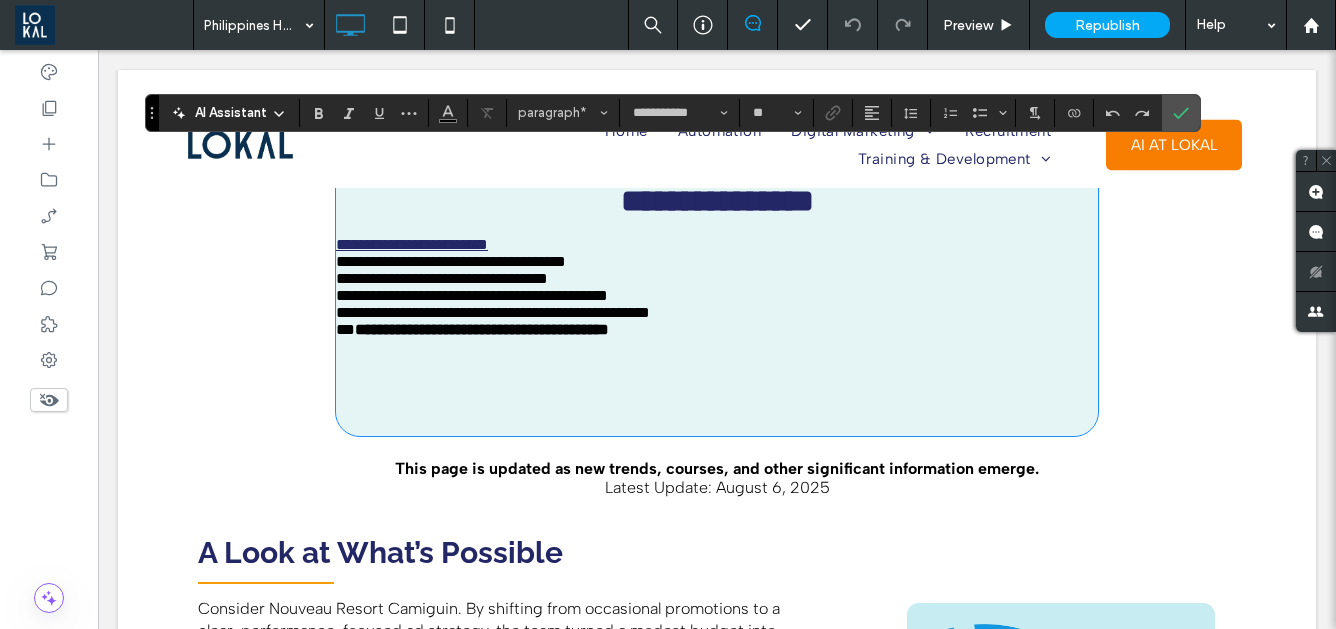 scroll, scrollTop: 0, scrollLeft: 0, axis: both 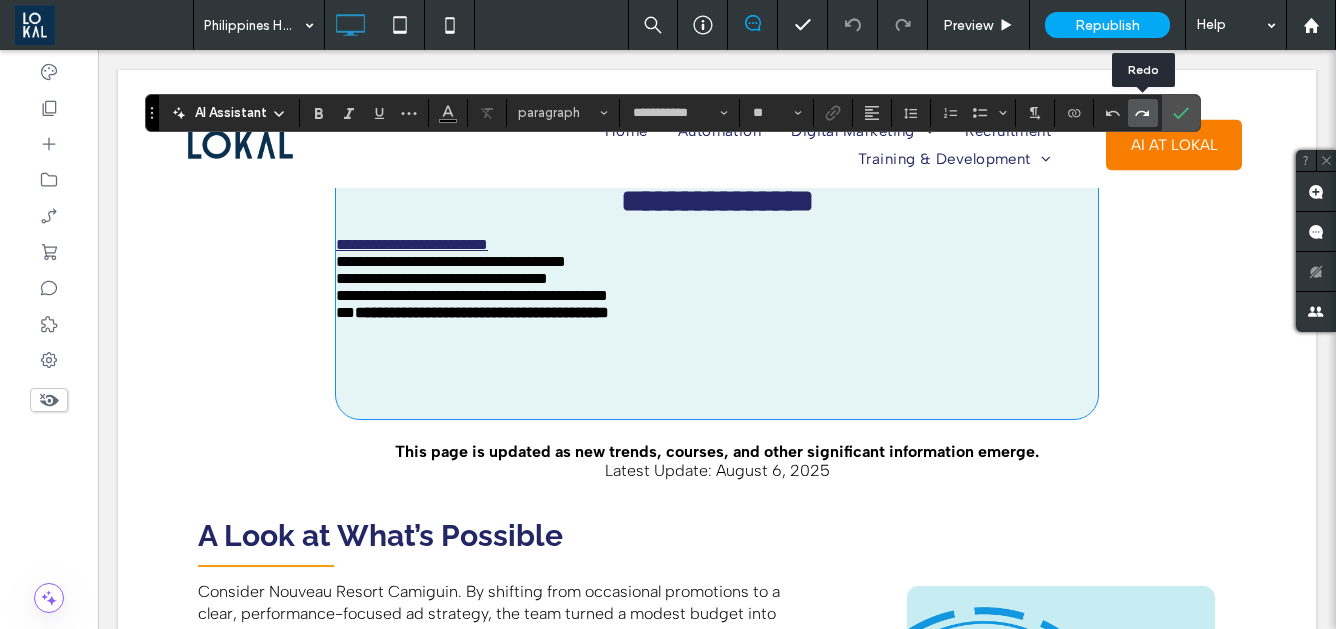 click 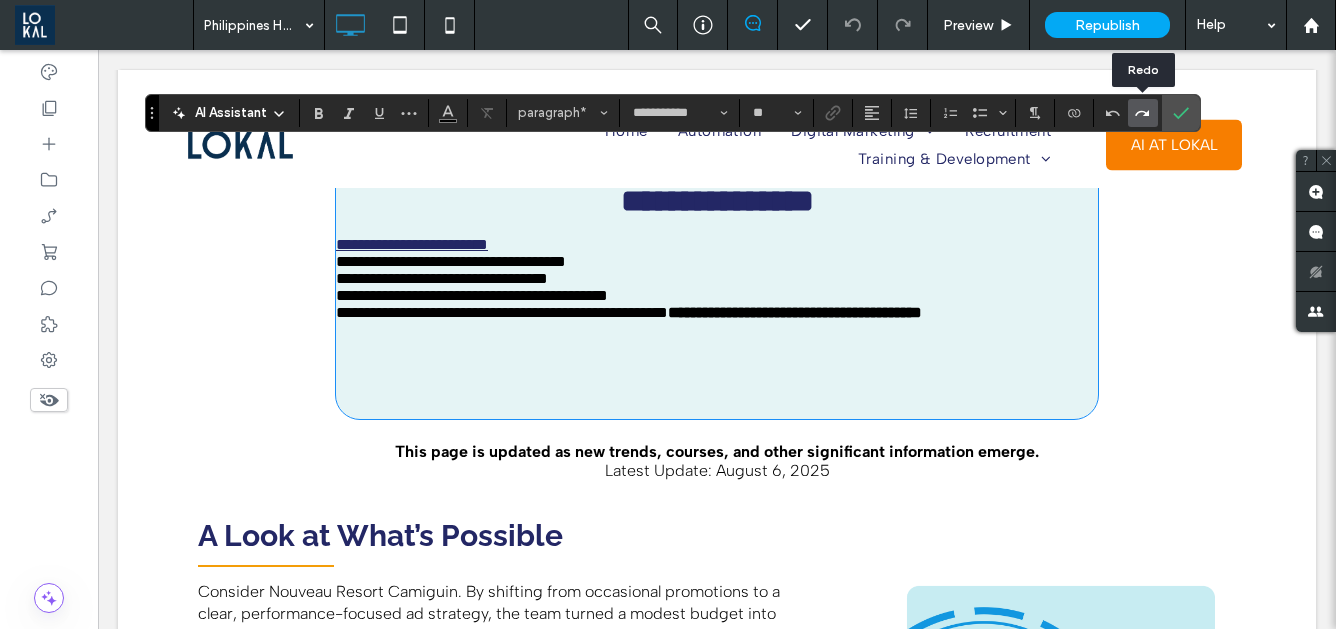 click 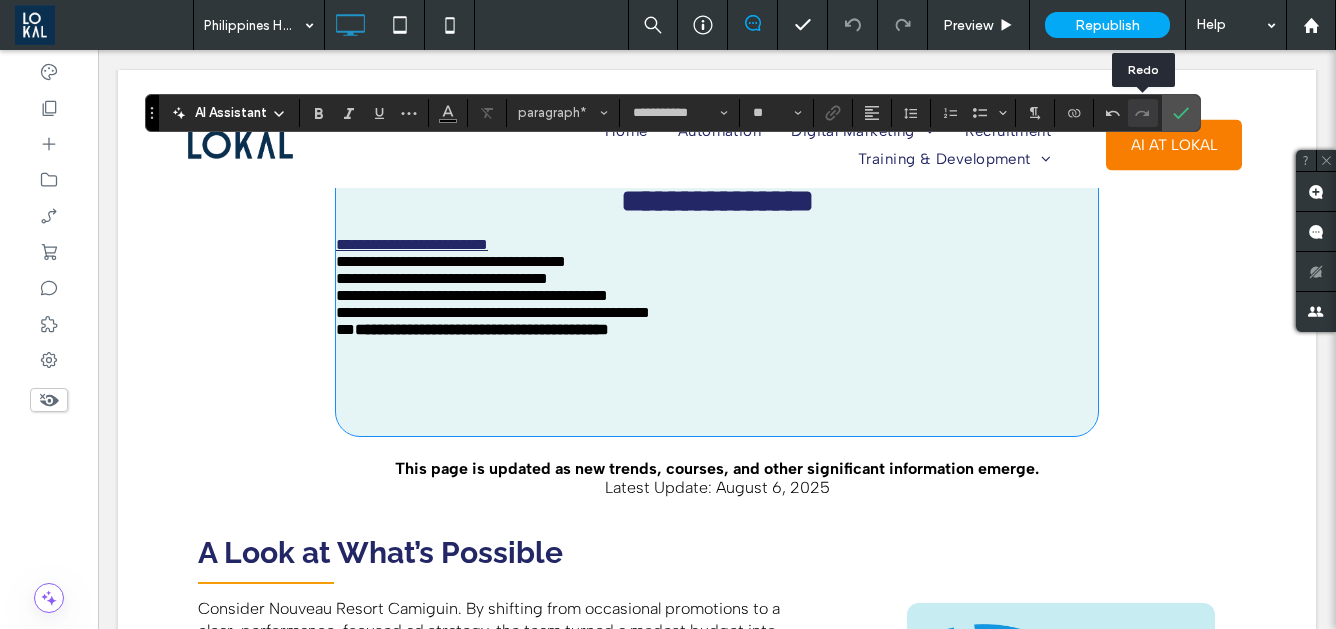 click at bounding box center (1143, 113) 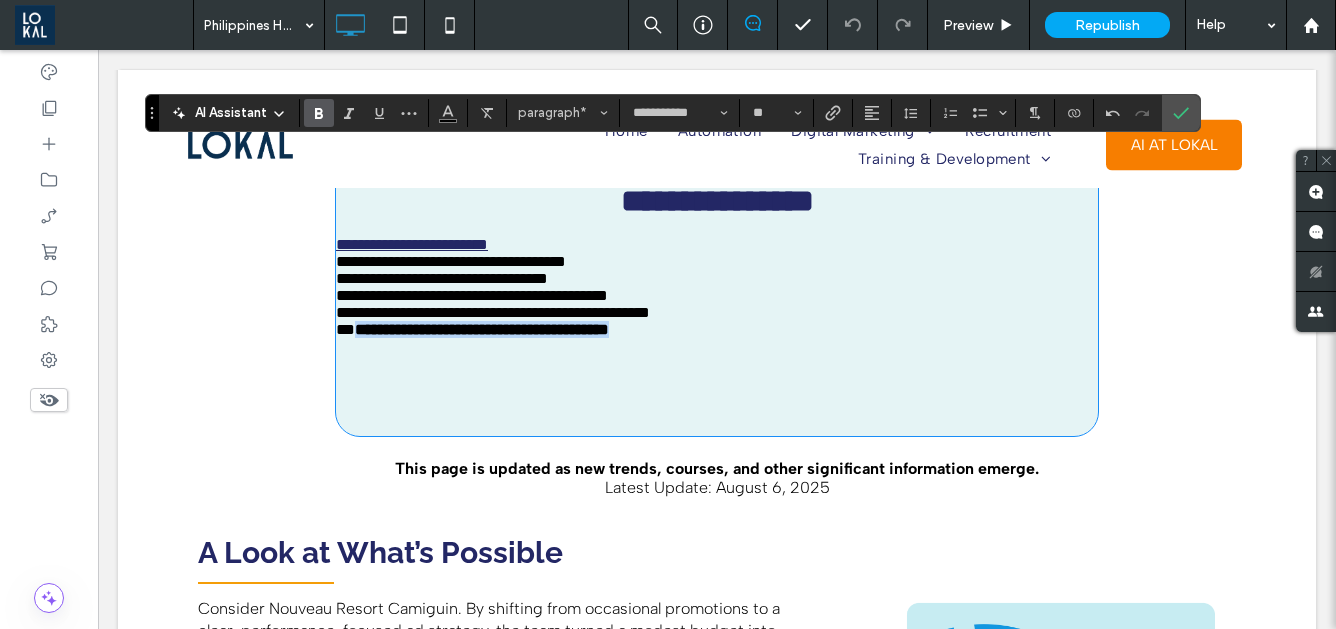 drag, startPoint x: 357, startPoint y: 346, endPoint x: 688, endPoint y: 345, distance: 331.0015 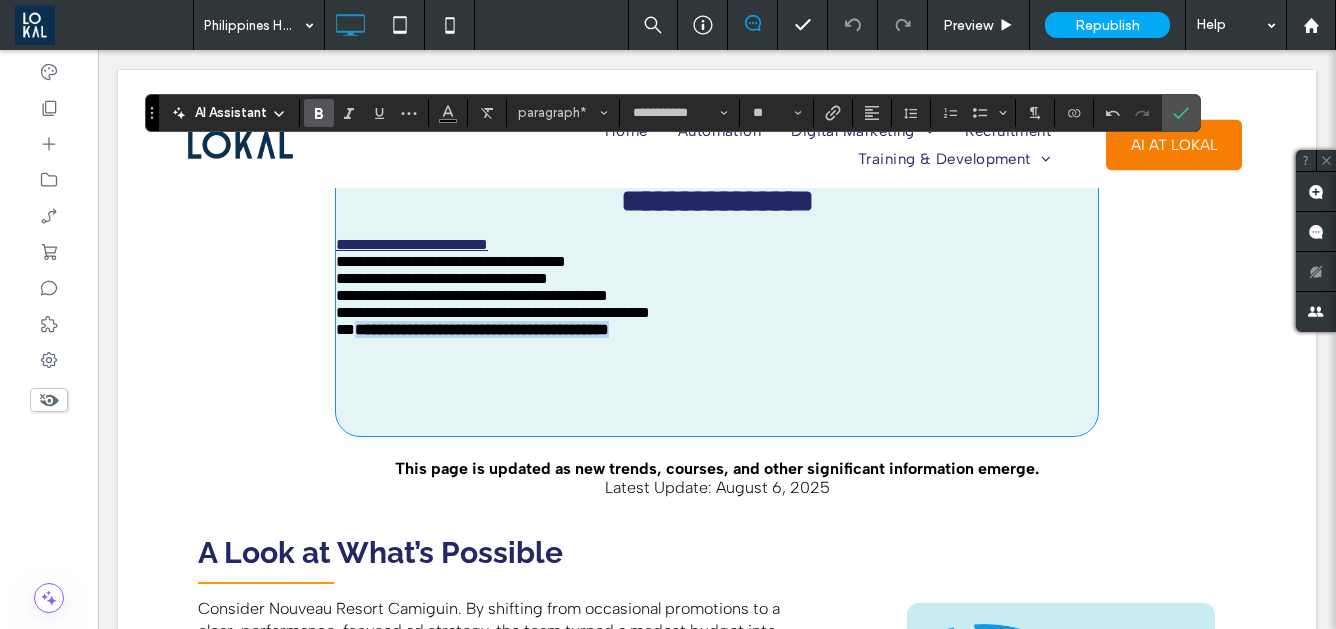 click on "**********" at bounding box center [482, 329] 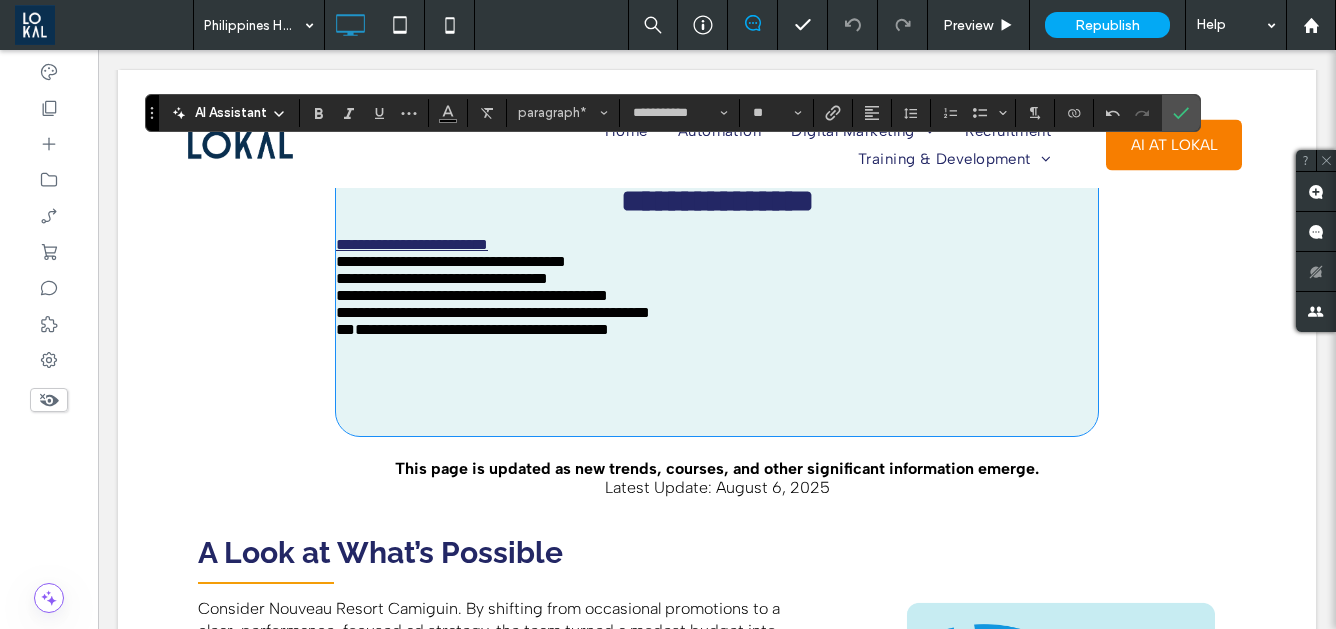 click at bounding box center [717, 346] 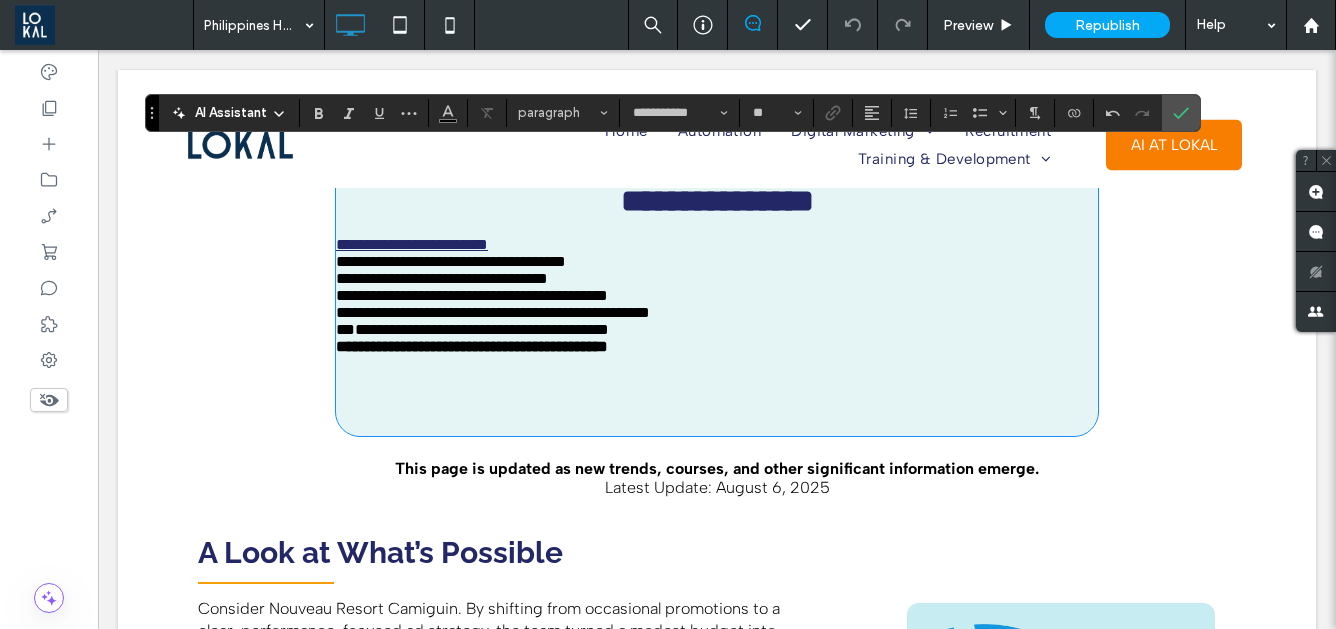 scroll, scrollTop: 0, scrollLeft: 0, axis: both 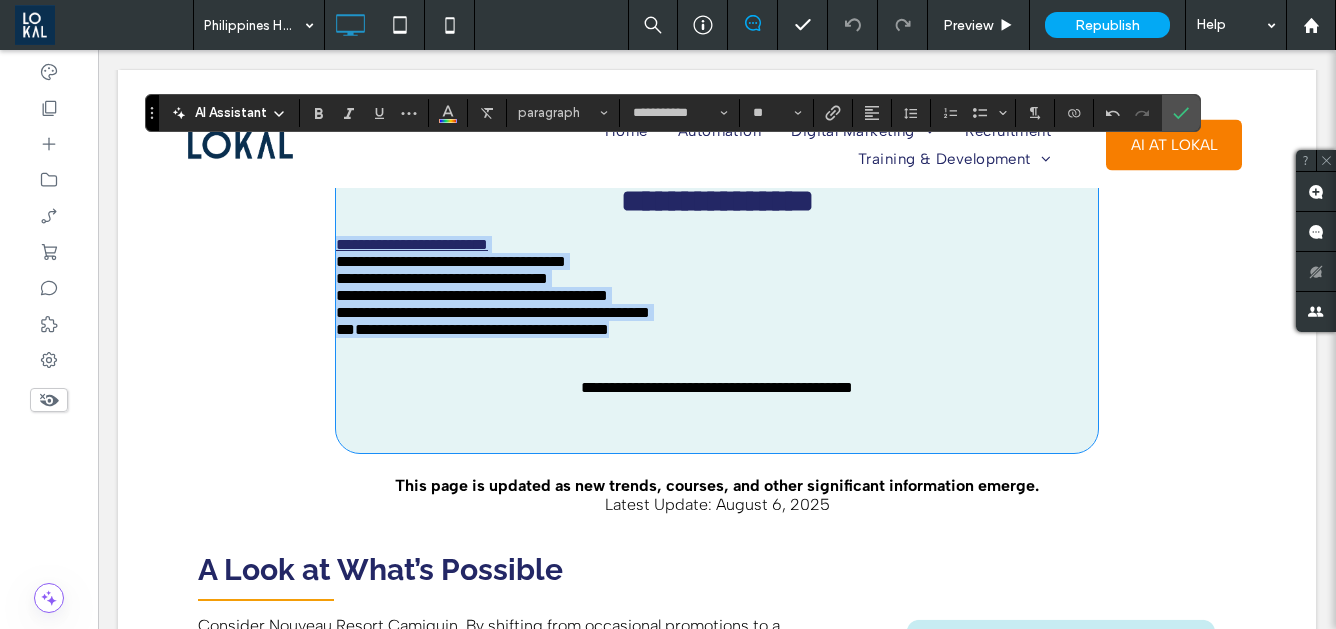 drag, startPoint x: 338, startPoint y: 254, endPoint x: 692, endPoint y: 350, distance: 366.78604 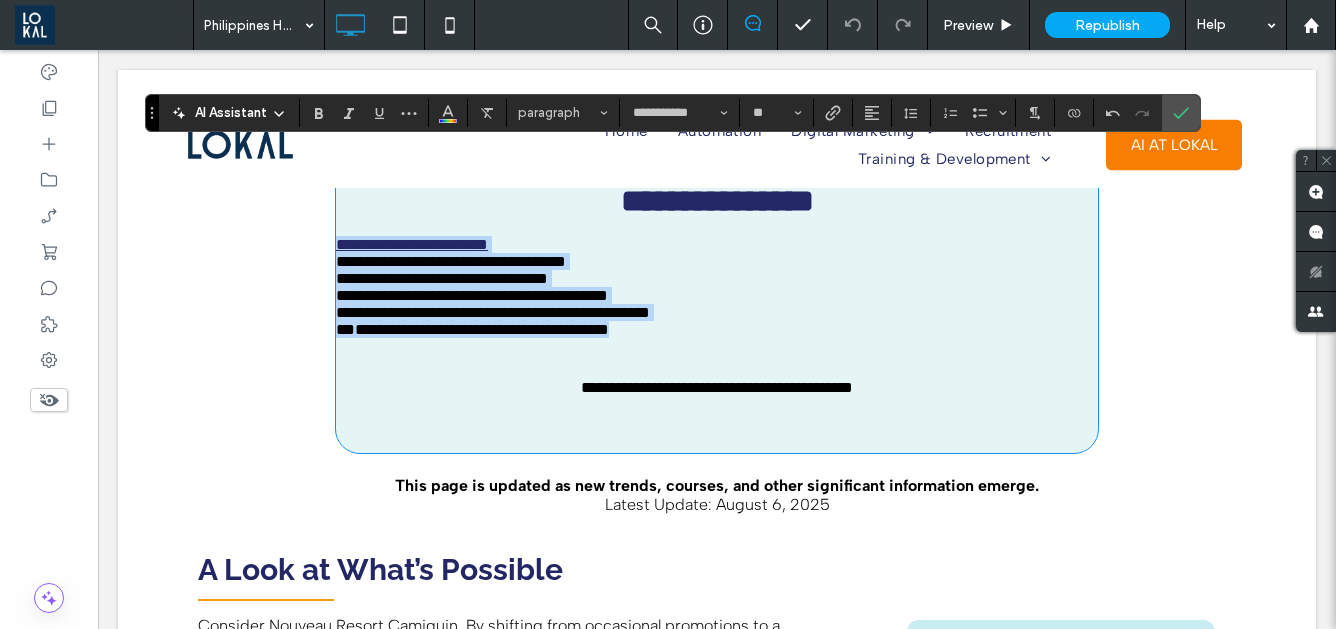 click on "**********" at bounding box center [717, 294] 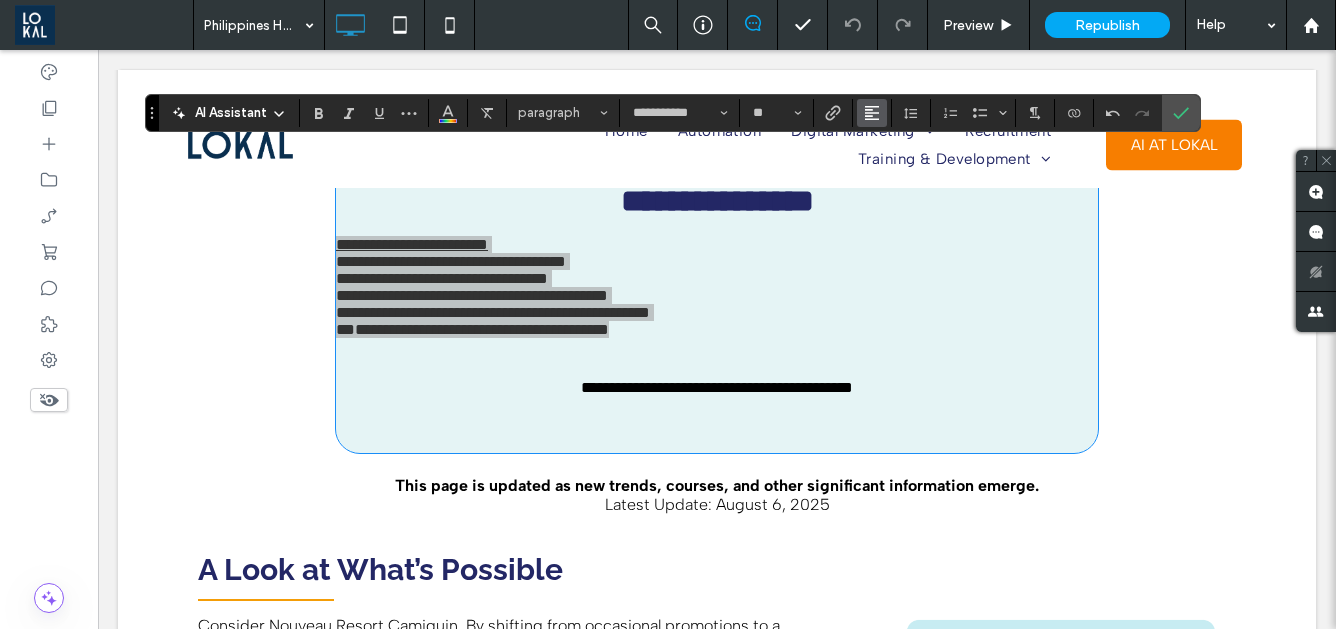 click 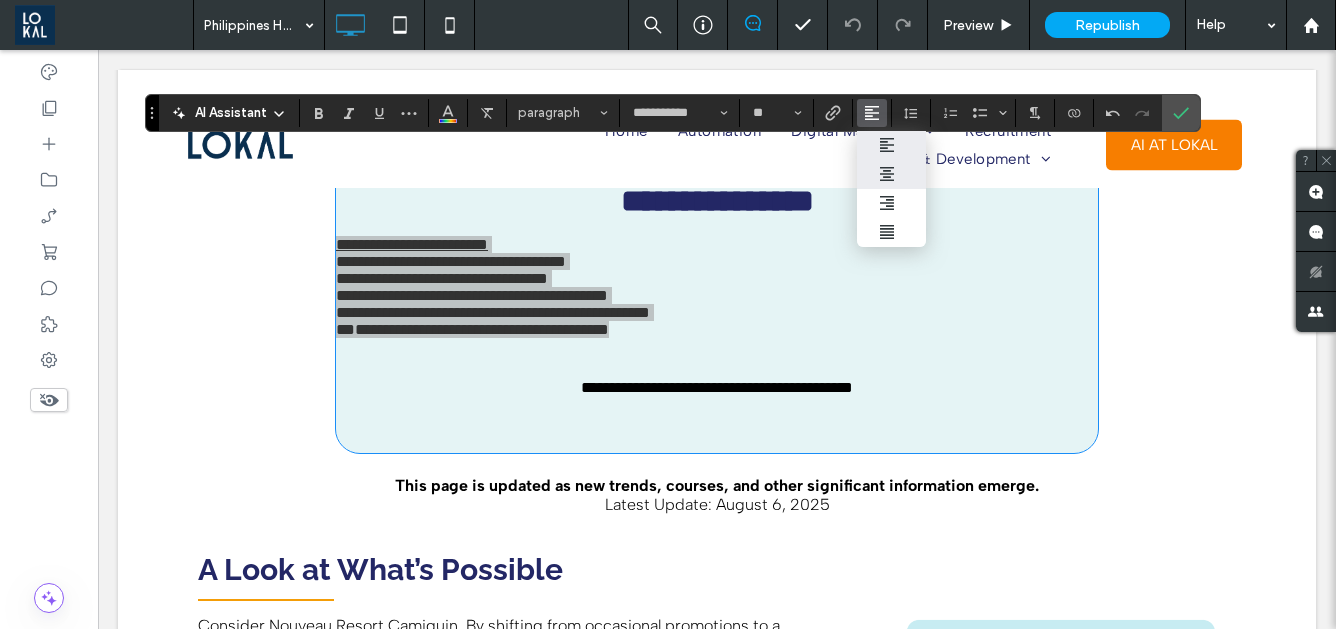 click at bounding box center (892, 174) 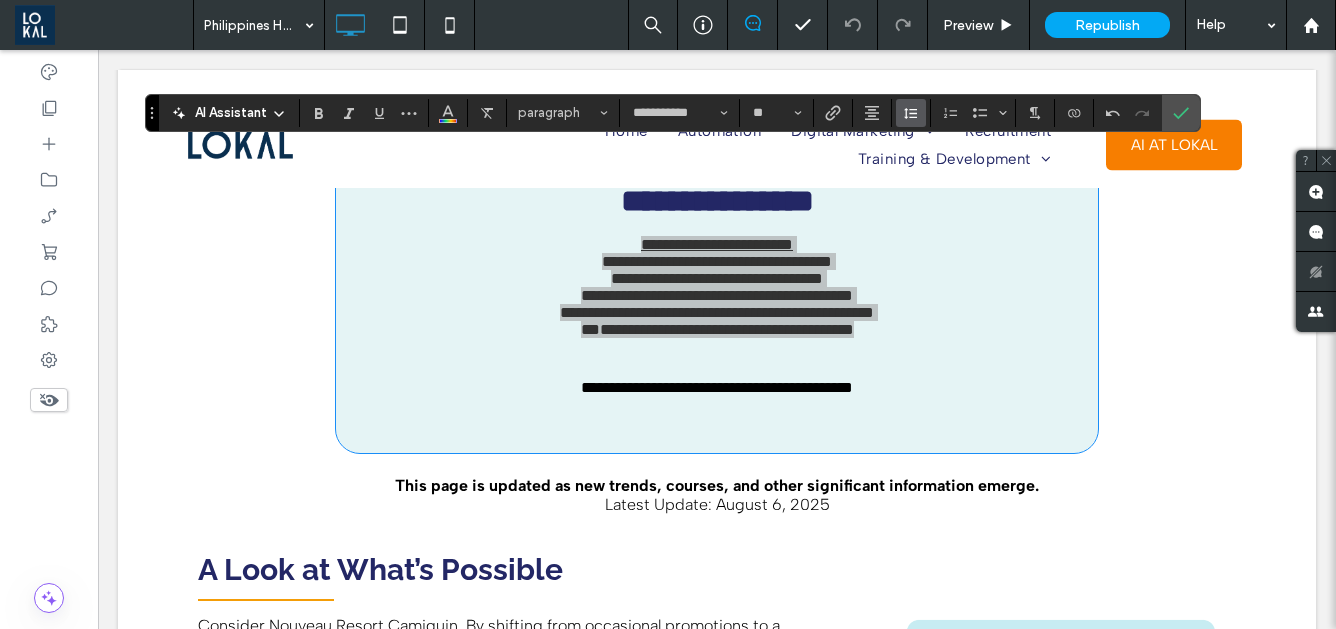 click at bounding box center [911, 113] 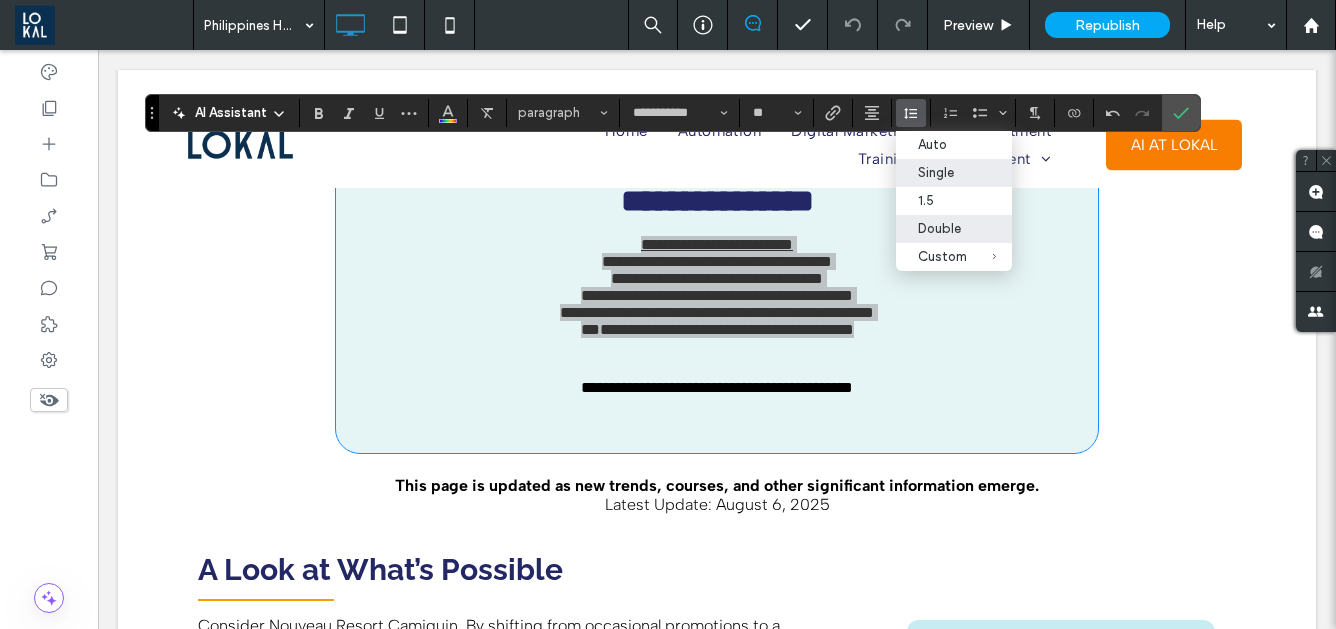 click on "Double" at bounding box center (942, 228) 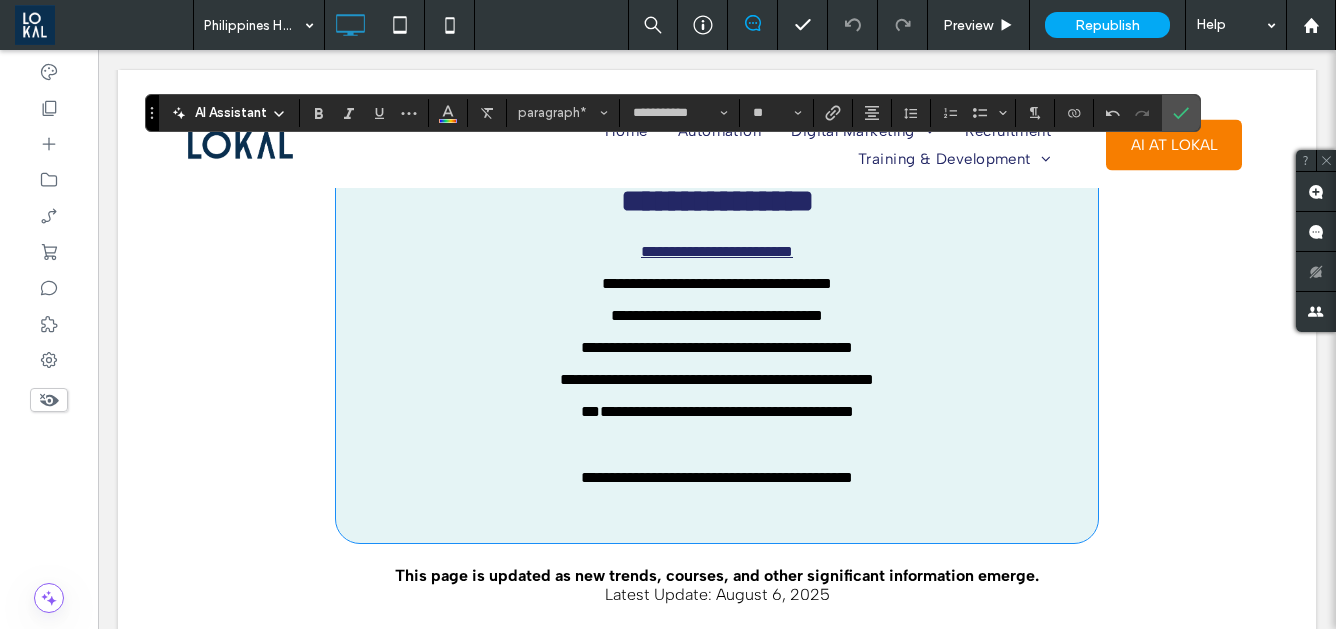 click at bounding box center (717, 453) 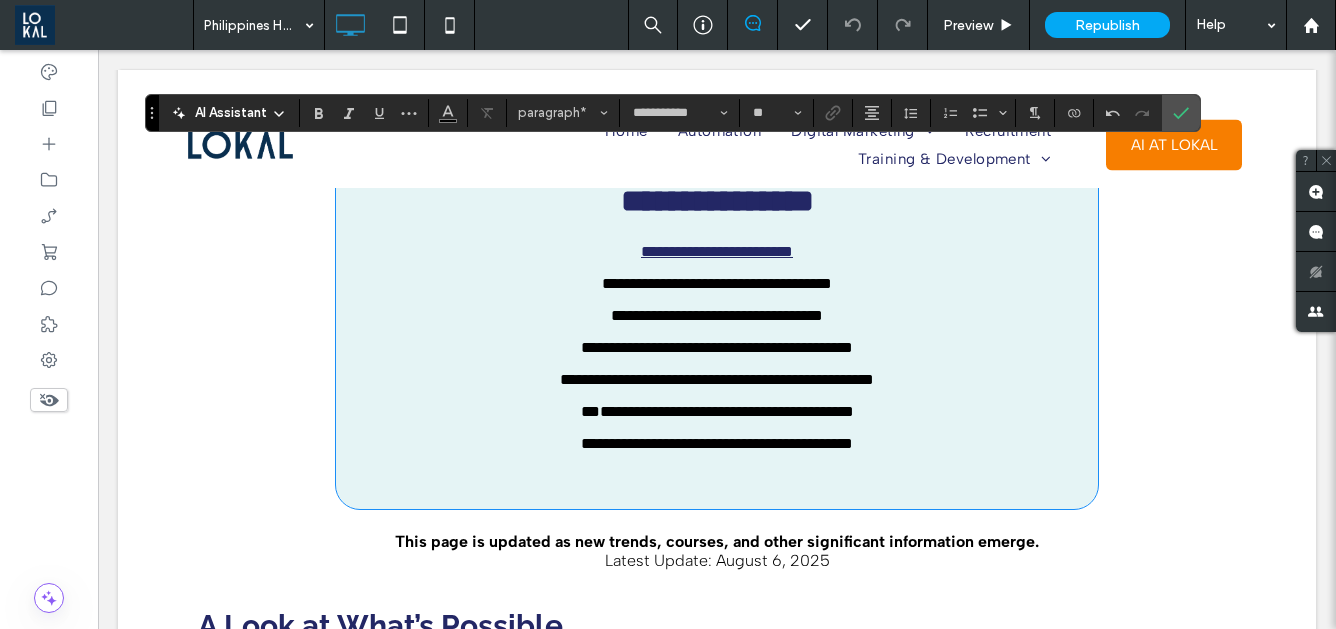 click on "**********" at bounding box center (717, 444) 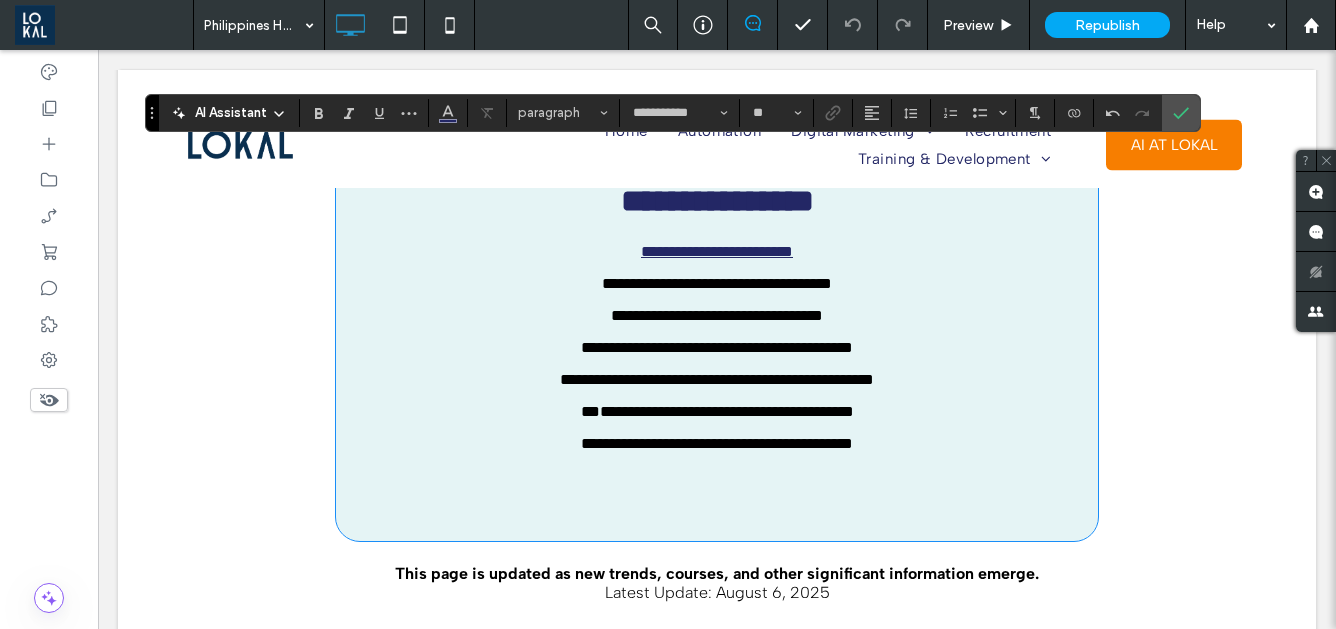 scroll, scrollTop: 0, scrollLeft: 0, axis: both 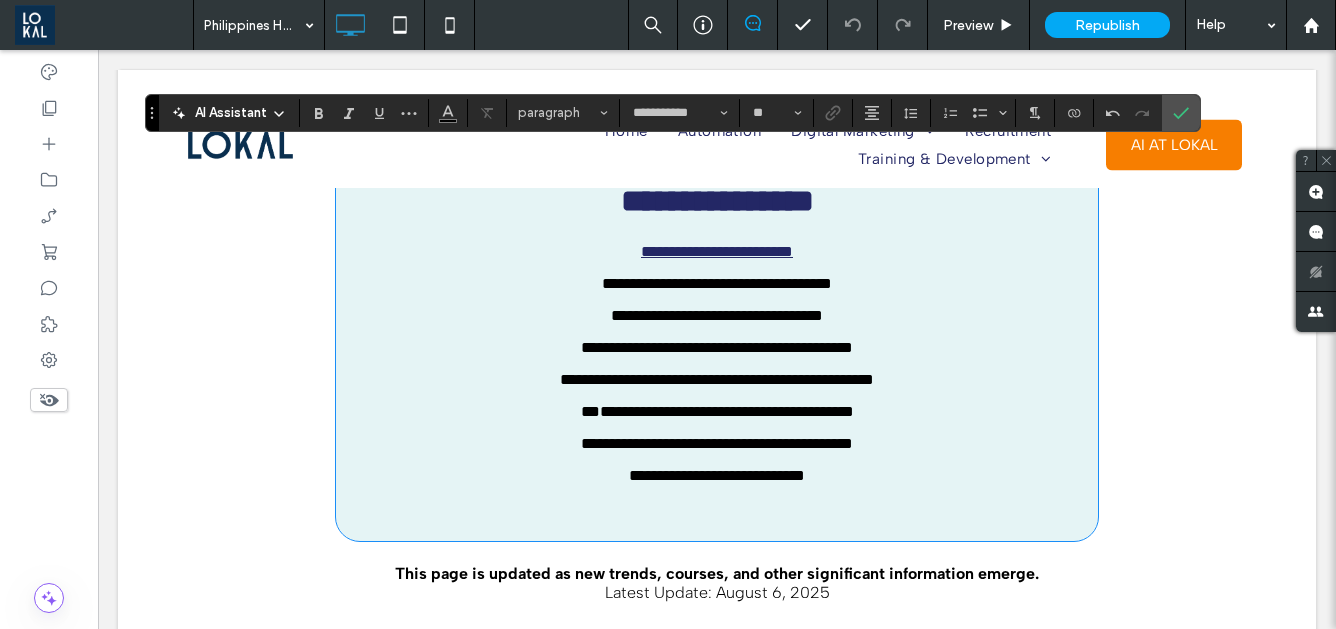 click on "**********" at bounding box center (717, 460) 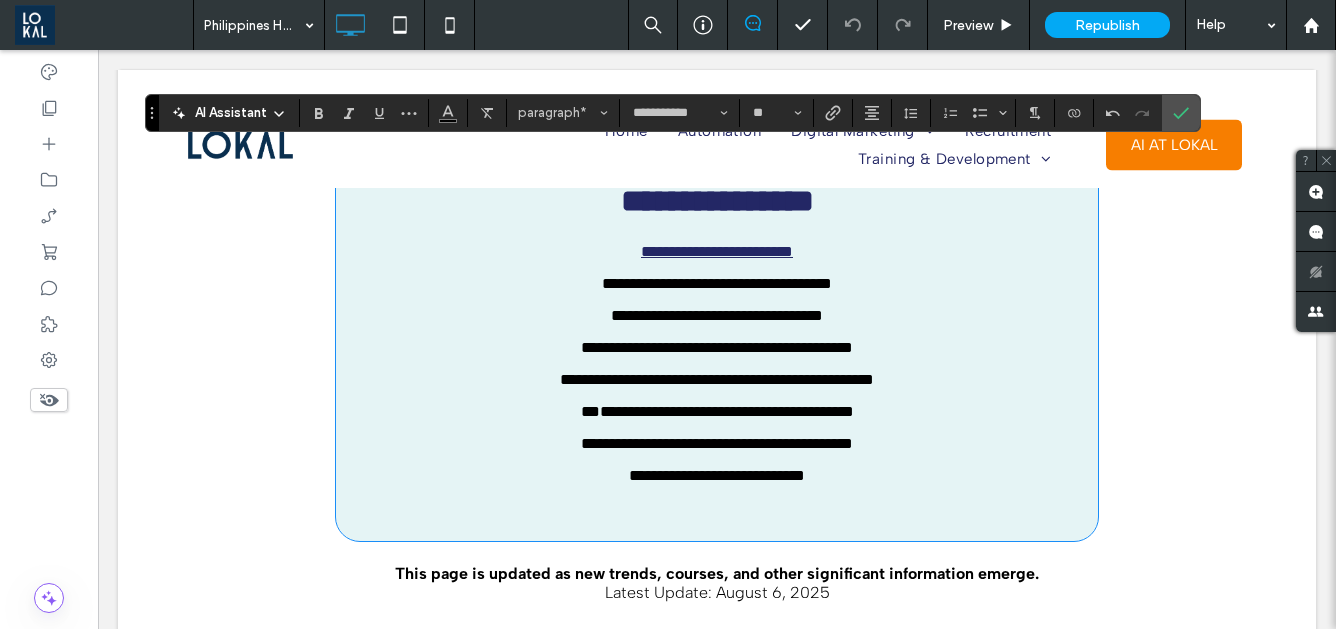 drag, startPoint x: 573, startPoint y: 284, endPoint x: 845, endPoint y: 491, distance: 341.8084 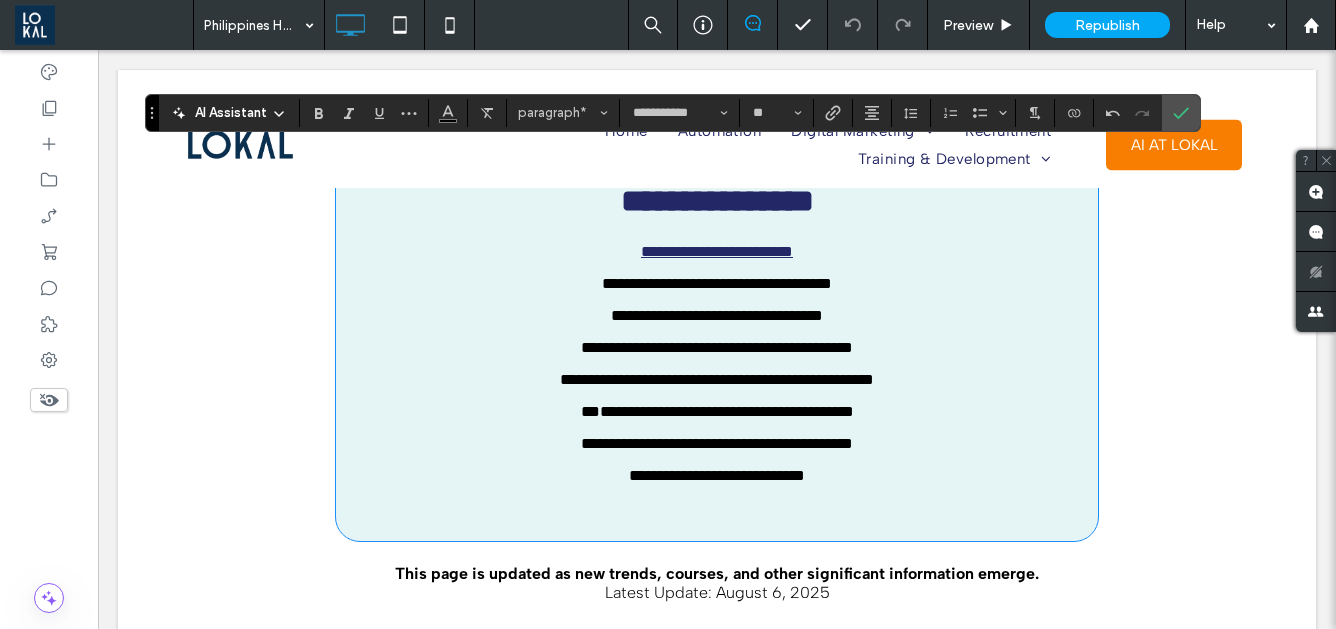 click on "**********" at bounding box center [717, 331] 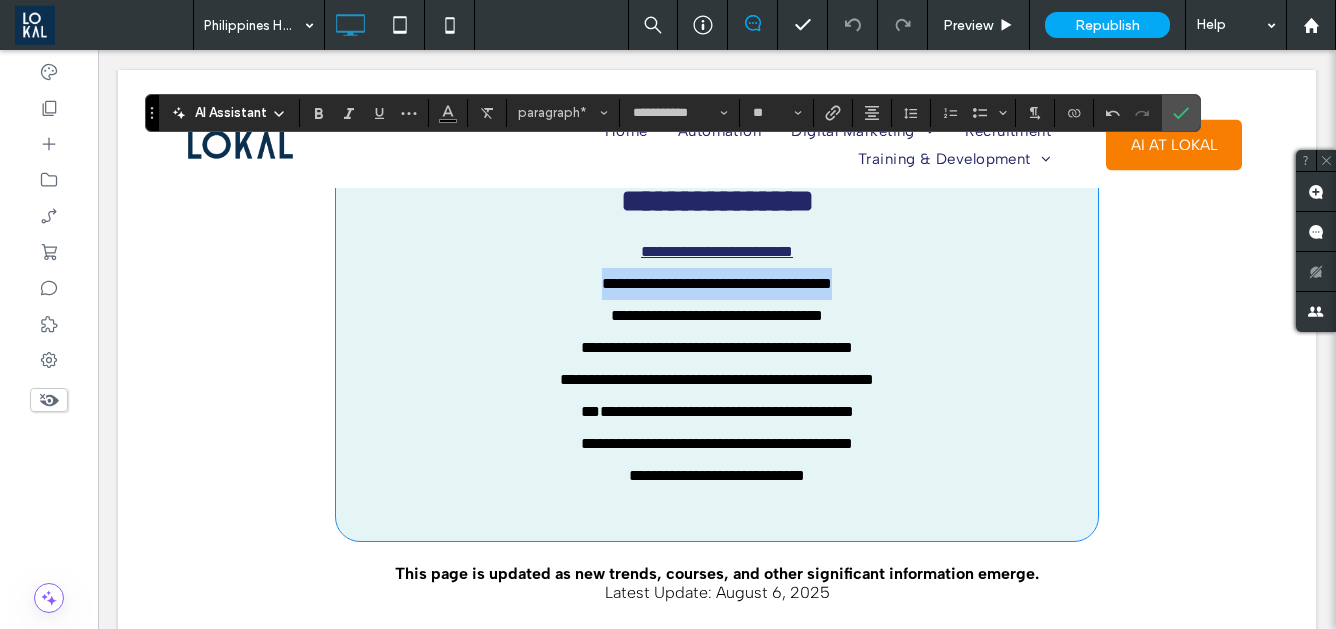 drag, startPoint x: 571, startPoint y: 289, endPoint x: 863, endPoint y: 283, distance: 292.06165 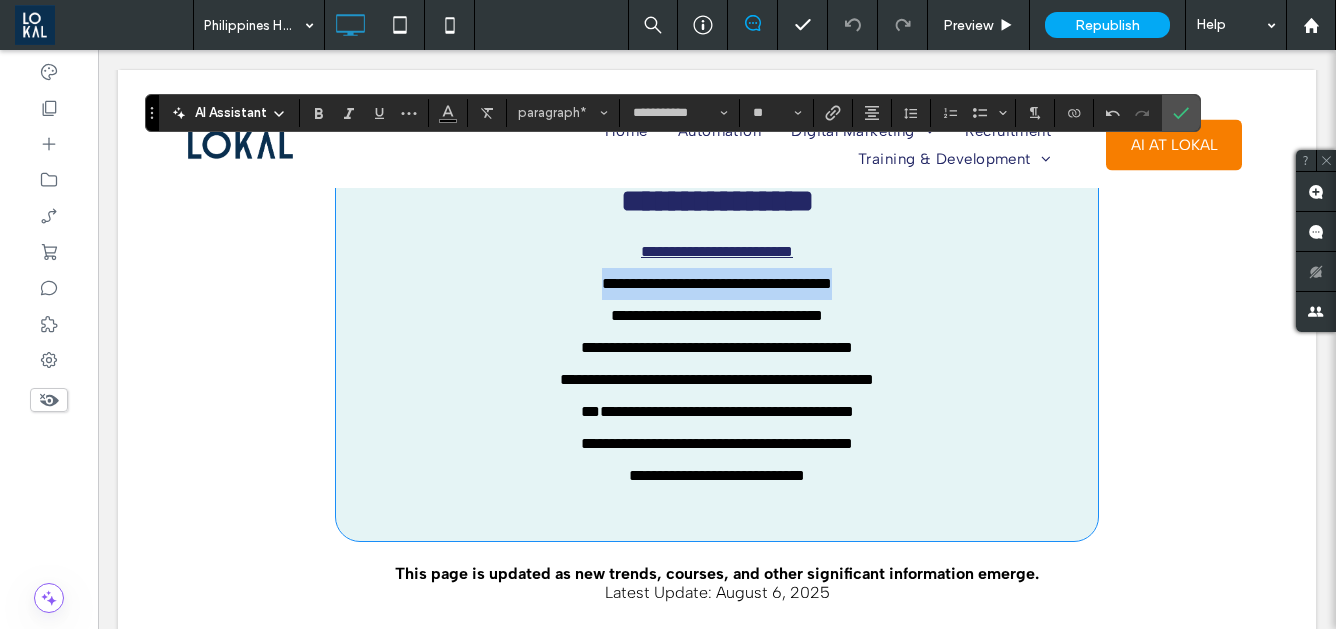 click on "**********" at bounding box center (717, 316) 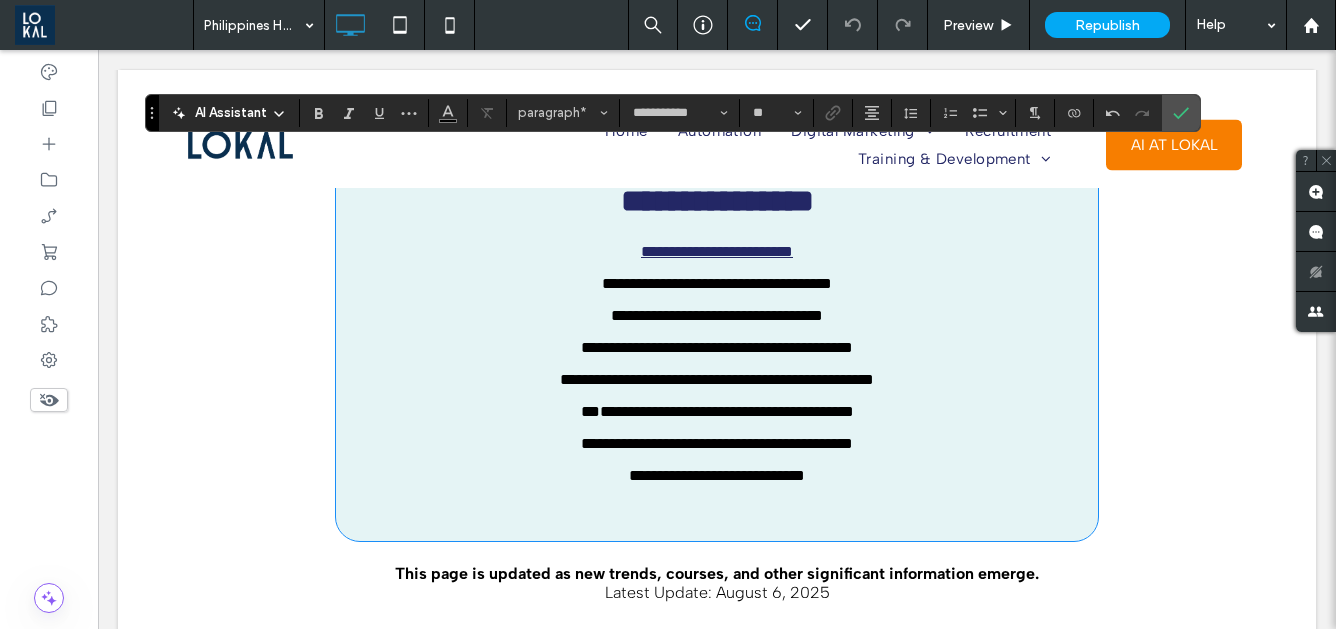 click on "**********" at bounding box center [717, 331] 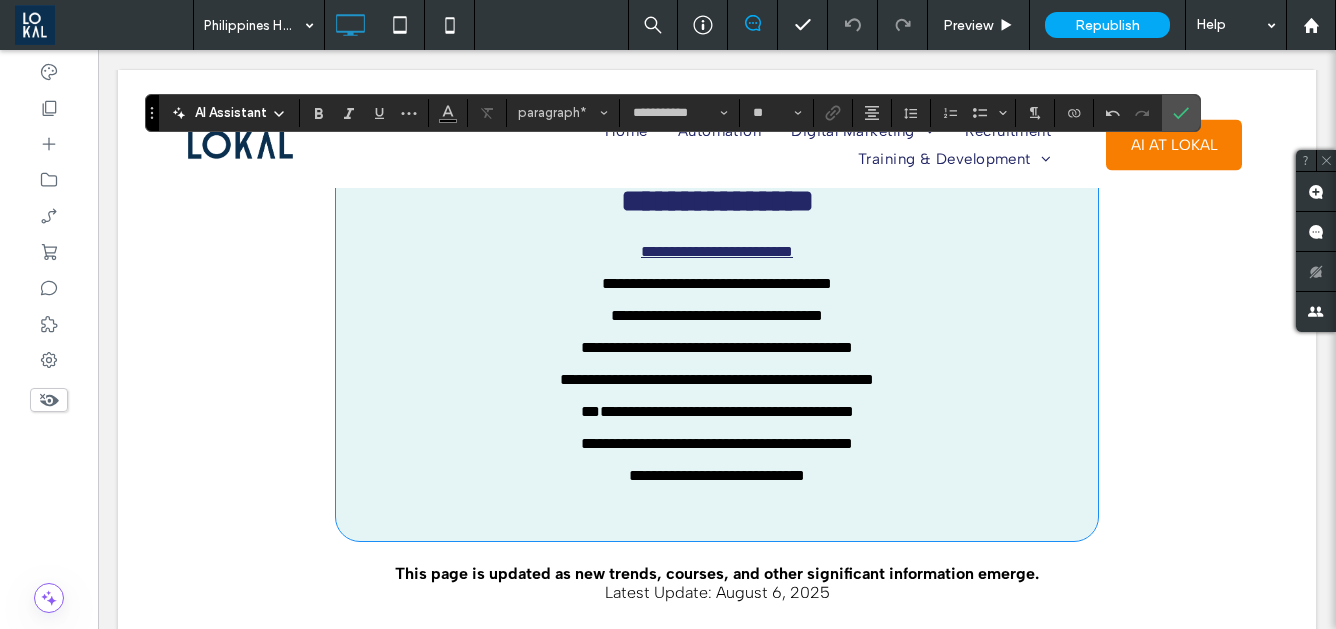 click on "﻿" at bounding box center [717, 517] 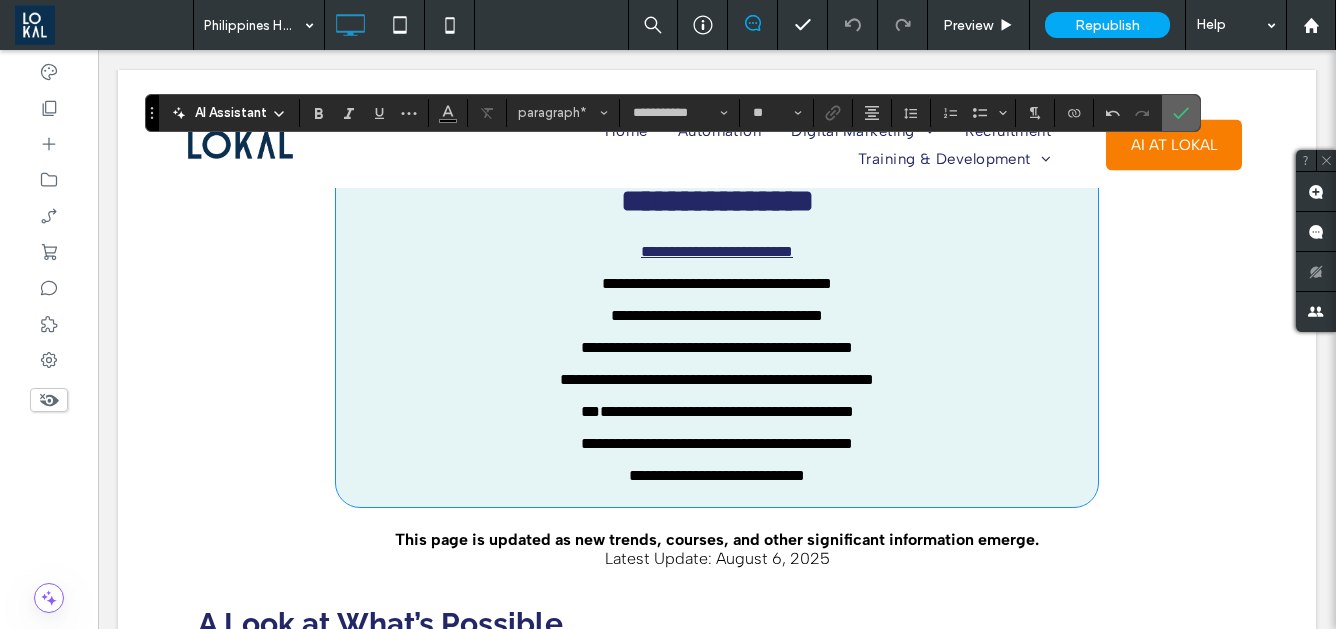 click at bounding box center [1181, 113] 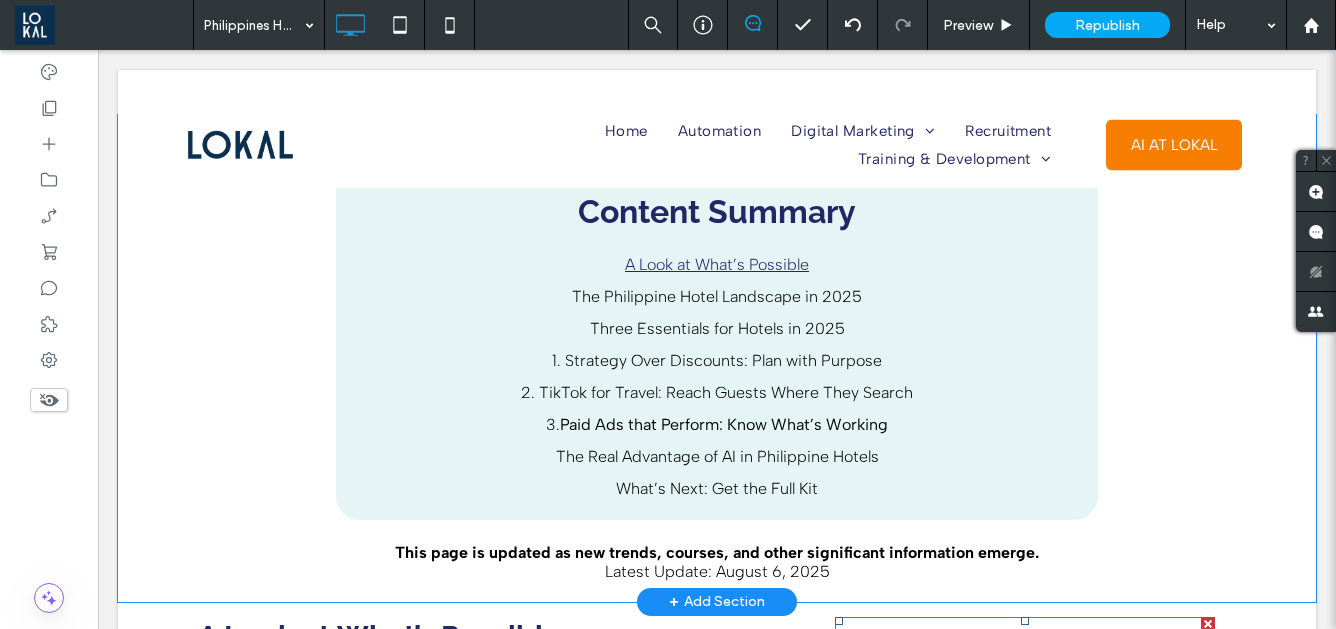 scroll, scrollTop: 706, scrollLeft: 0, axis: vertical 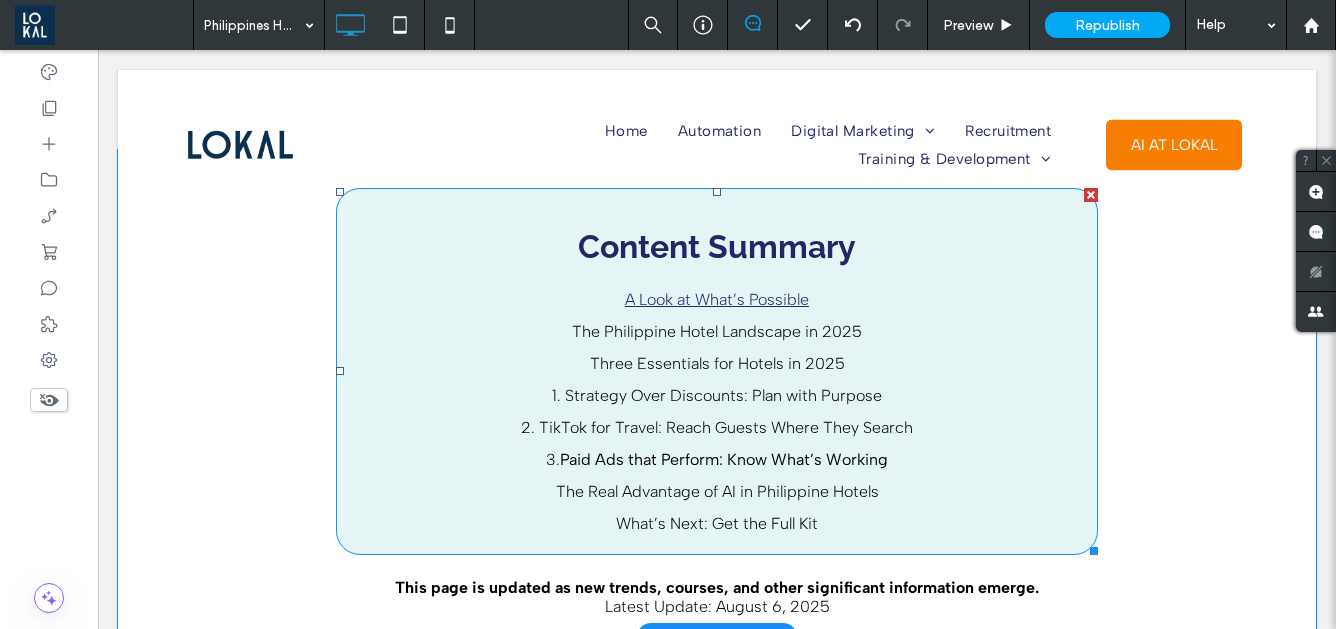click on "A Look at What’s Possible The Philippine Hotel Landscape in 2025 Three Essentials for Hotels in 2025 1. Strategy Over Discounts: Plan with Purpose 2. TikTok for Travel: Reach Guests Where They Search" at bounding box center [717, 364] 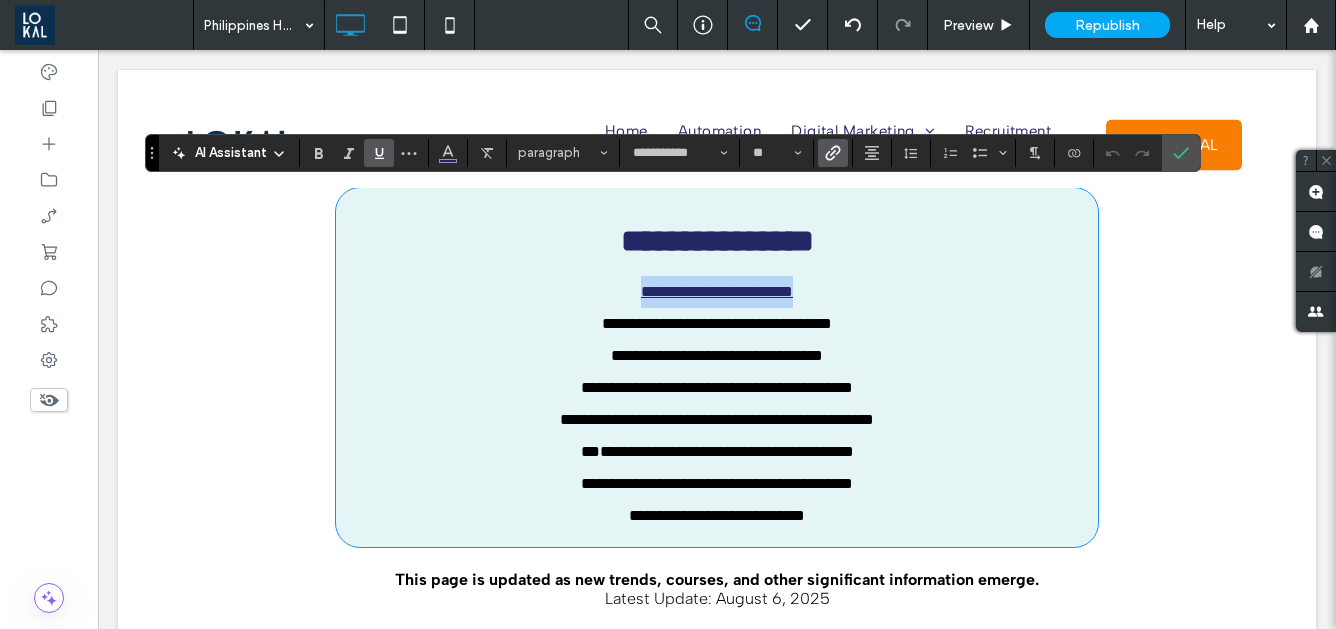 drag, startPoint x: 624, startPoint y: 302, endPoint x: 812, endPoint y: 305, distance: 188.02394 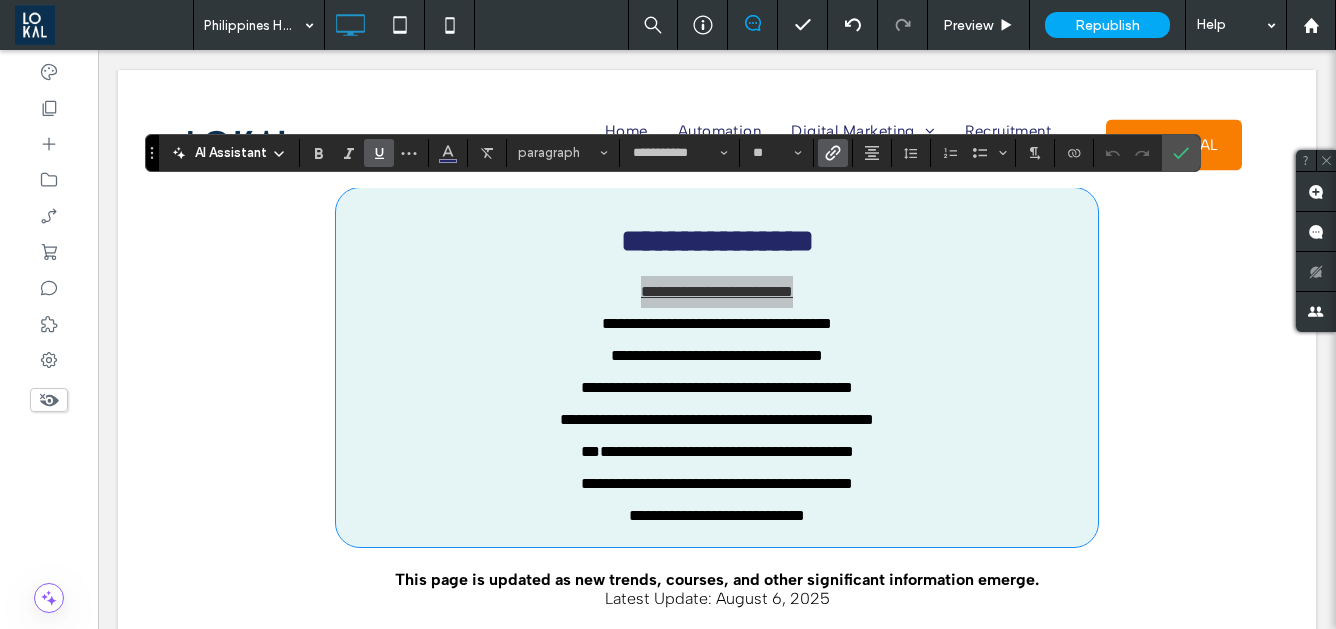 click 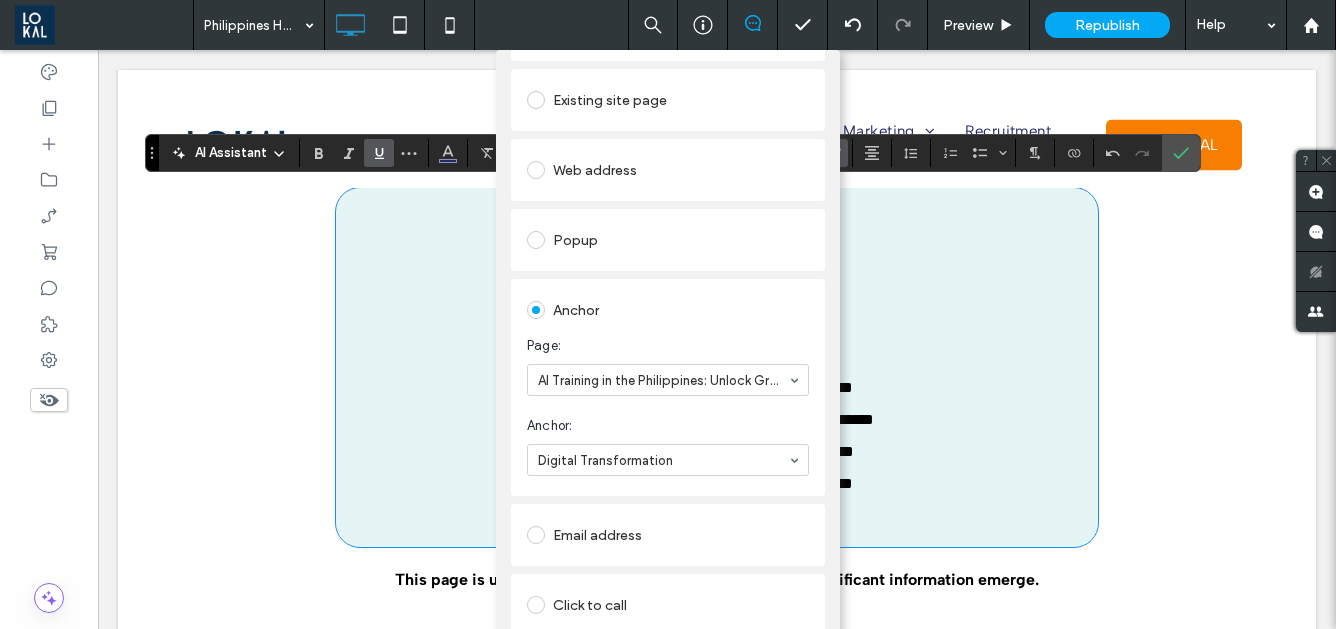 scroll, scrollTop: 92, scrollLeft: 0, axis: vertical 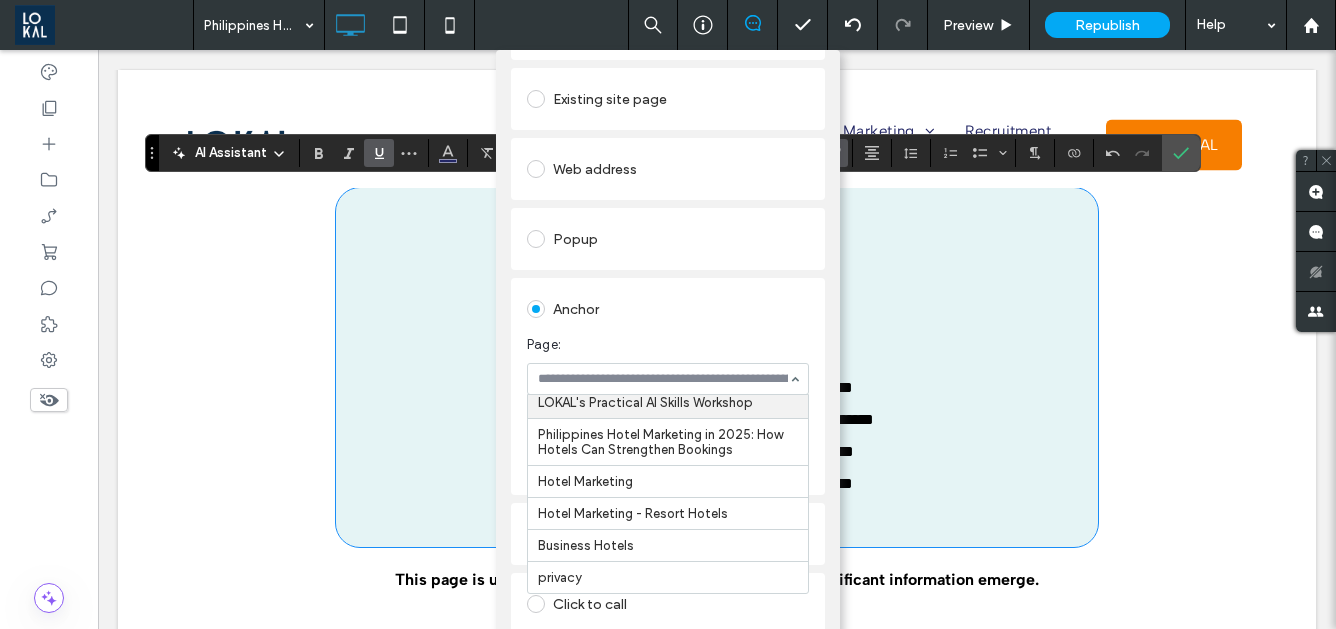 click on "Add Link Links Audit Tool Take Me There Existing site page Web address Popup Anchor Page: Home Automation Ecommerce Marketing Shopify Partner Philippines Shopify Website Design Why is E-commerce Booming in the Philippines? A Guide on How to Build A Successful Online Store Here's Why You Need to Start Selling in Lazada and Shopee Full Service Digital Marketing Web Design Services Search Marketing Email Marketing Hotel Marketing Philippines Hotel SEO Philippines Hotel Web Design Services Real Estate Marketing Philippines Real Estate SEO Philippines Real Estate Web Design Services Law Firm Marketing Philippines Law Firm SEO Philippines Law Firm Web Design Services Travel Marketing Philippines Travel SEO Philippines Travel  Web Design Services Healthcare Firm Marketing Philippines Healthcare Firm SEO Philippines Healthcare Firm  Web Design Services Influencer Marketing Hubspot Partner Philippines Digital Public Relation Reputation Management Recruitment Training & Development LOKAL AI Training AI Training Contact" at bounding box center [668, 364] 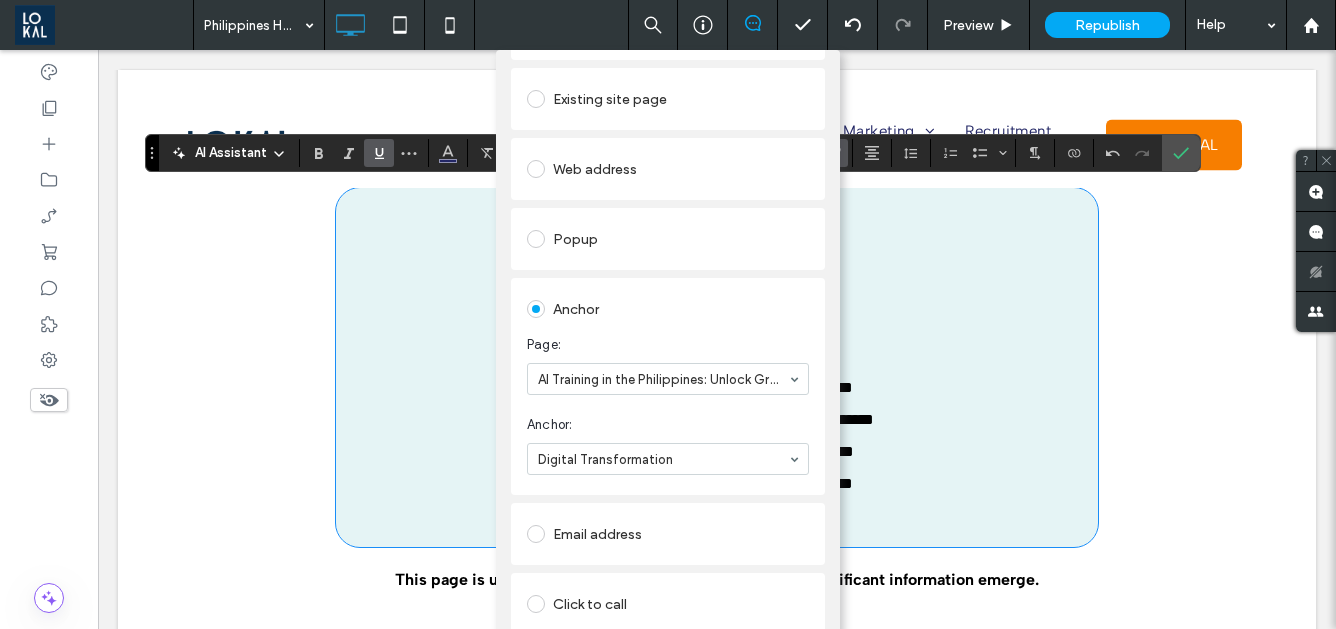 click on "Add Link Links Audit Tool Take Me There Existing site page Web address Popup Anchor Page: AI Training in the Philippines: Unlock Growth and Efficiency for Your Business Anchor: Digital Transformation Email address Click to call File for download Remove link" at bounding box center [668, 364] 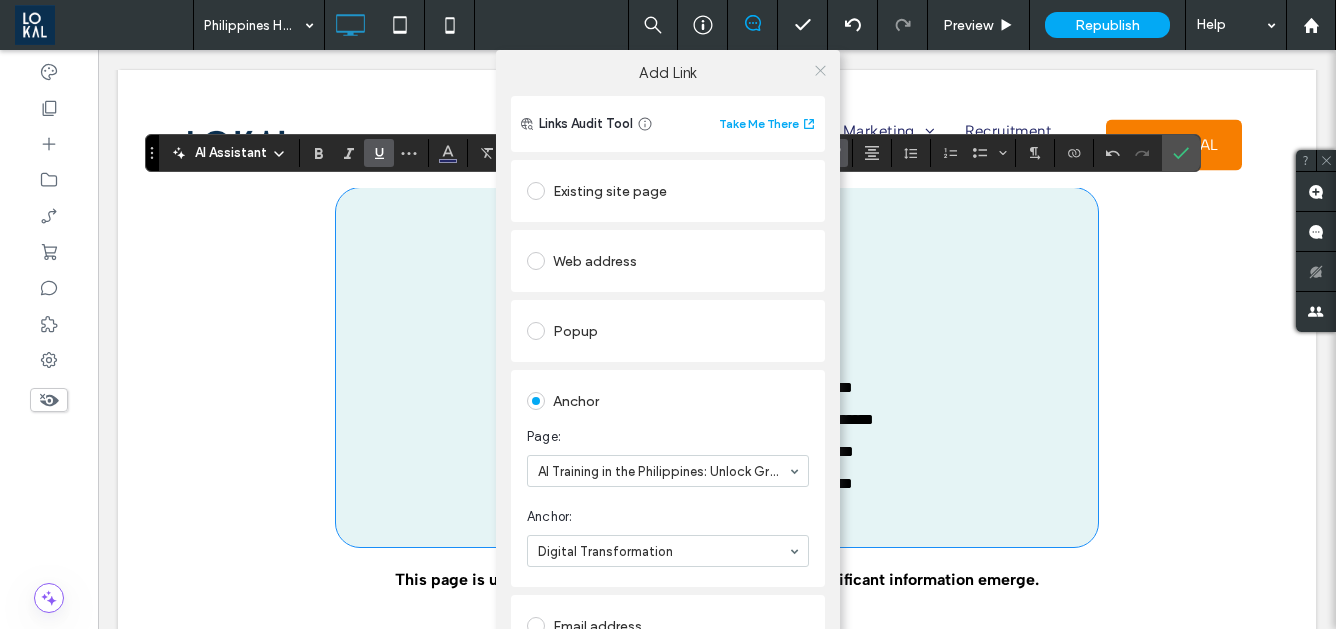 click 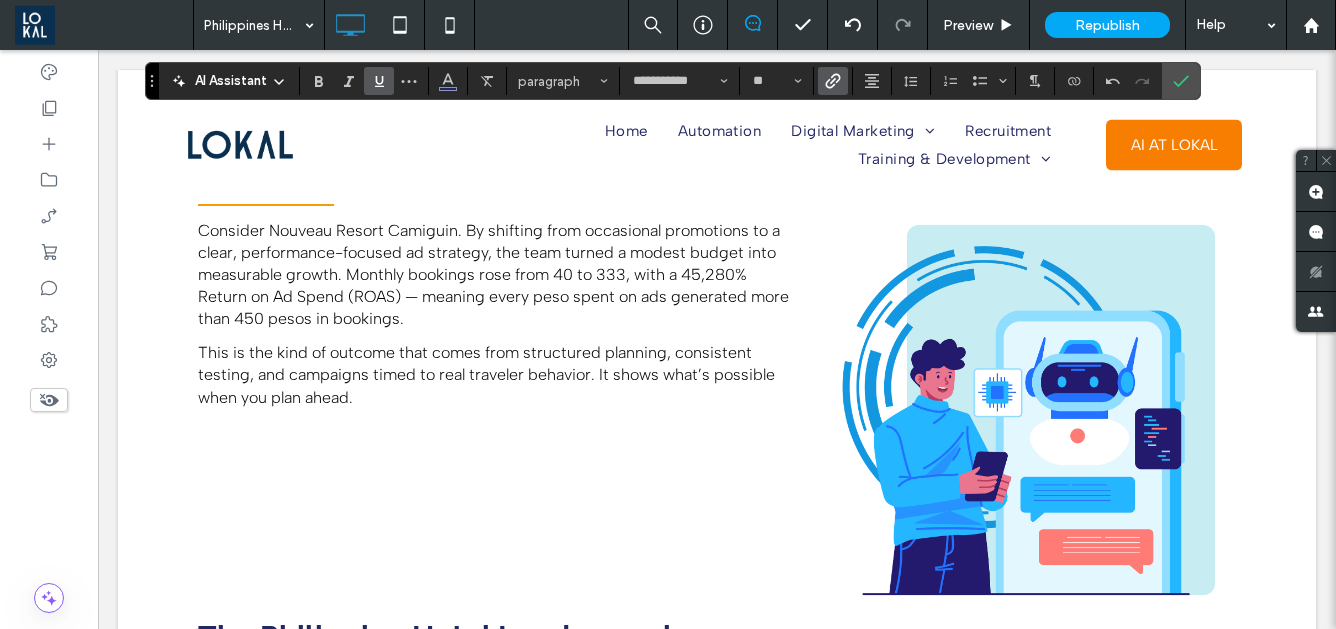 scroll, scrollTop: 1191, scrollLeft: 0, axis: vertical 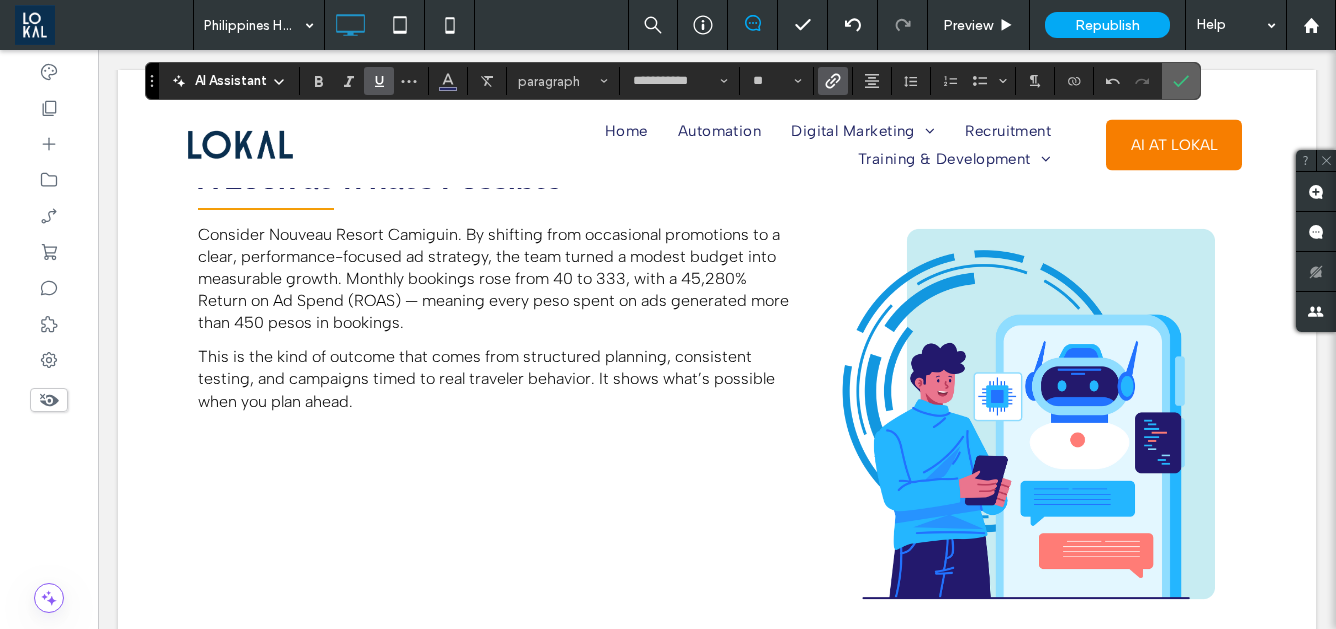 click 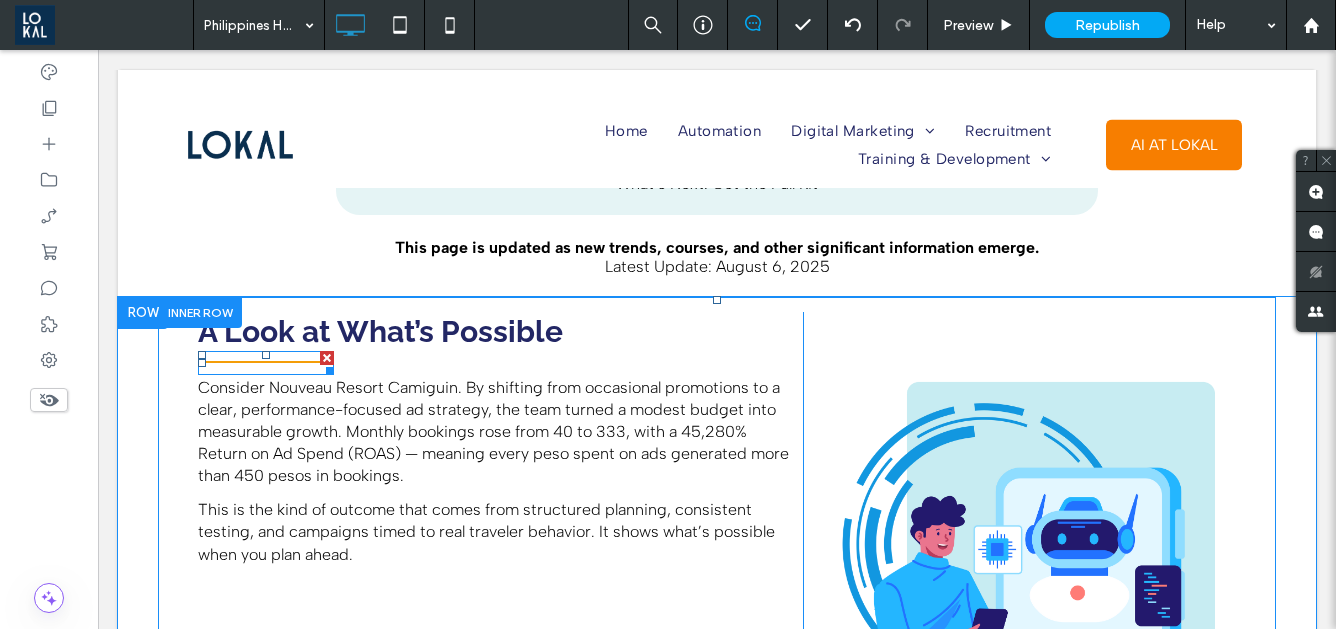 scroll, scrollTop: 1038, scrollLeft: 0, axis: vertical 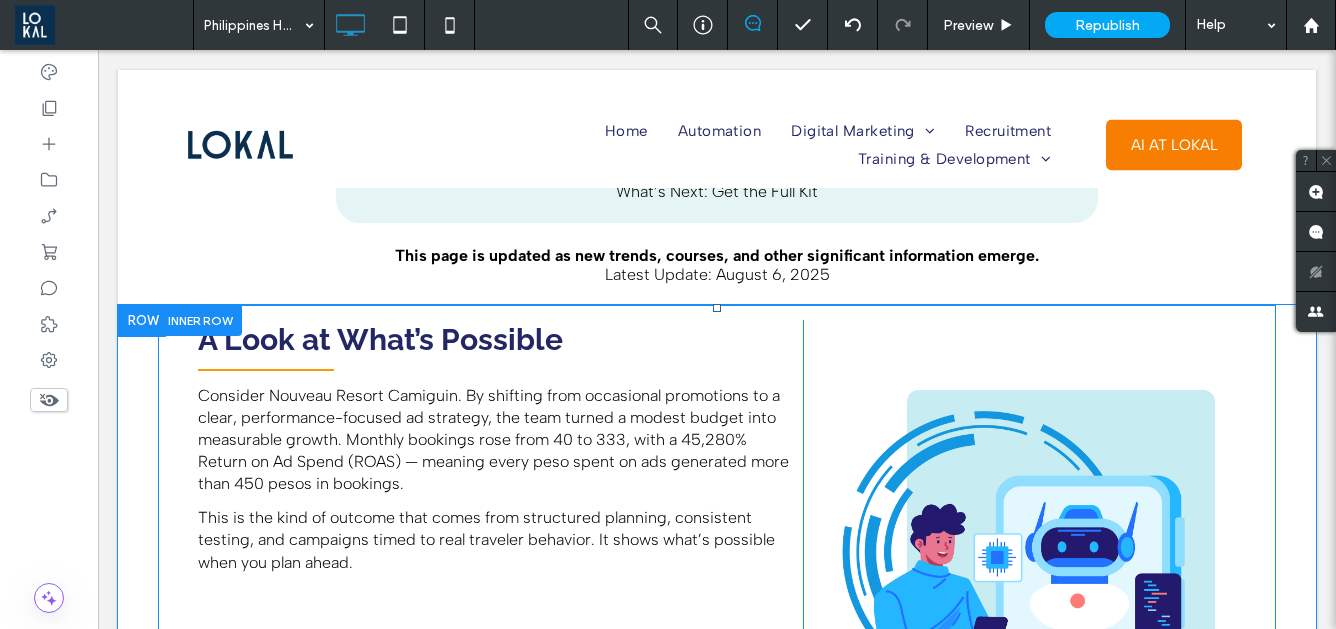 click at bounding box center [200, 320] 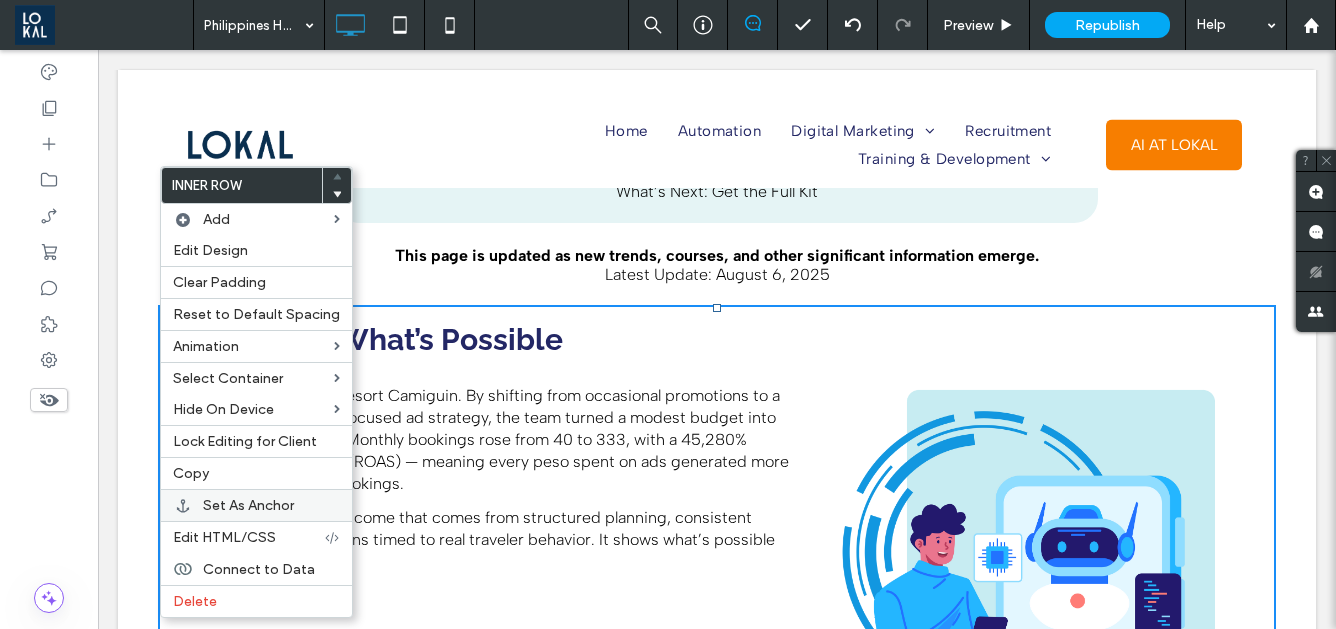 click on "Set As Anchor" at bounding box center (271, 505) 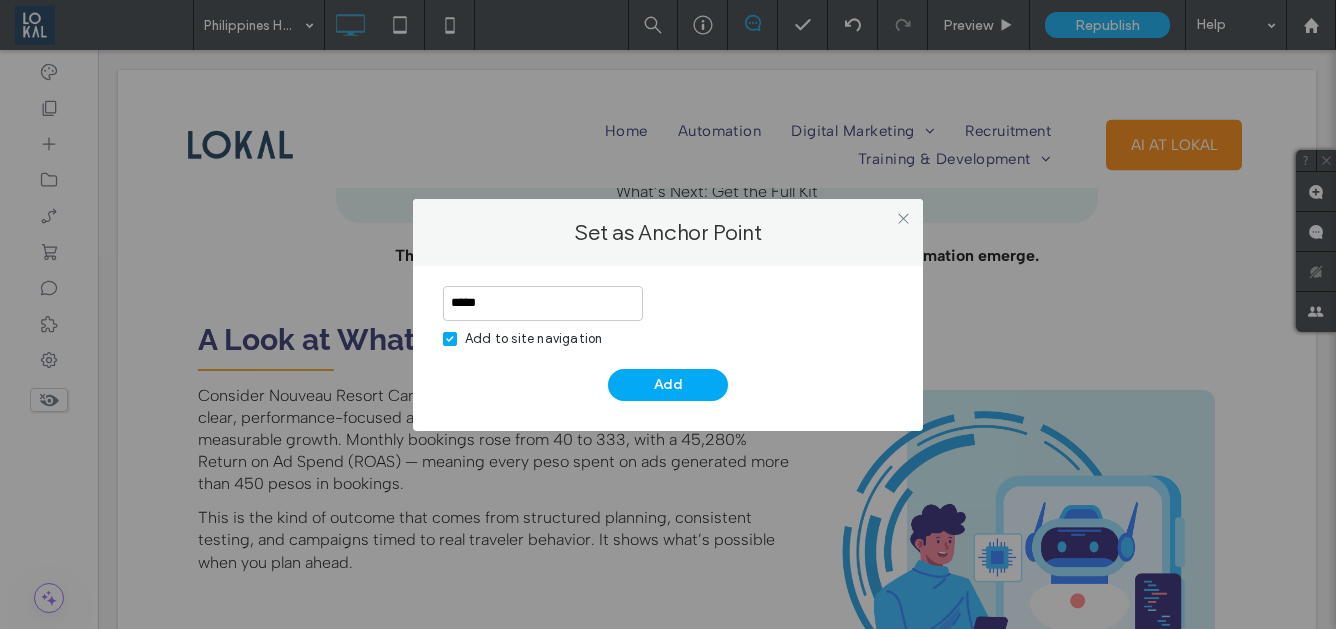 type on "*****" 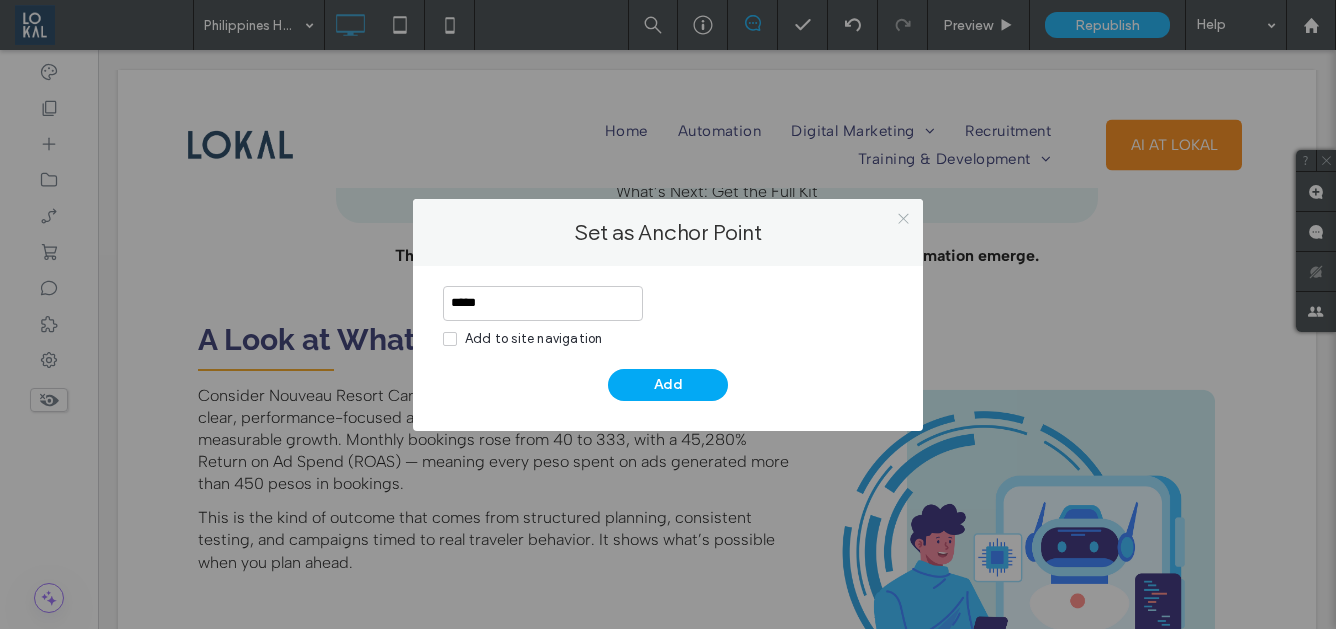 click 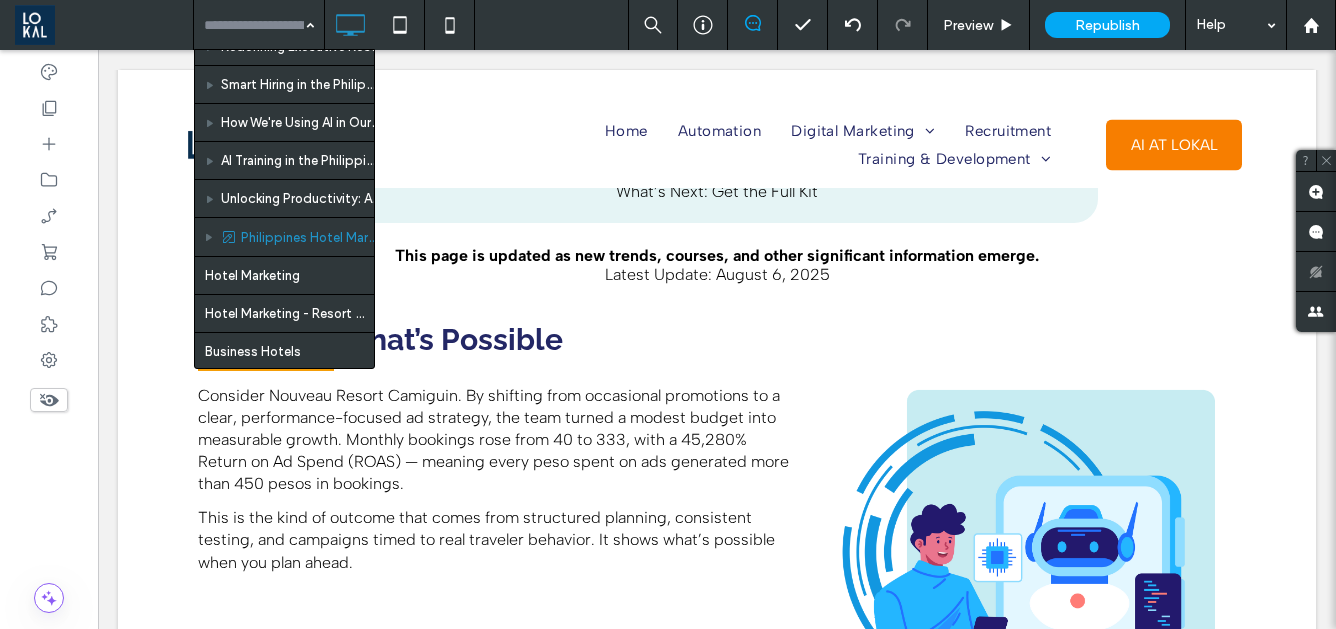 scroll, scrollTop: 2283, scrollLeft: 0, axis: vertical 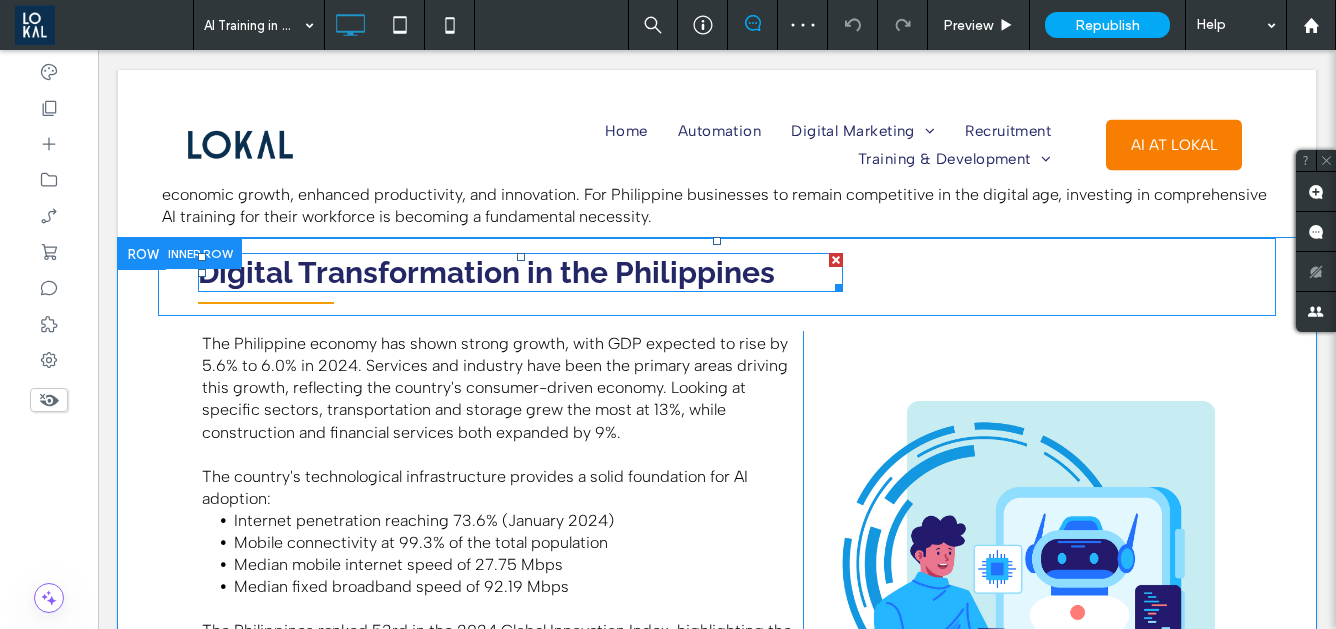 click on "Digital Transformation in the Philippines" at bounding box center [486, 272] 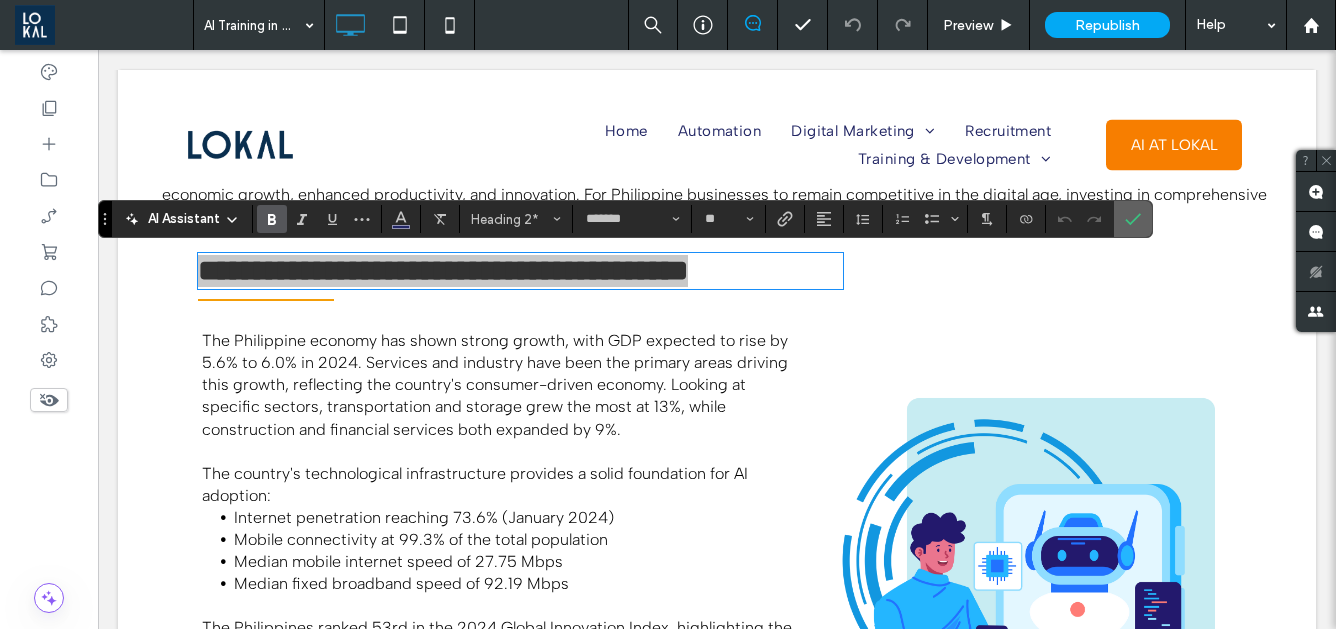 click 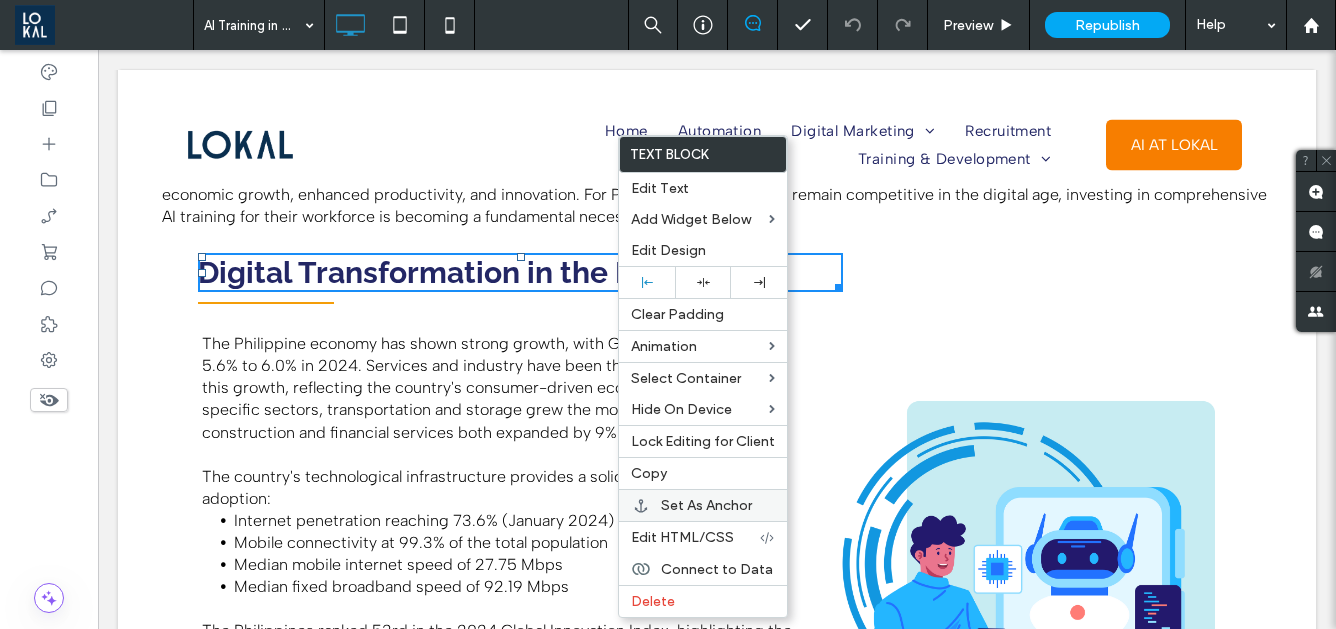 click on "Set As Anchor" at bounding box center (703, 505) 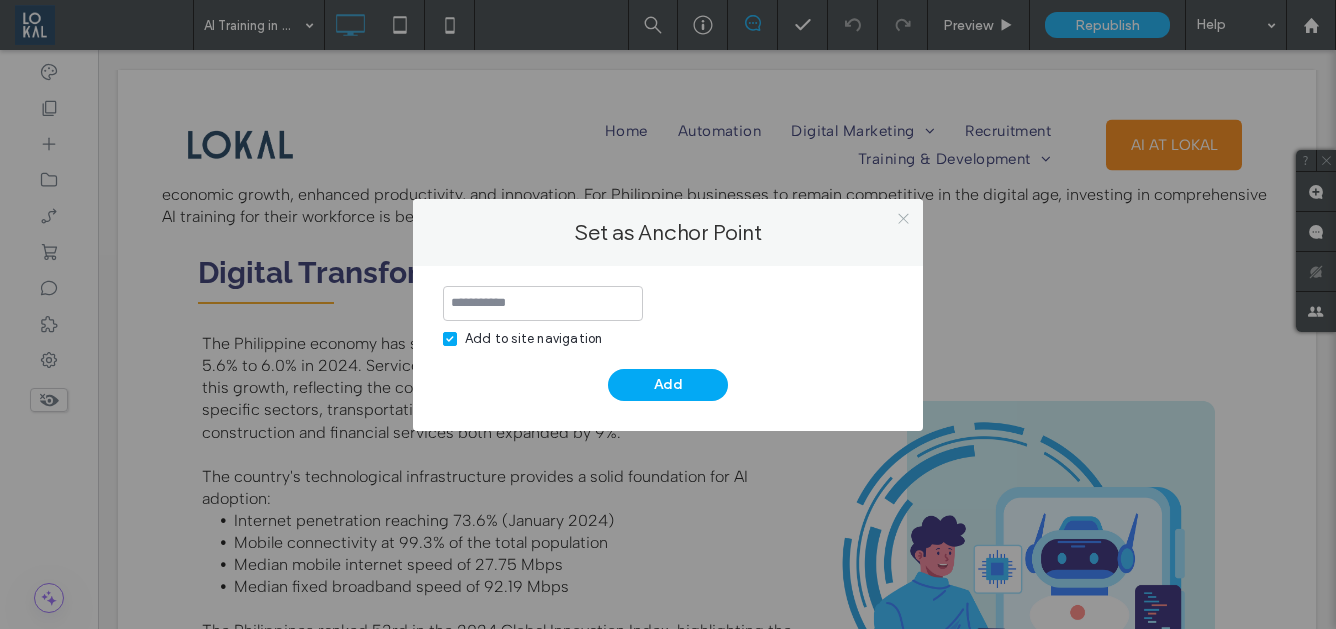 click 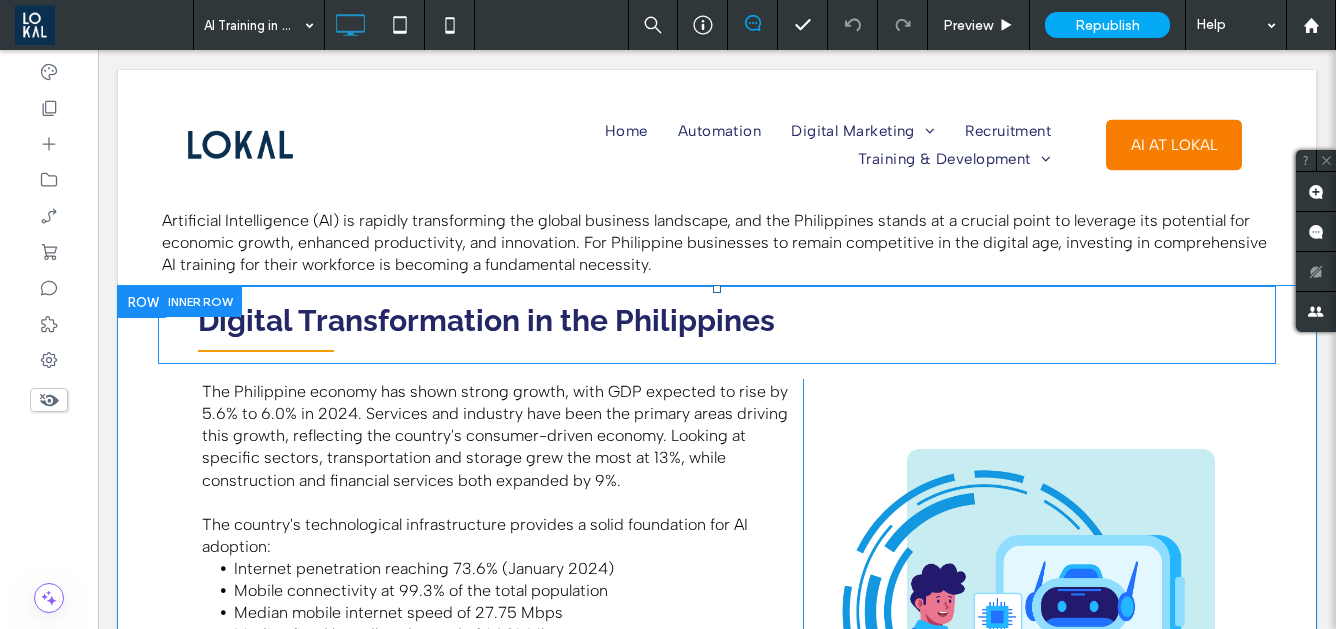 scroll, scrollTop: 1180, scrollLeft: 0, axis: vertical 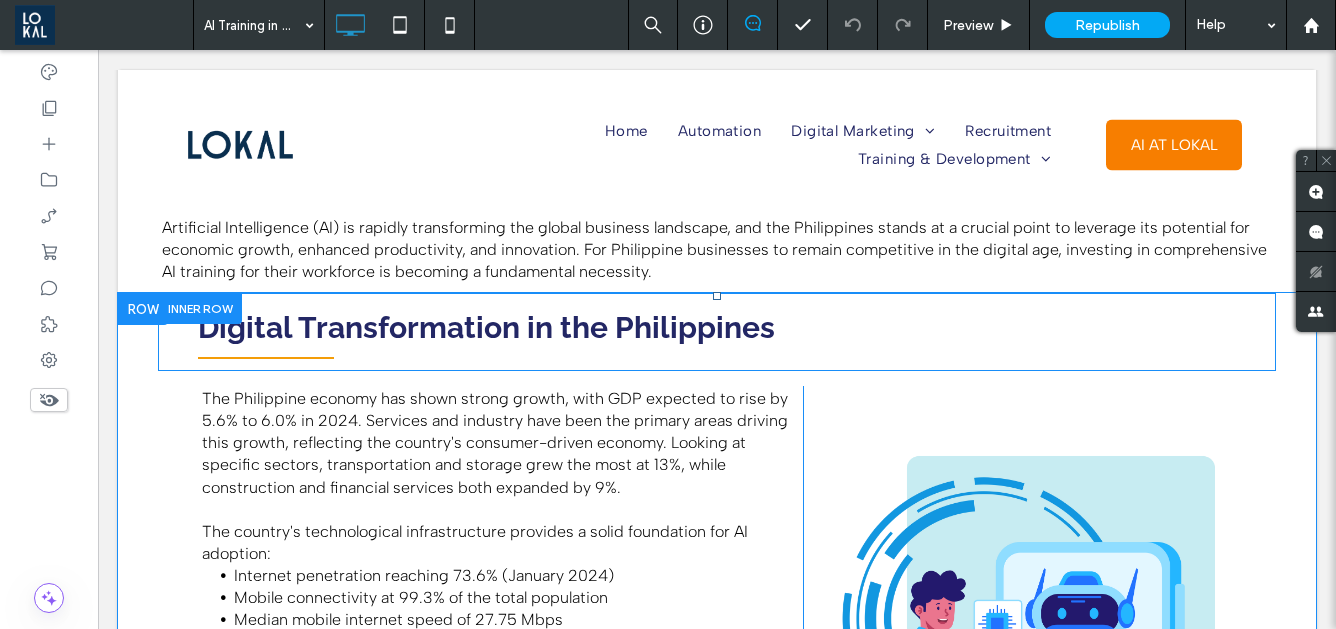 click at bounding box center [200, 308] 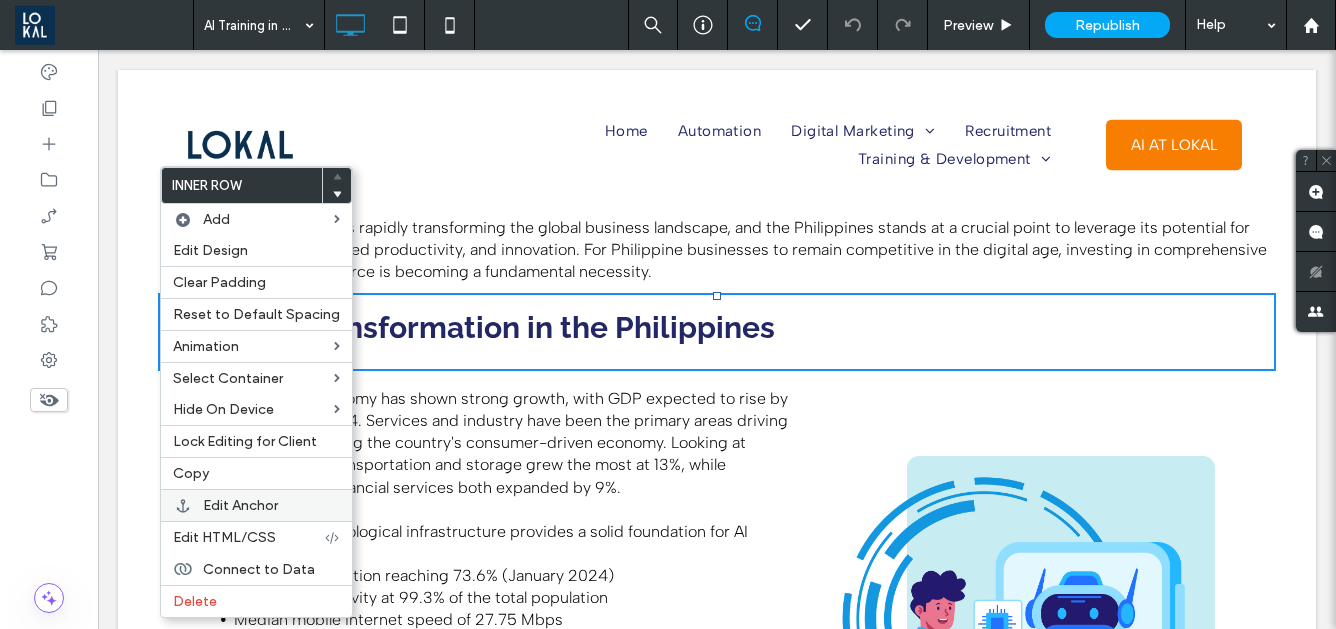 click on "Edit Anchor" at bounding box center (271, 505) 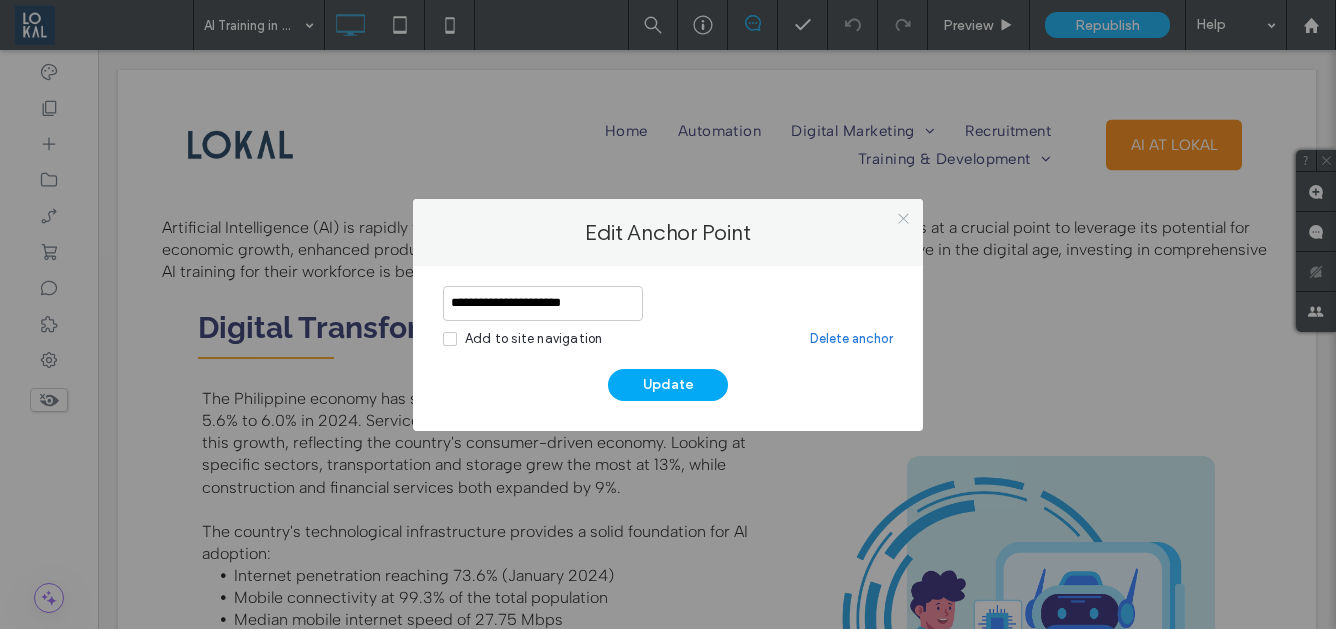 click 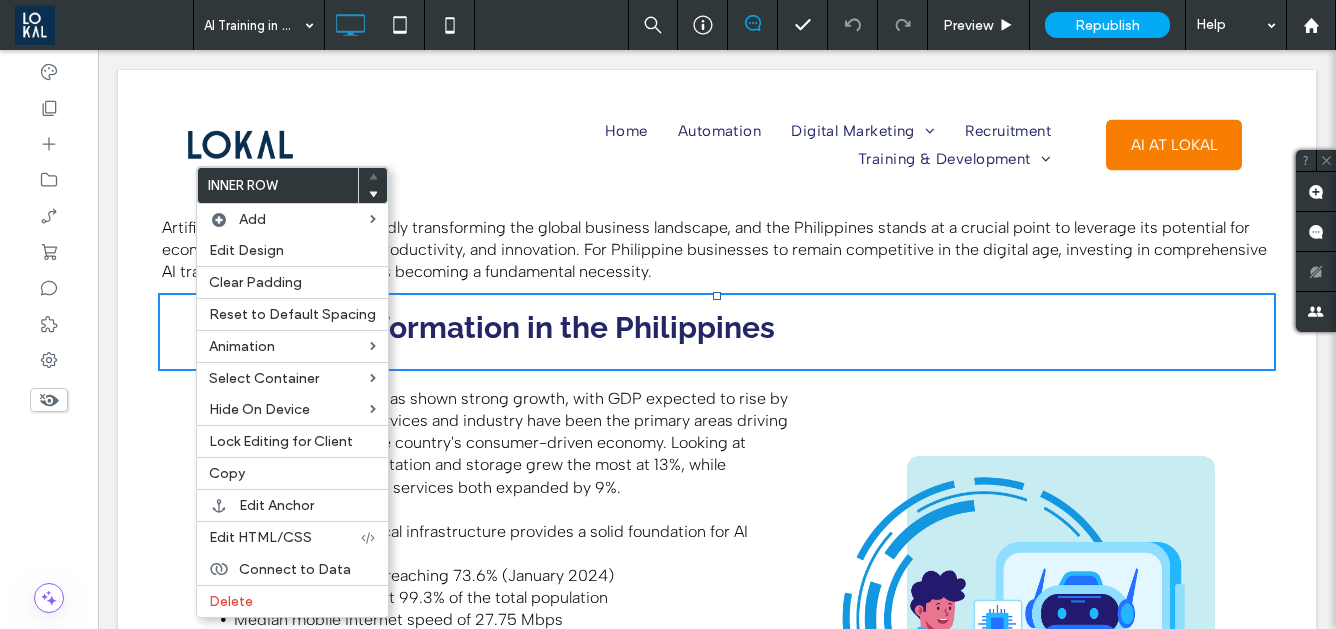 click on "Digital Transformation in the Philippines
Click To Paste" at bounding box center (717, 339) 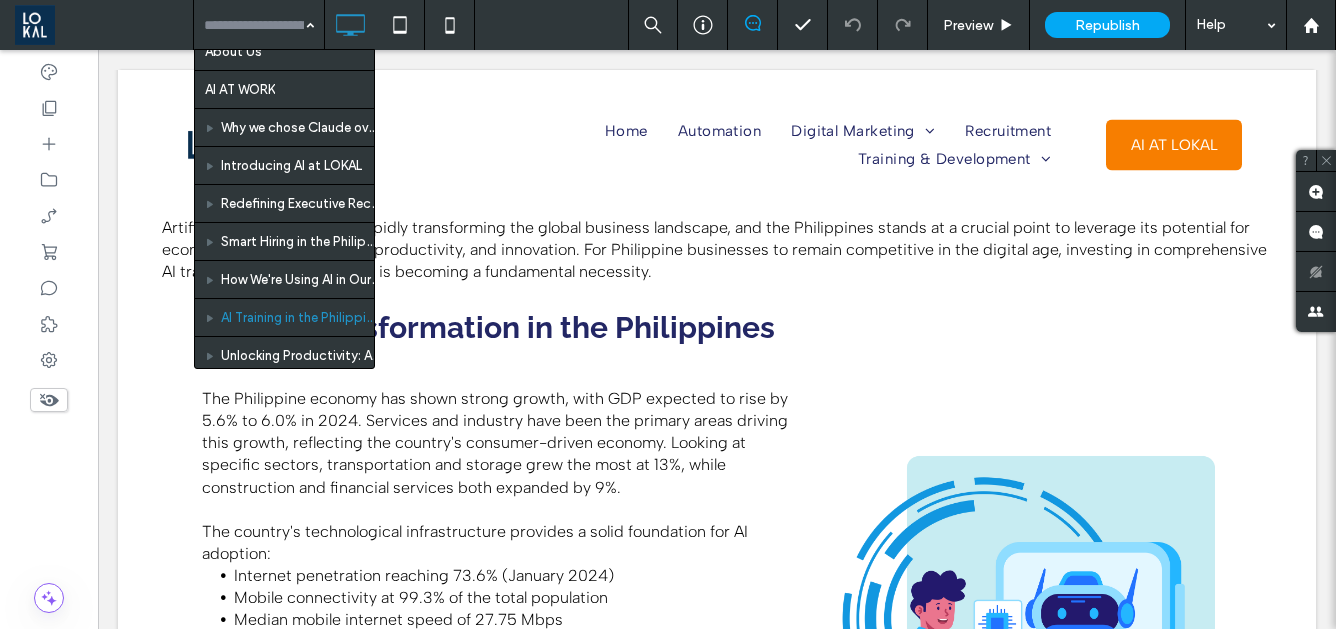 scroll, scrollTop: 2331, scrollLeft: 0, axis: vertical 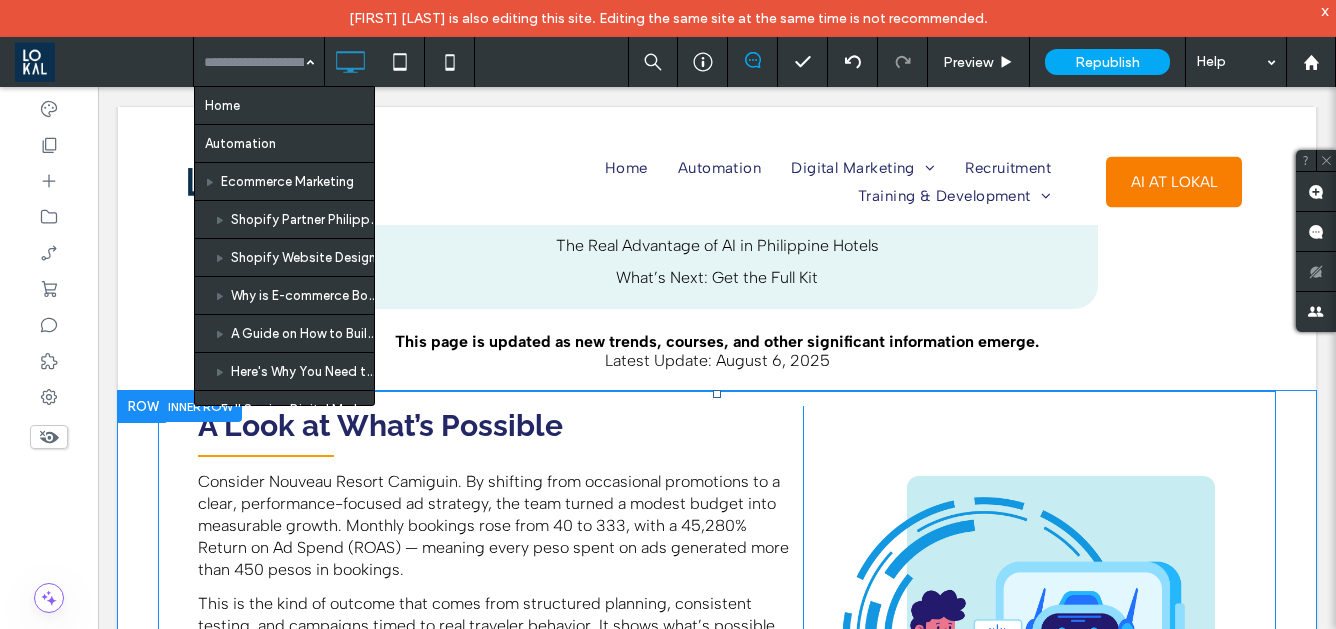 click on "A Look at What’s Possible
Consider Nouveau Resort Camiguin. By shifting from occasional promotions to a clear, performance-focused ad strategy, the team turned a modest budget into measurable growth. Monthly bookings rose from 40 to 333, with a 45,280% Return on Ad Spend (ROAS) — meaning every peso spent on ads generated more than 450 pesos in bookings.
This is the kind of outcome that comes from structured planning, consistent testing, and campaigns timed to real traveler behavior. It shows what’s possible when you plan ahead.
Click To Paste" at bounding box center (500, 628) 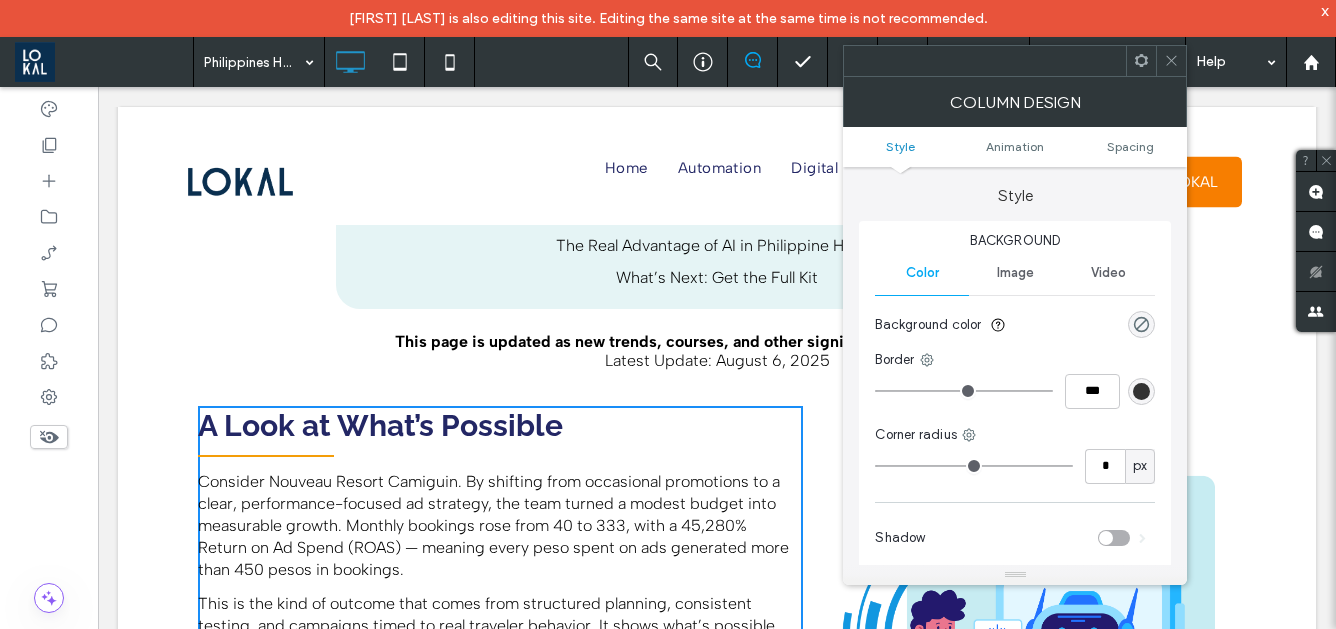 click on "A Look at What’s Possible" at bounding box center (380, 425) 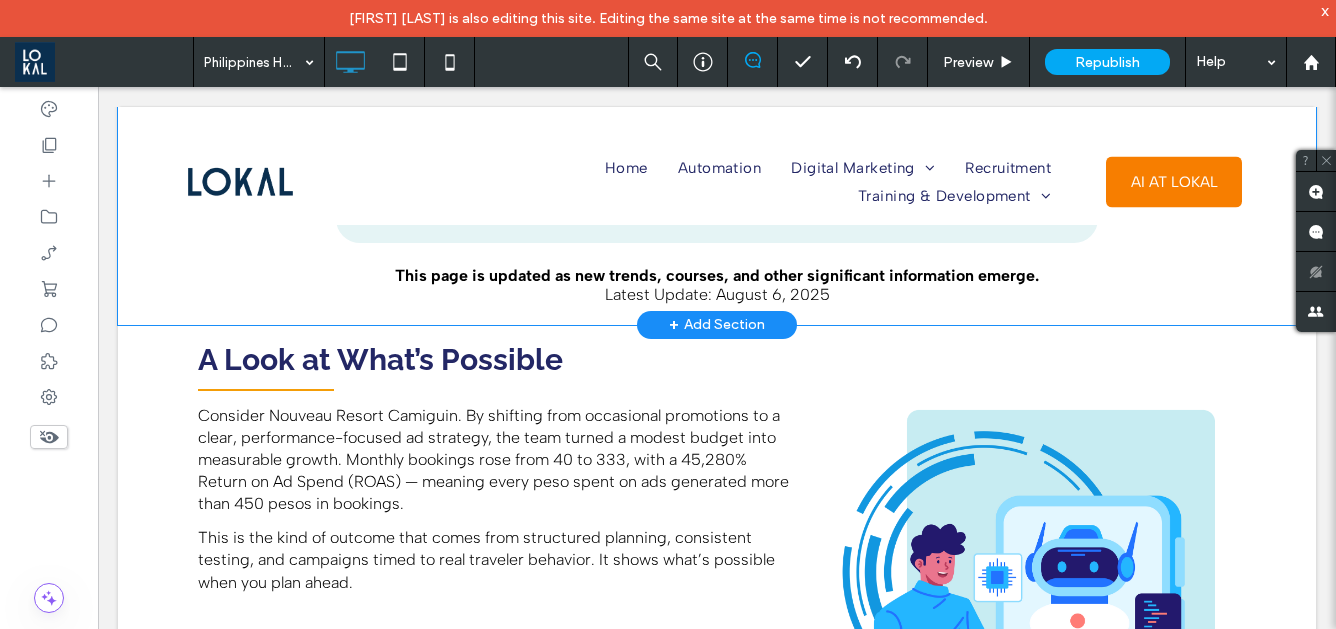 scroll, scrollTop: 1078, scrollLeft: 0, axis: vertical 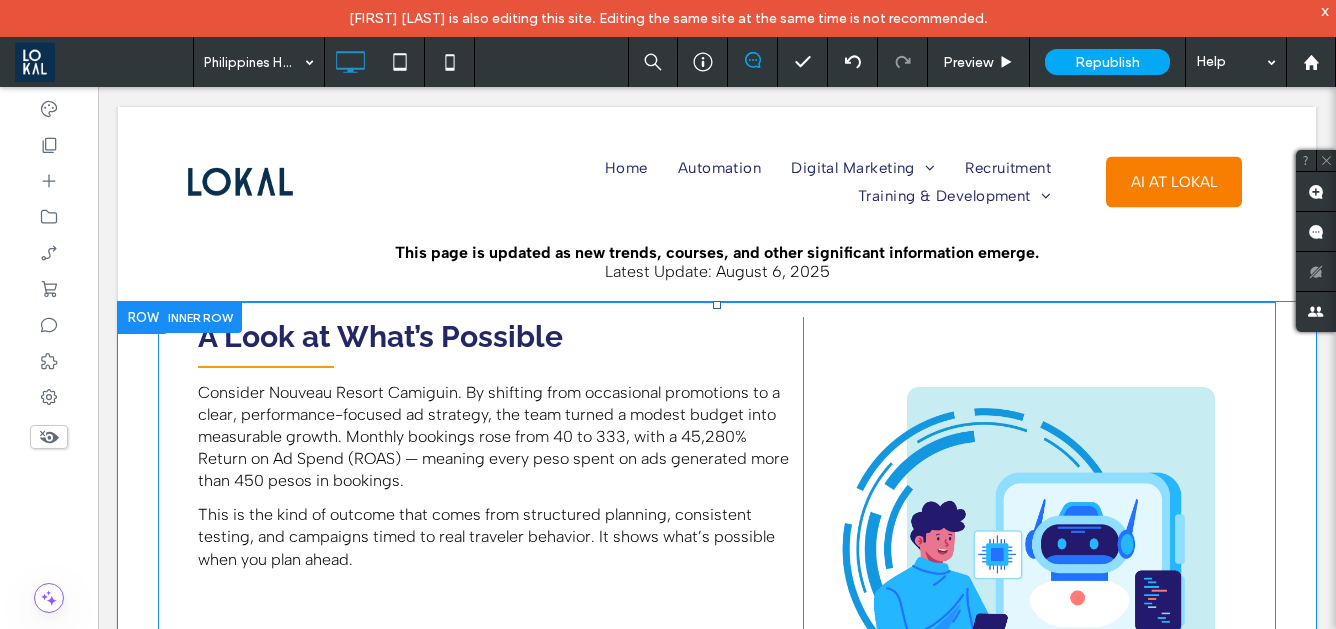 click at bounding box center (200, 317) 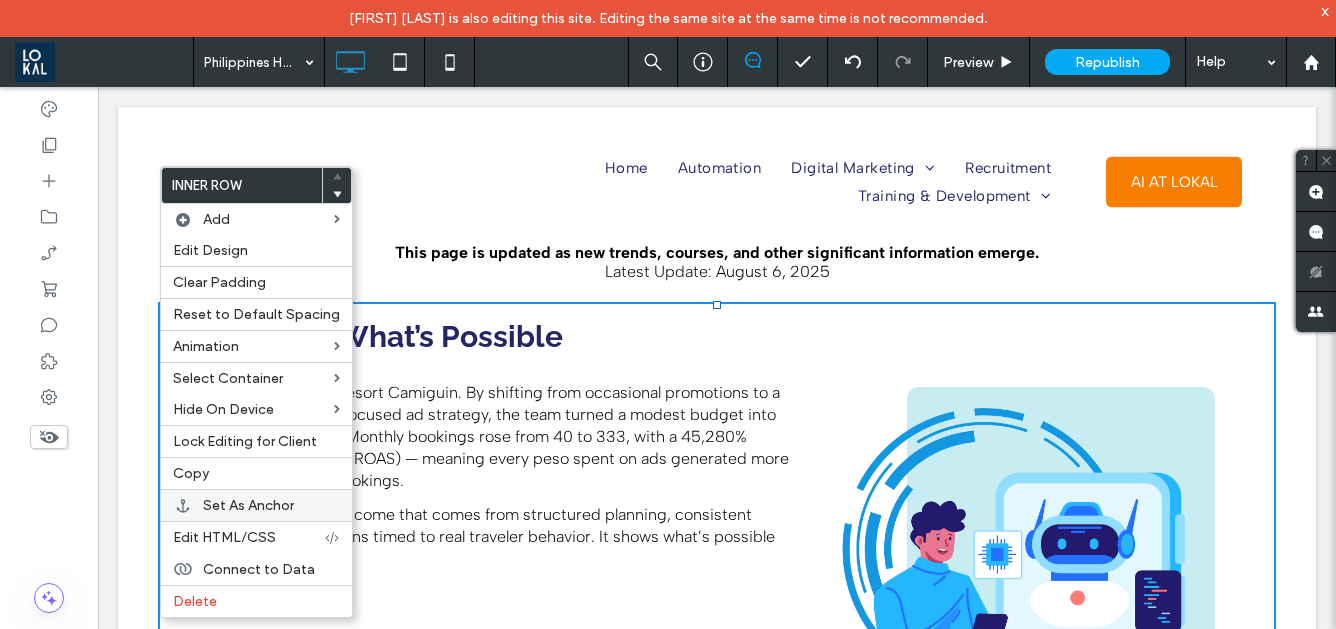 click on "Set As Anchor" at bounding box center (271, 505) 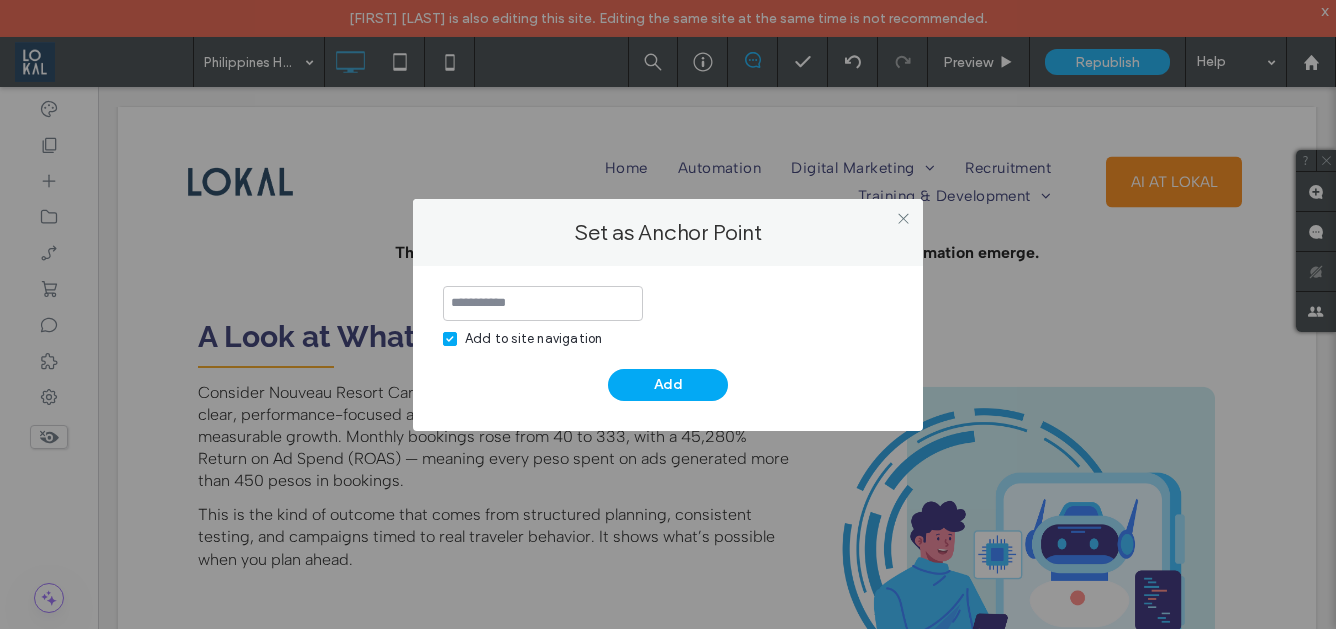 click on "Add to site navigation" at bounding box center [533, 339] 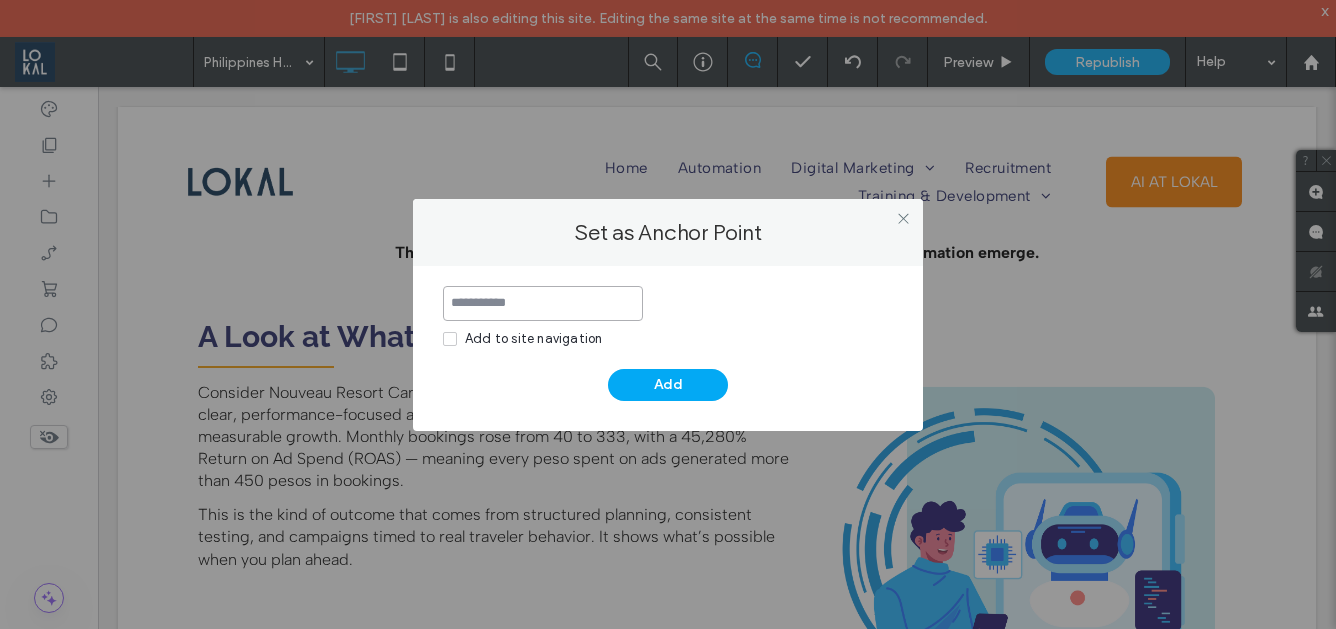 click at bounding box center (543, 303) 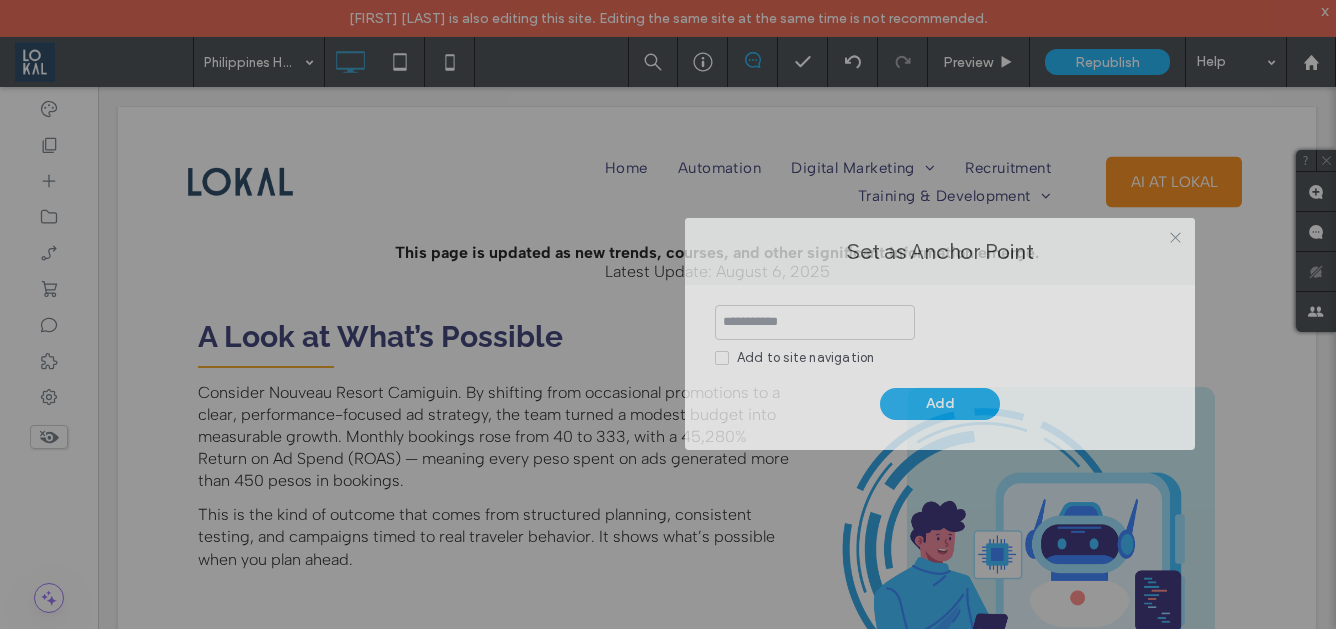 drag, startPoint x: 544, startPoint y: 215, endPoint x: 800, endPoint y: 222, distance: 256.09567 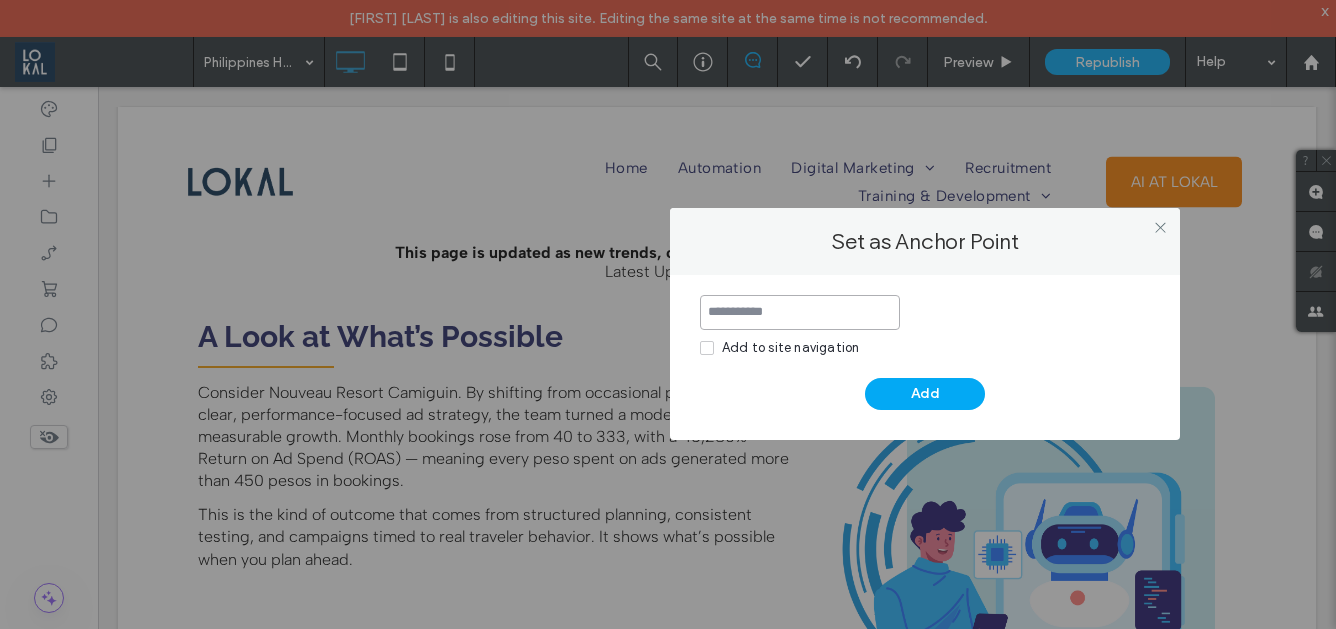 click at bounding box center [800, 312] 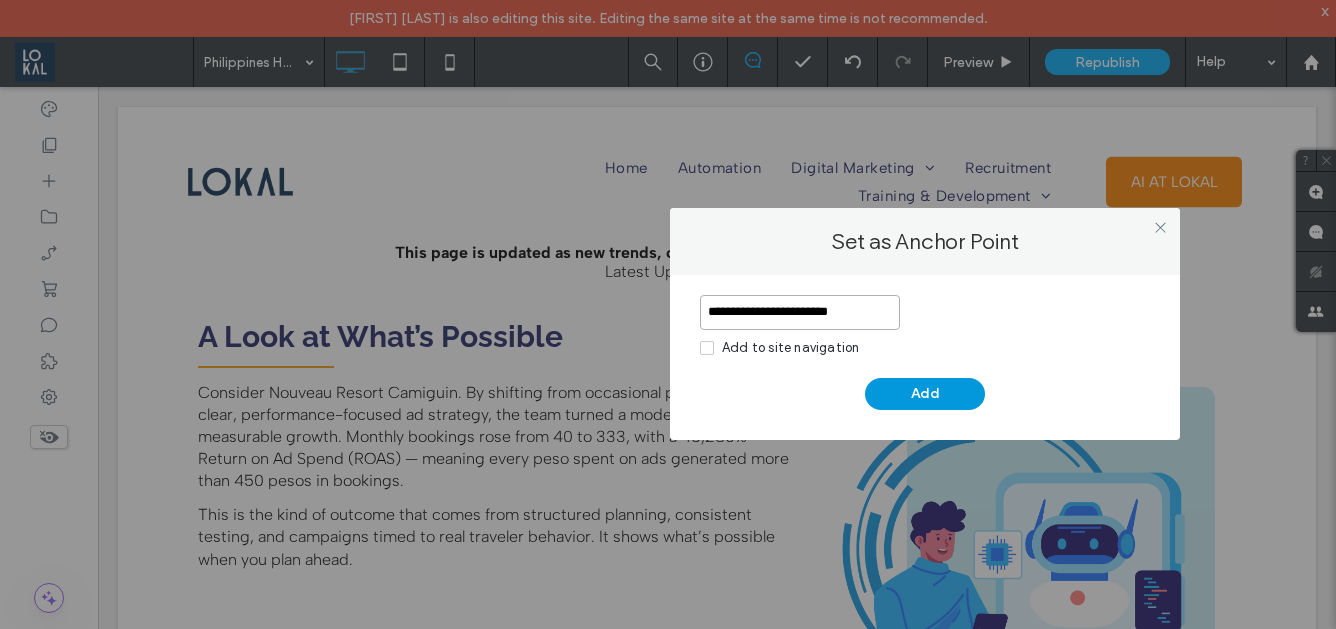 type on "**********" 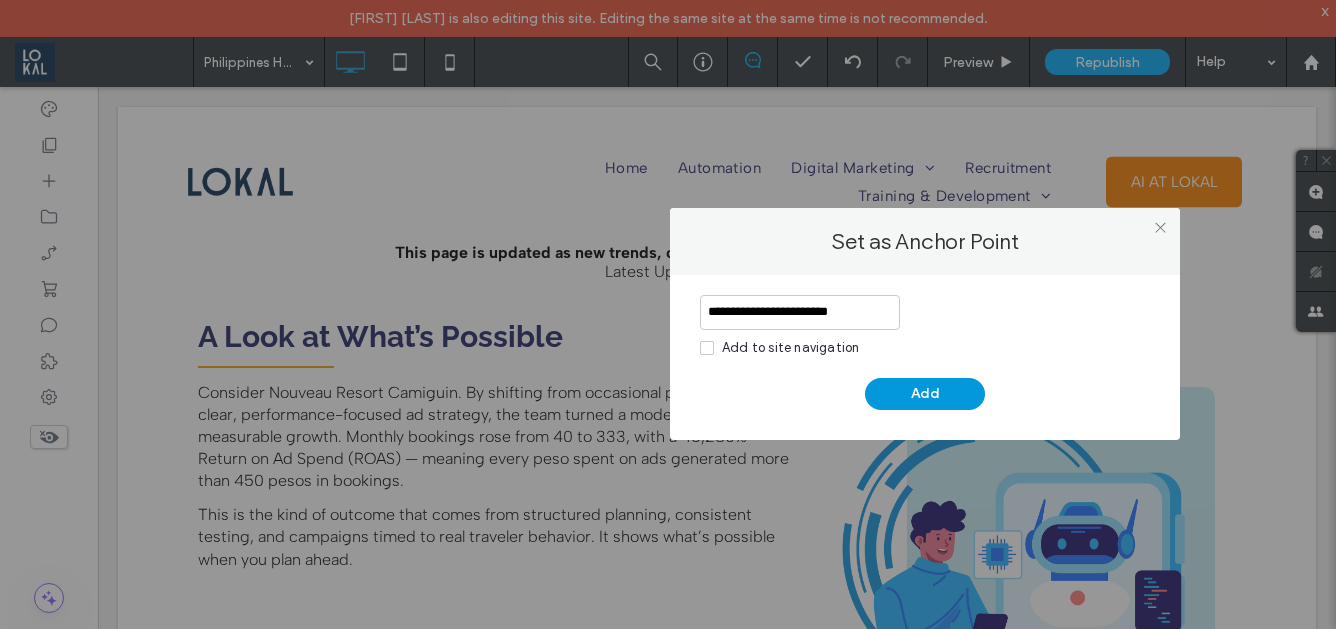 click on "Add" at bounding box center [925, 394] 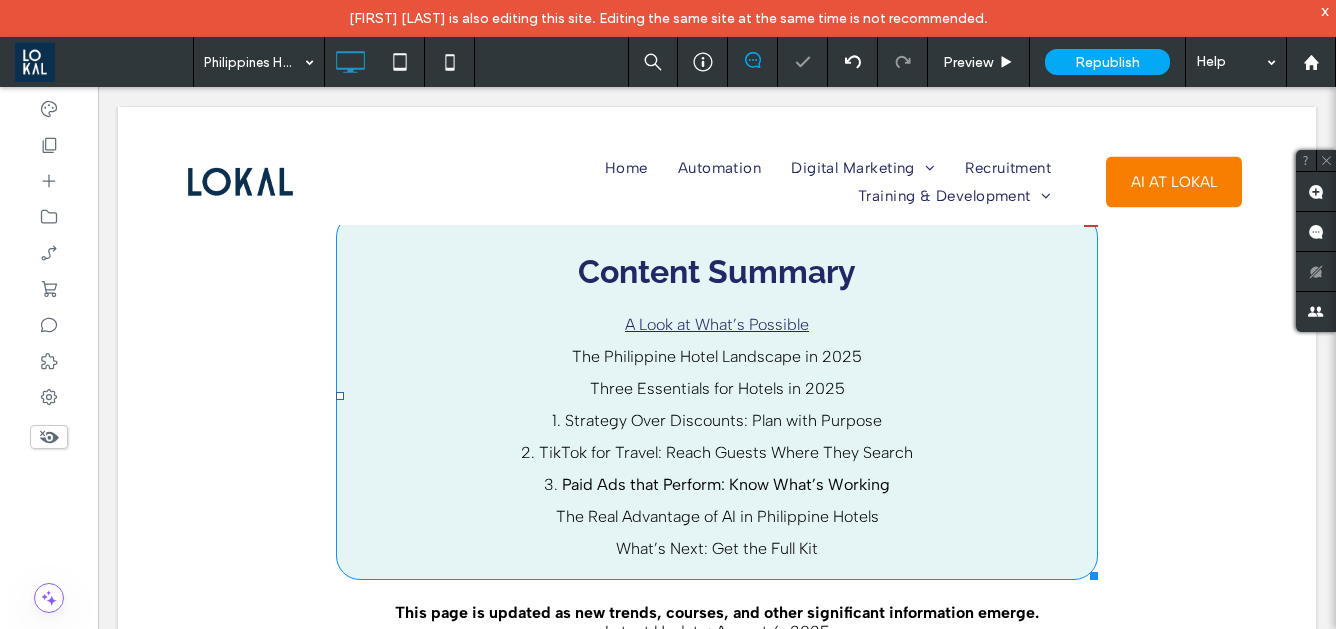 scroll, scrollTop: 703, scrollLeft: 0, axis: vertical 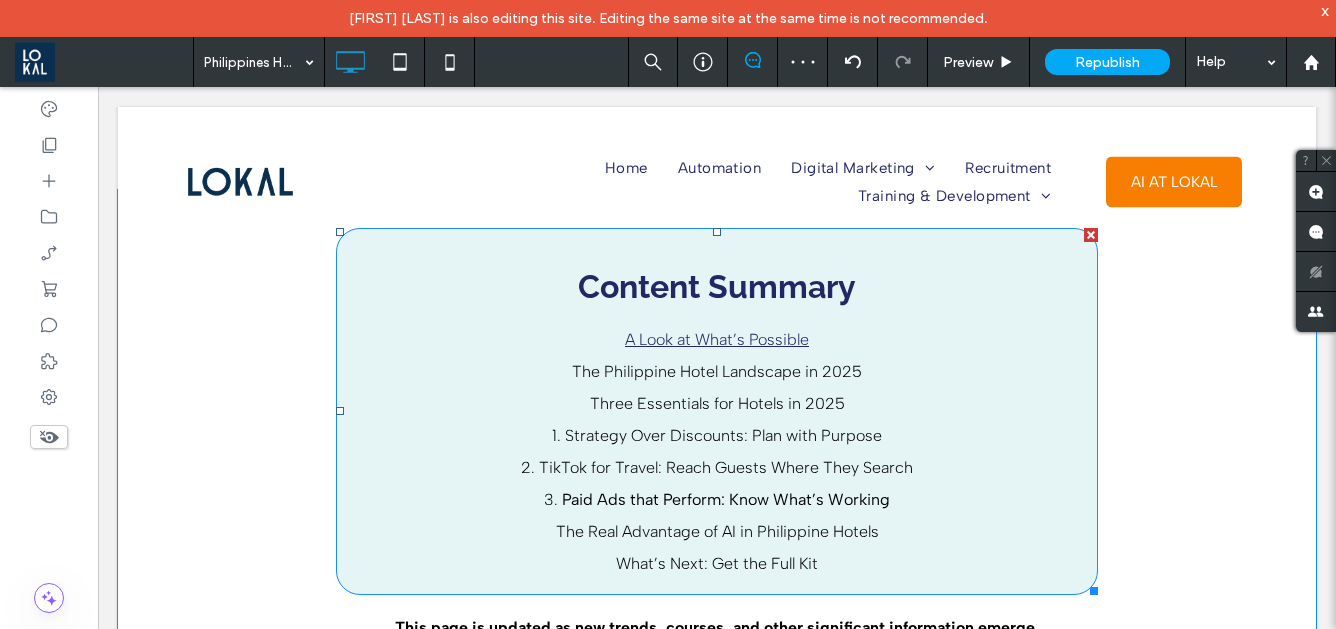 click on "A Look at What’s Possible" at bounding box center [717, 339] 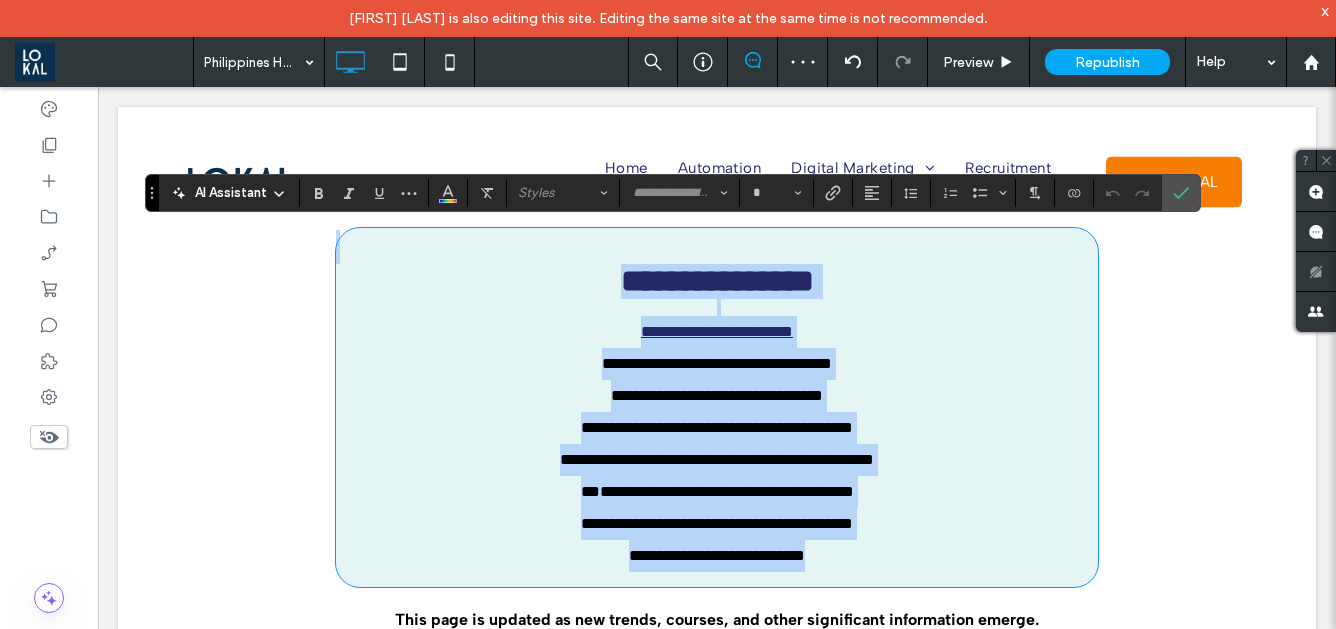 click on "**********" at bounding box center (717, 331) 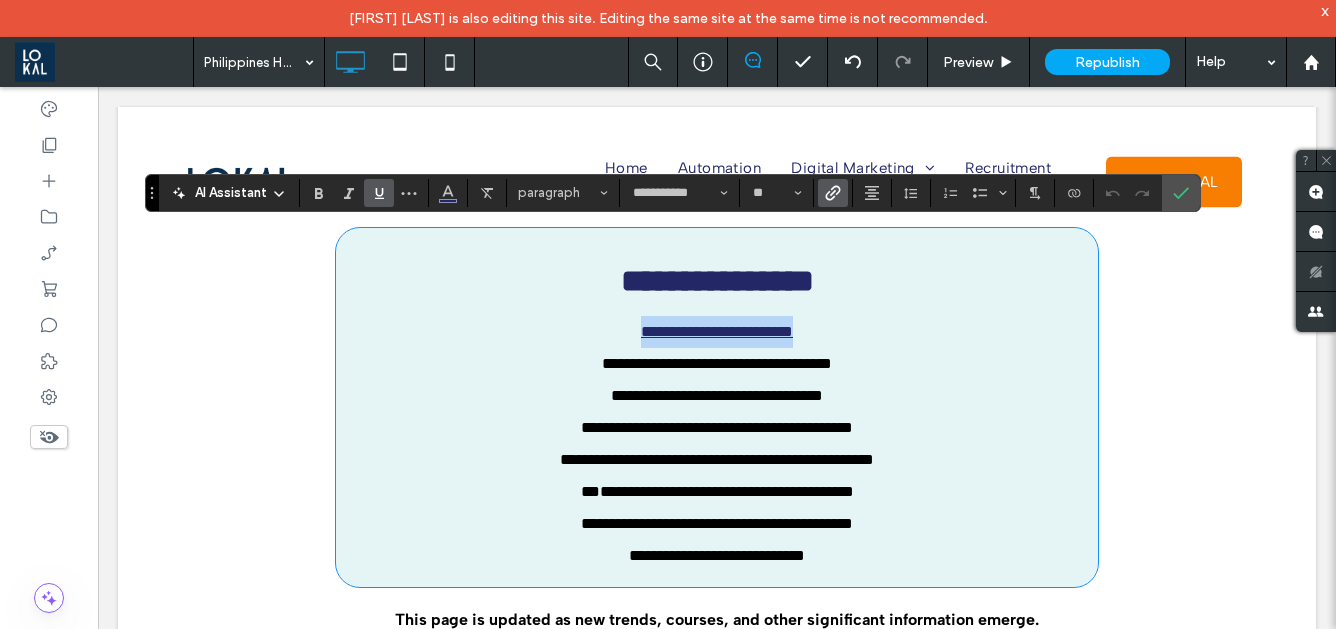 drag, startPoint x: 623, startPoint y: 346, endPoint x: 814, endPoint y: 348, distance: 191.01047 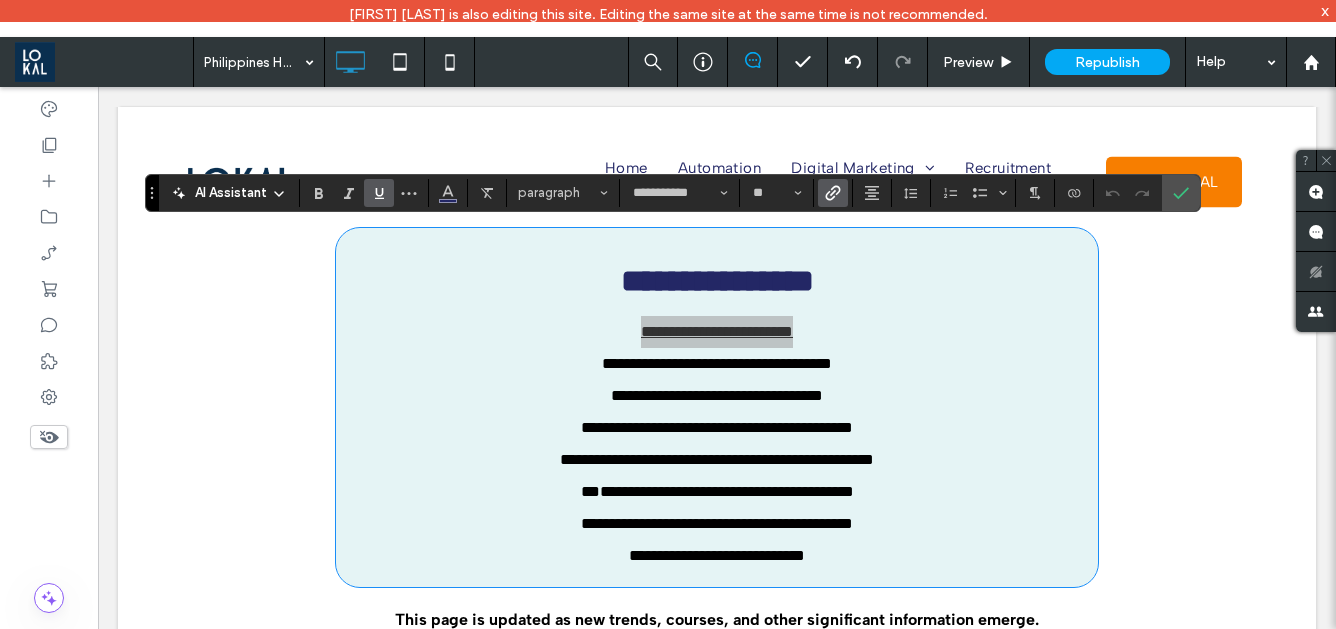 click 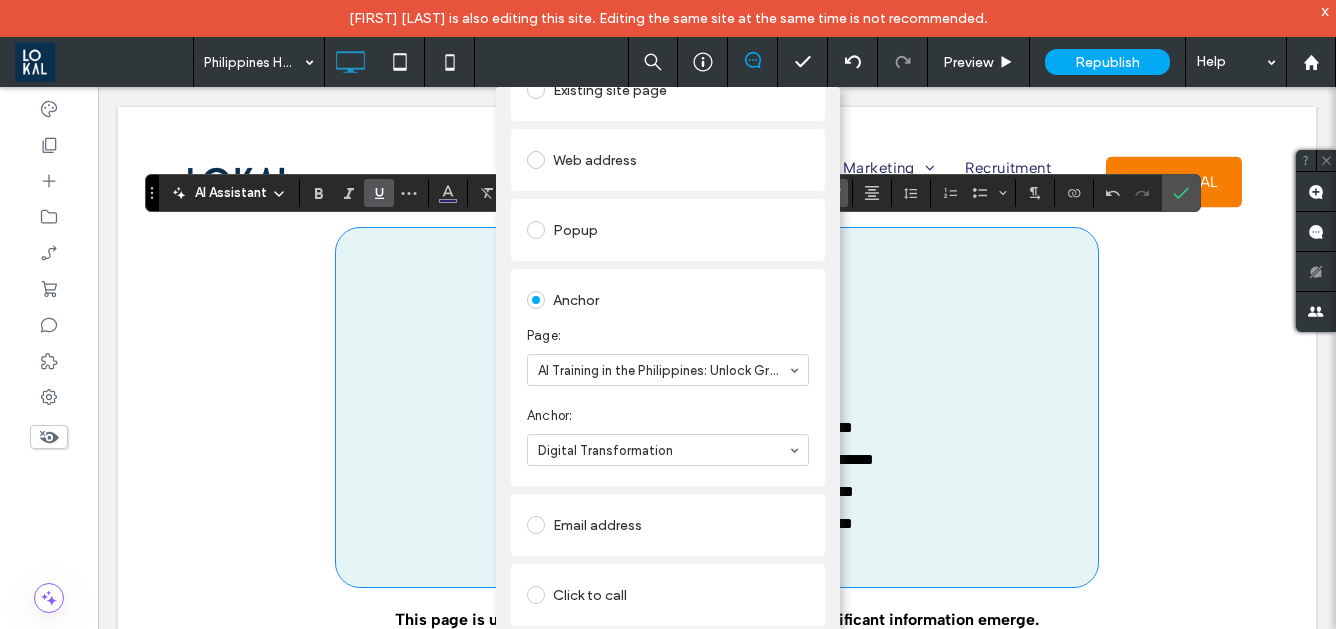 scroll, scrollTop: 140, scrollLeft: 0, axis: vertical 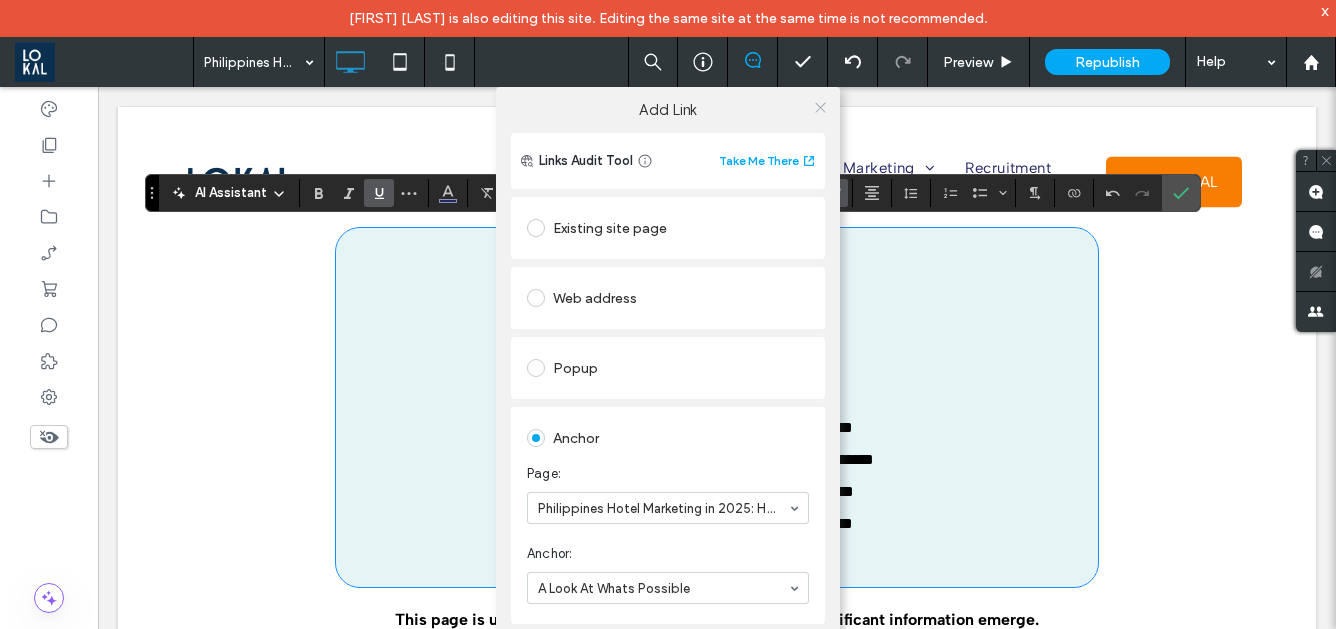 click 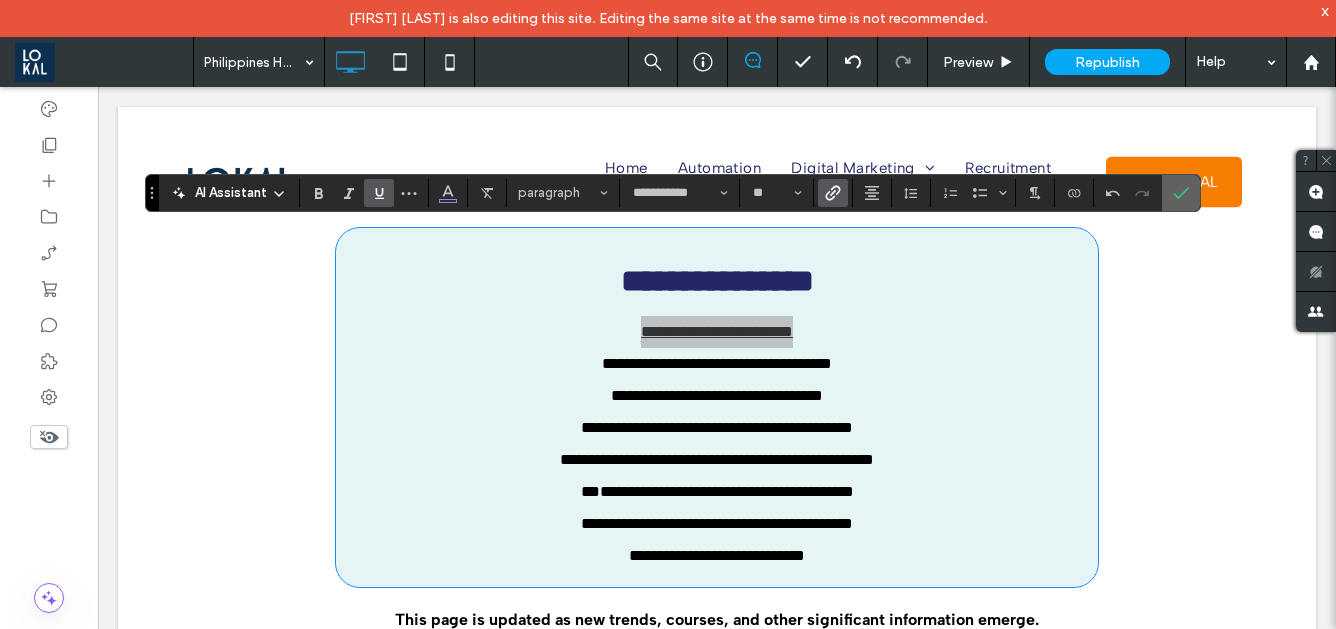 click at bounding box center (1181, 193) 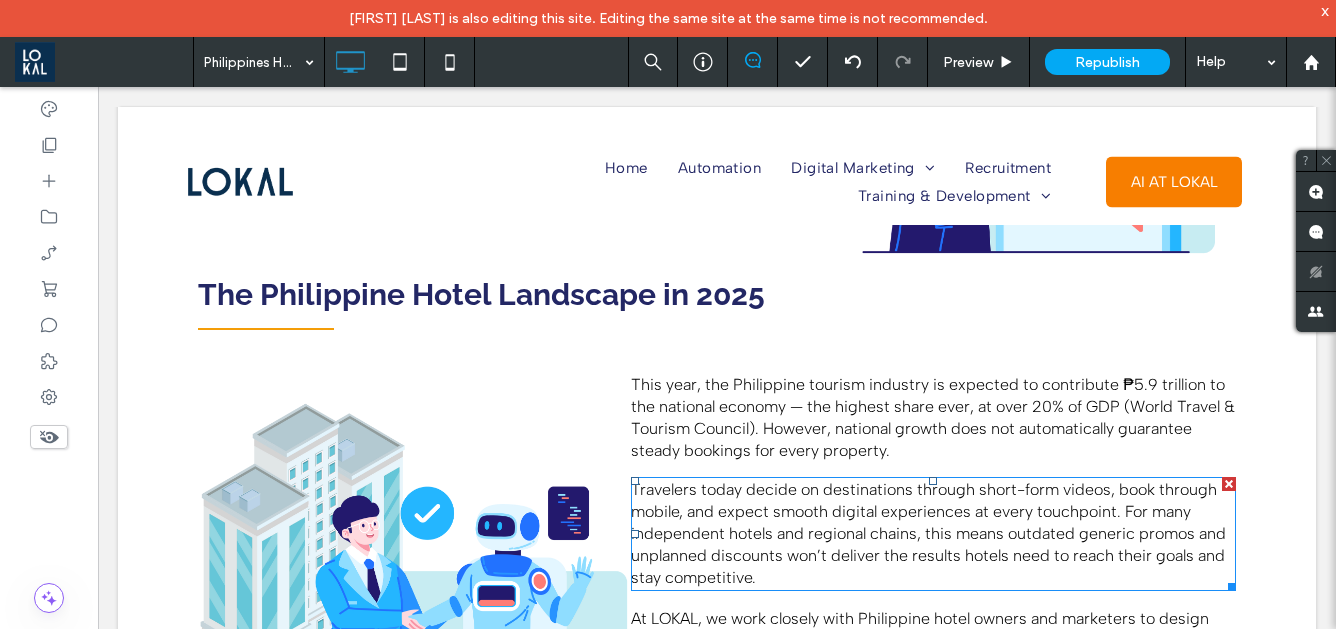 scroll, scrollTop: 1557, scrollLeft: 0, axis: vertical 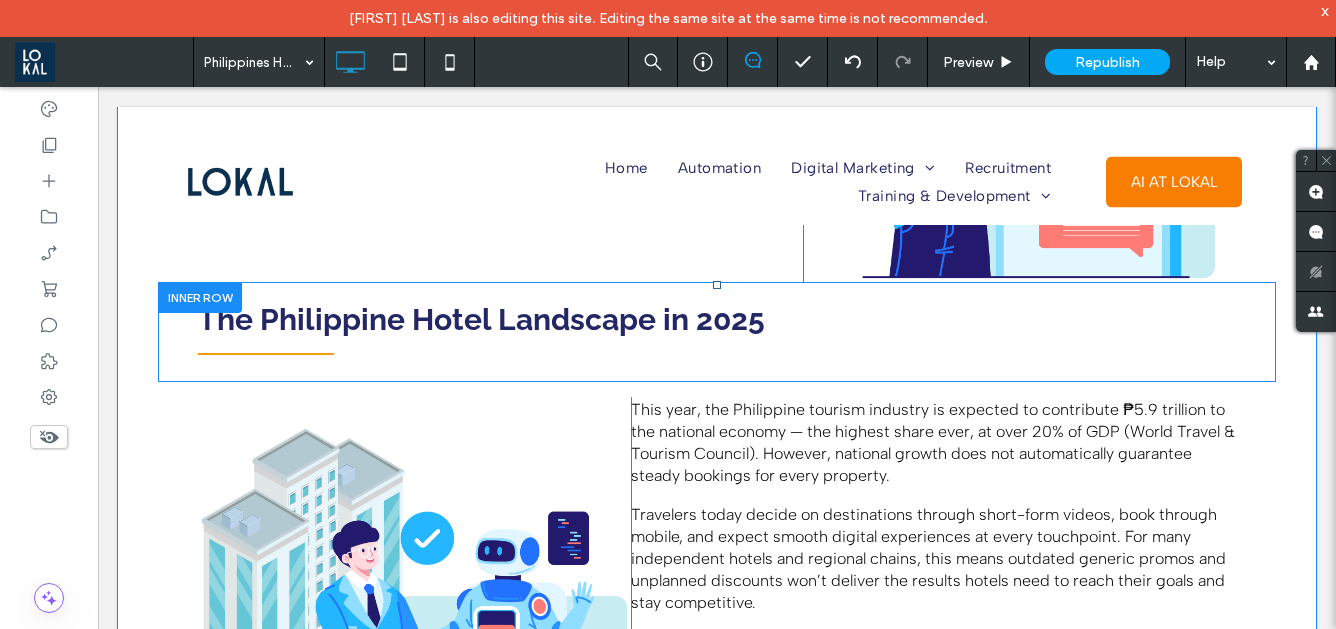 click at bounding box center [200, 297] 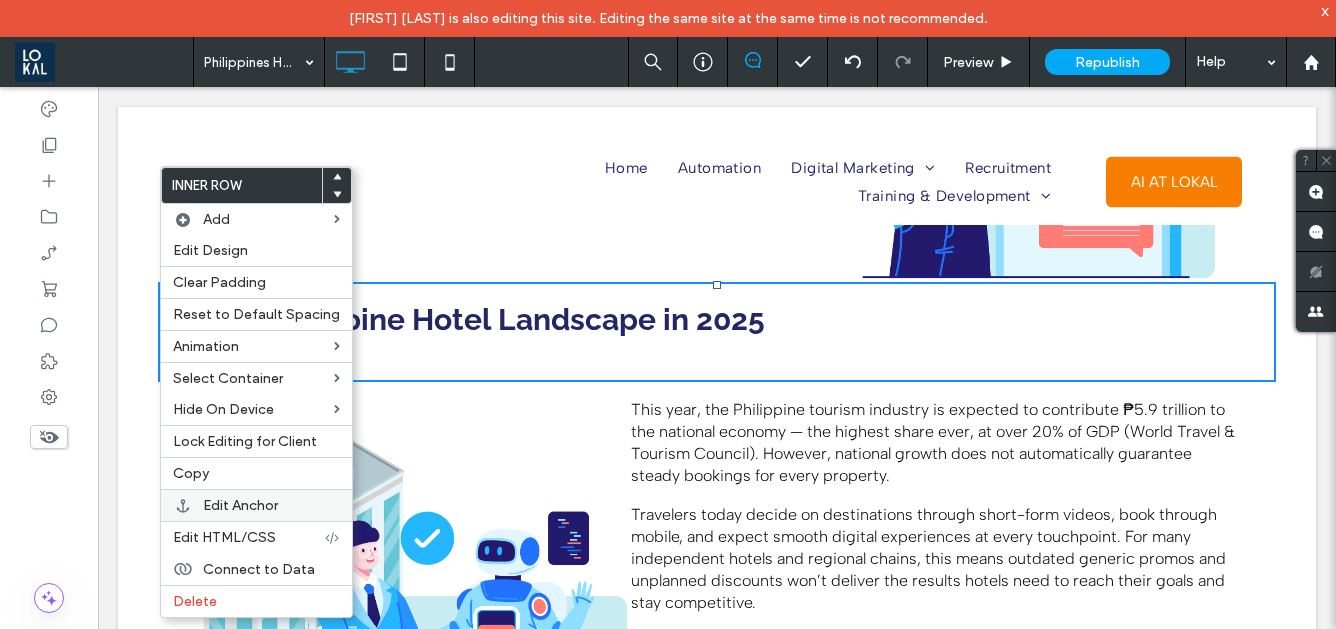 click on "Edit Anchor" at bounding box center (271, 505) 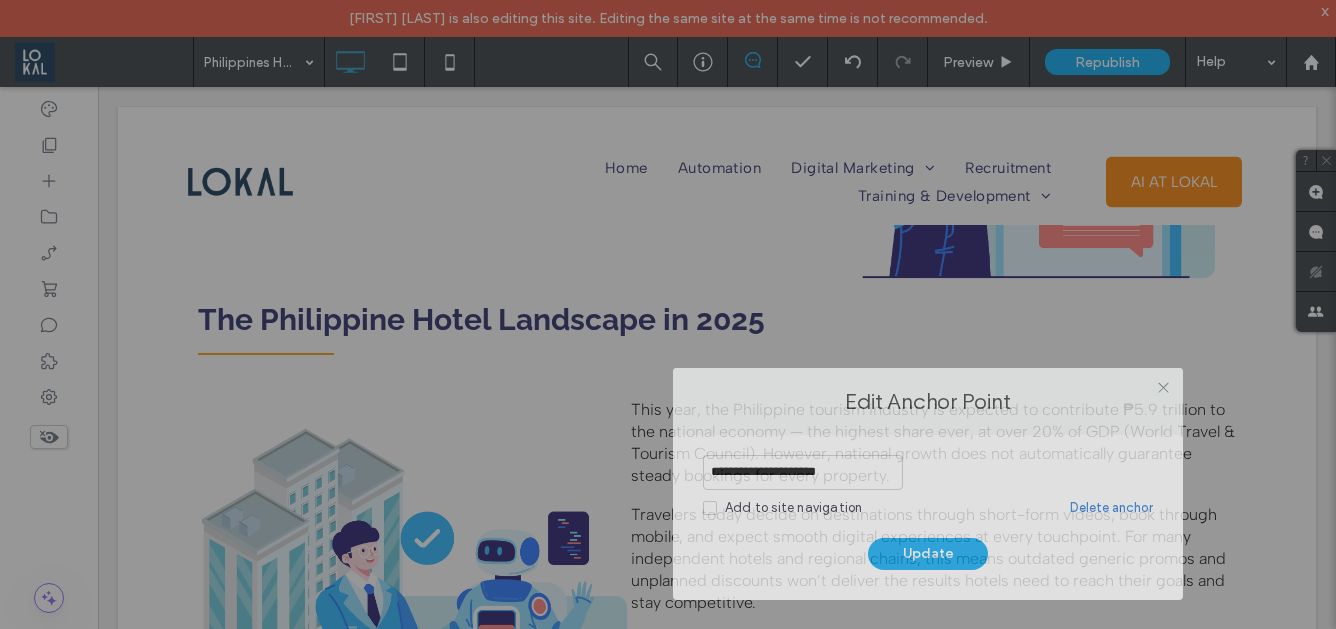 drag, startPoint x: 630, startPoint y: 221, endPoint x: 888, endPoint y: 385, distance: 305.71228 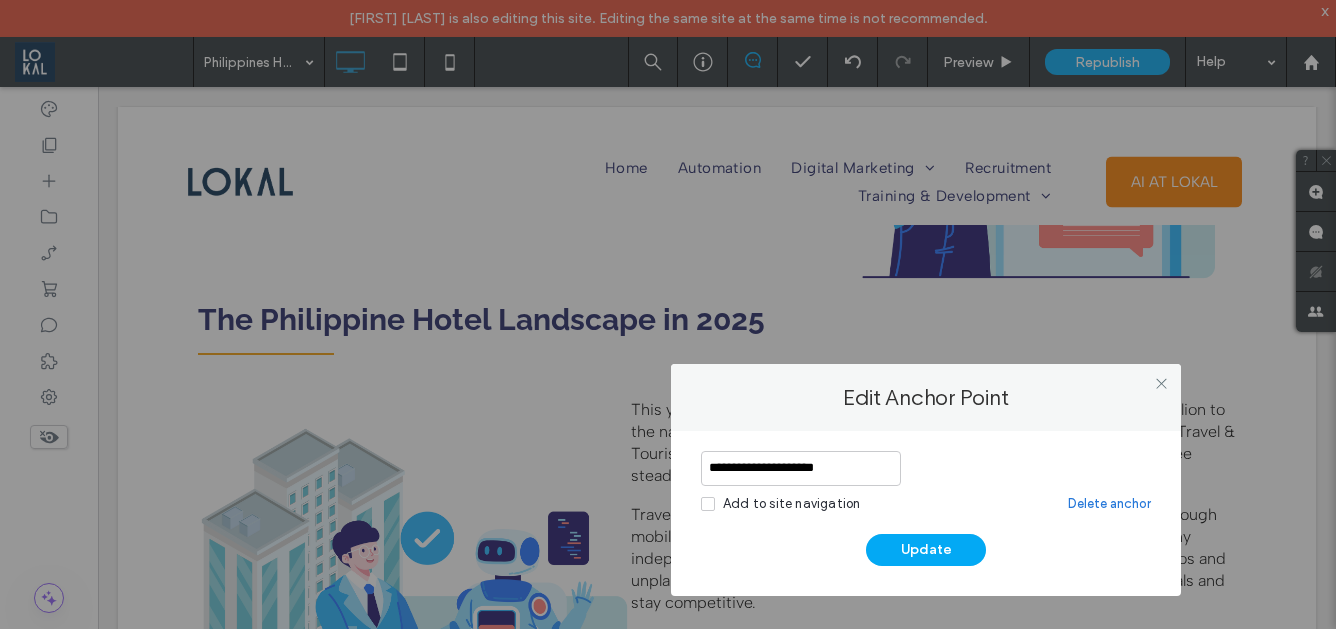 drag, startPoint x: 819, startPoint y: 465, endPoint x: 679, endPoint y: 462, distance: 140.03214 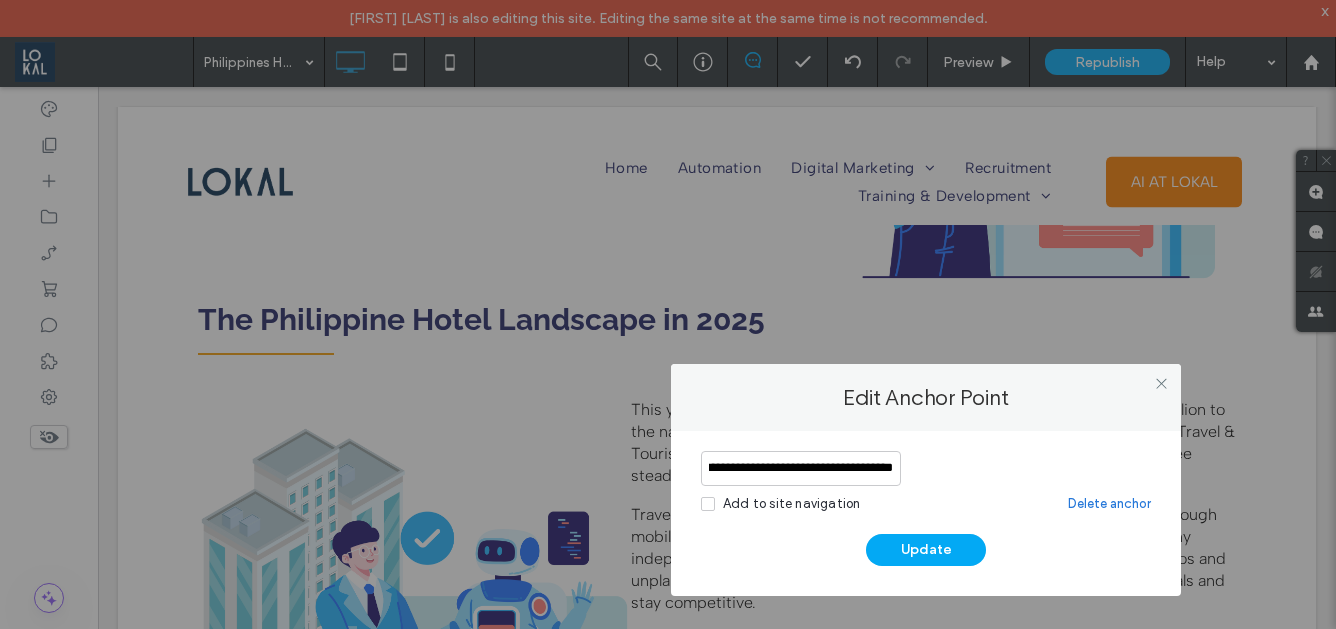scroll, scrollTop: 0, scrollLeft: 50, axis: horizontal 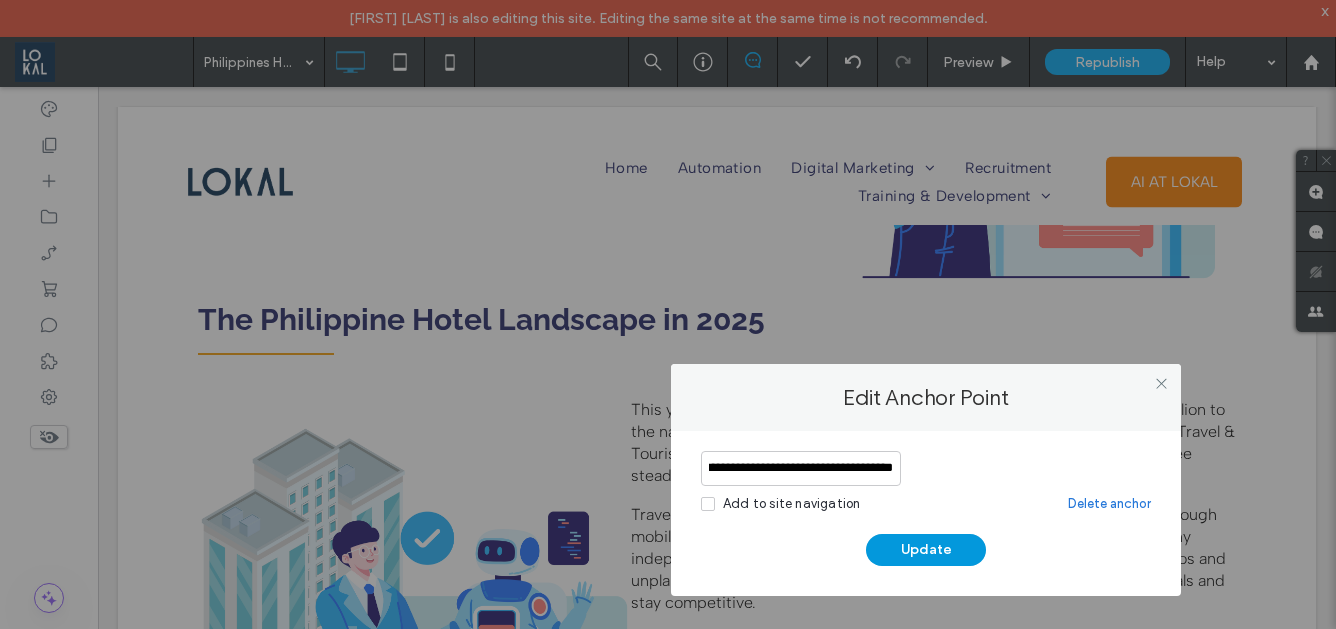 type on "**********" 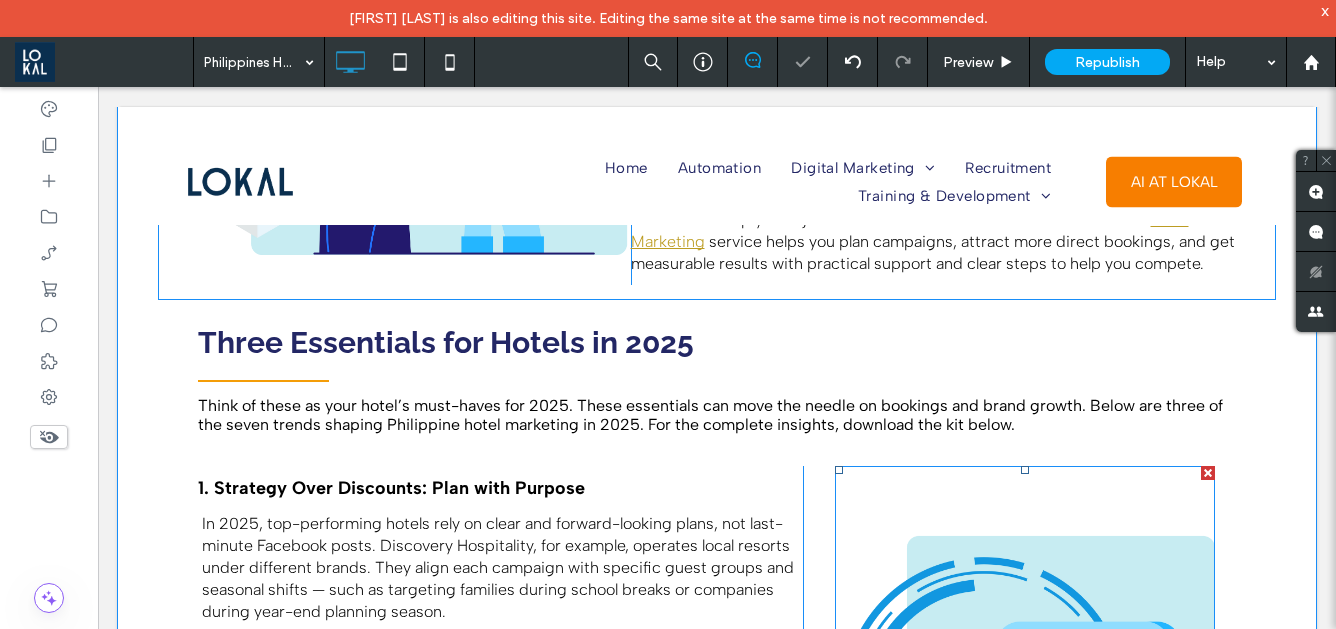 scroll, scrollTop: 2050, scrollLeft: 0, axis: vertical 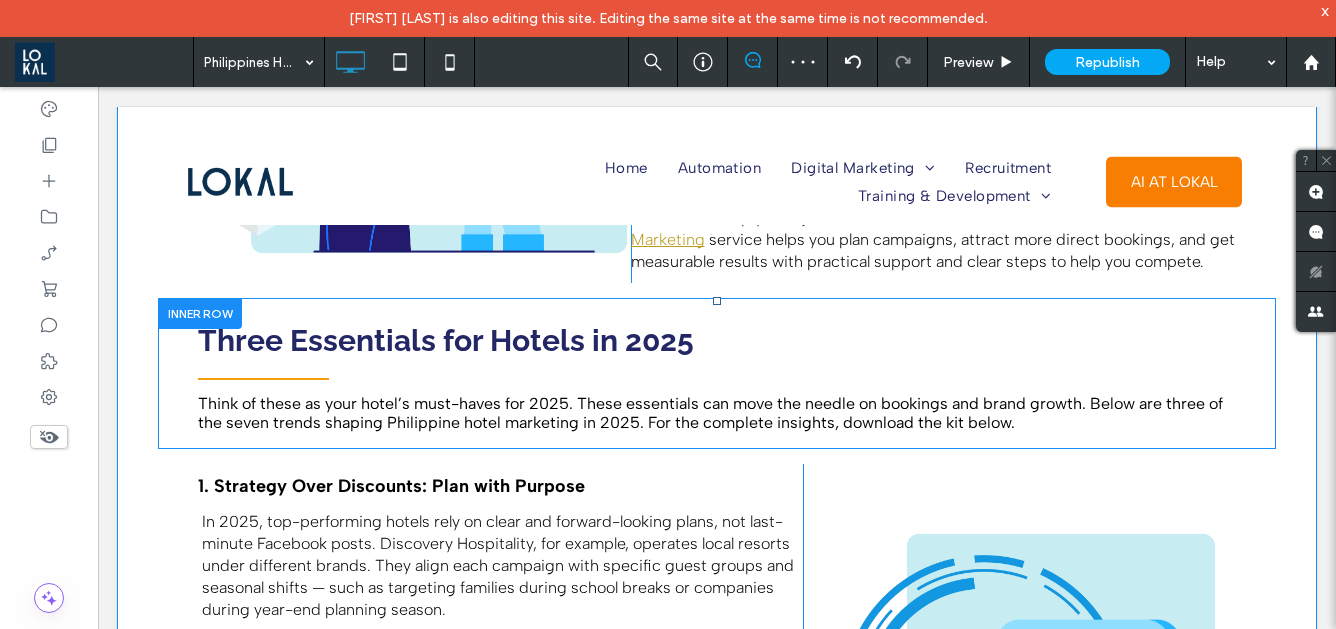 click at bounding box center [200, 313] 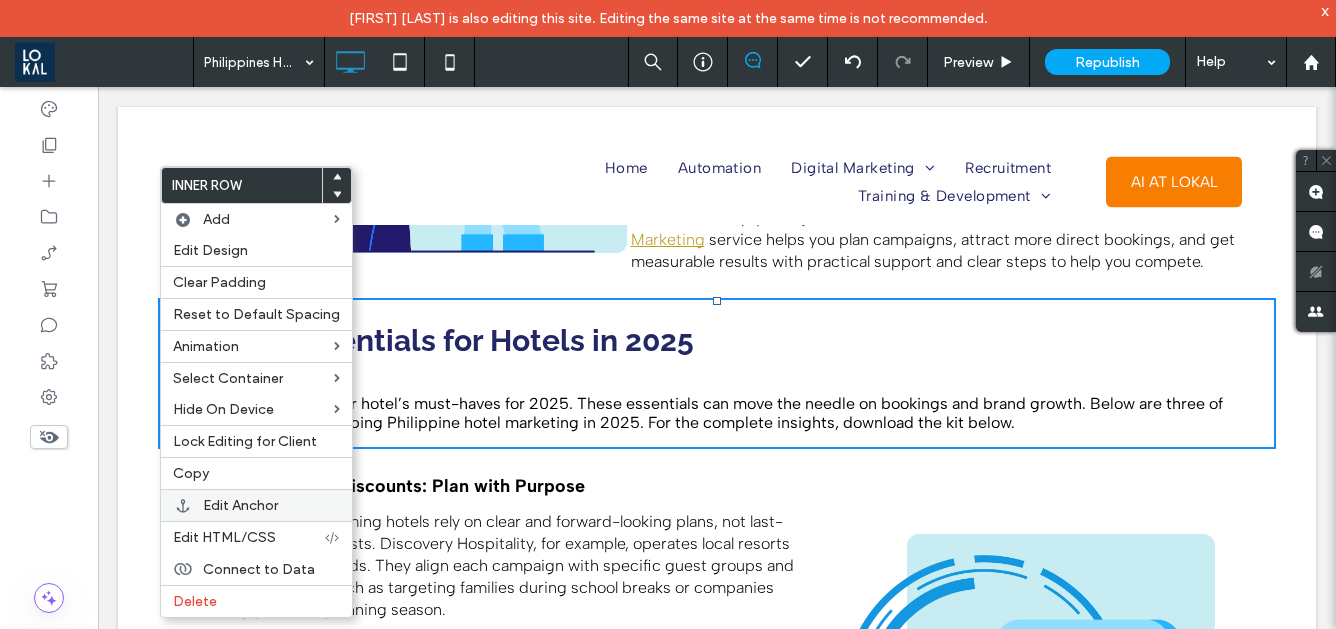click on "Edit Anchor" at bounding box center [271, 505] 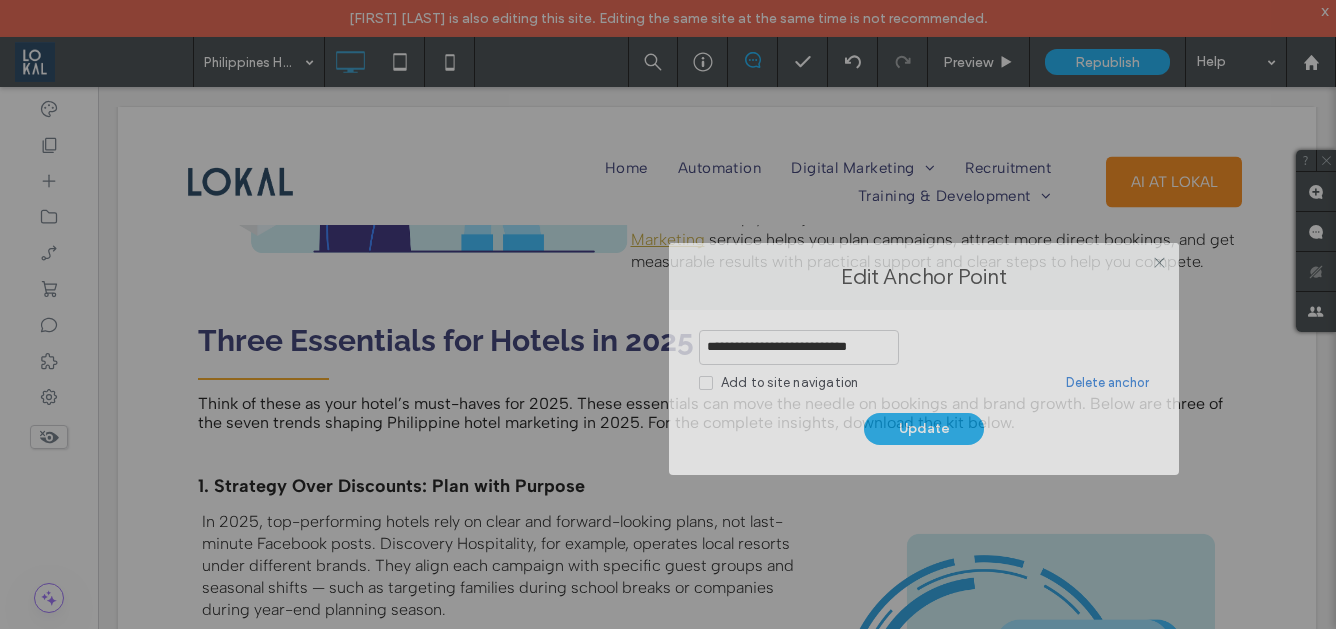 drag, startPoint x: 781, startPoint y: 227, endPoint x: 1037, endPoint y: 280, distance: 261.42877 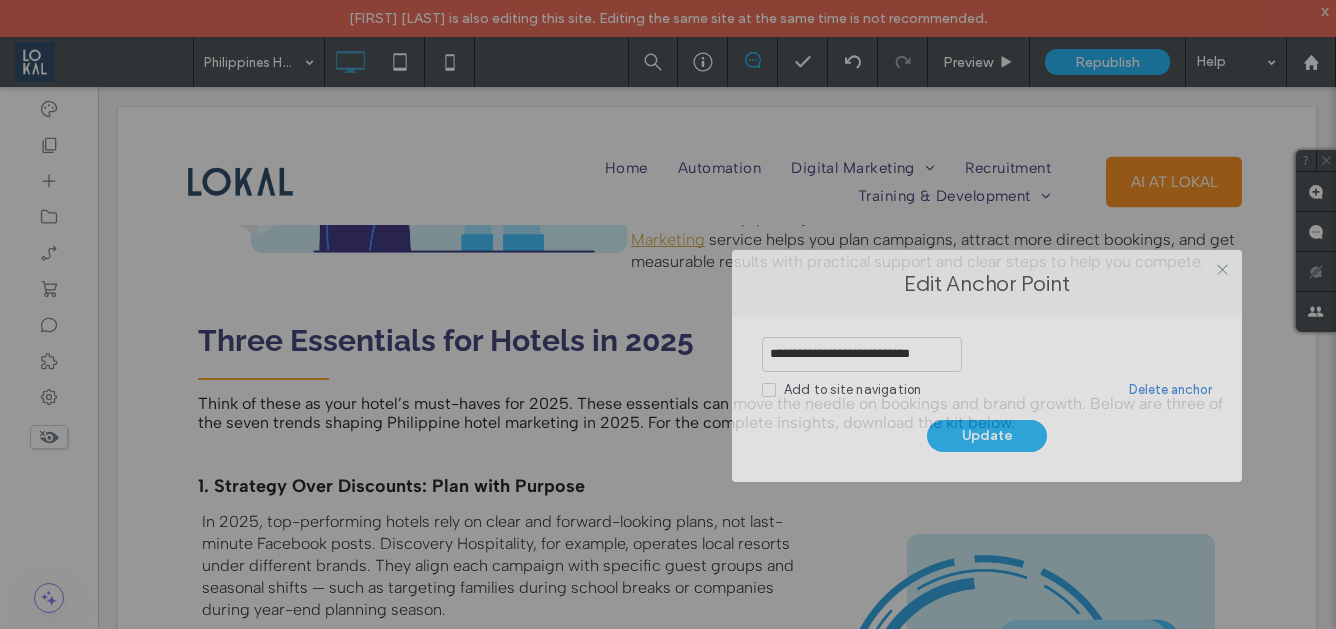 drag, startPoint x: 1037, startPoint y: 280, endPoint x: 1130, endPoint y: 276, distance: 93.08598 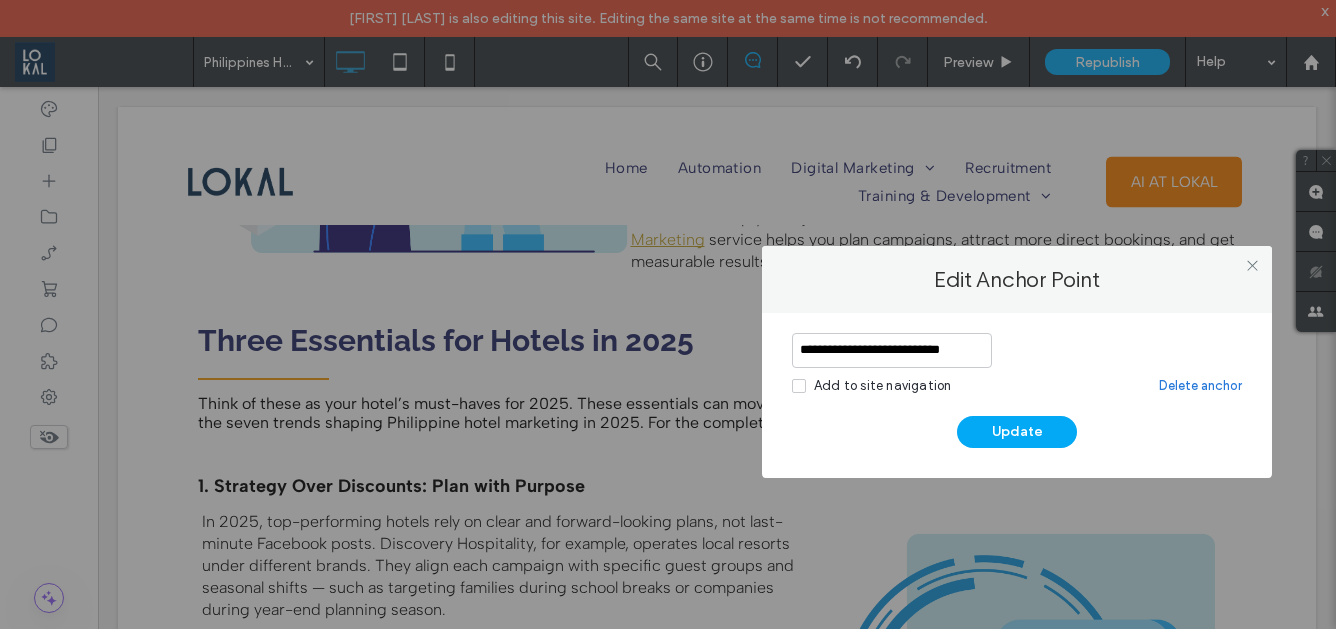 drag, startPoint x: 965, startPoint y: 343, endPoint x: 753, endPoint y: 347, distance: 212.03773 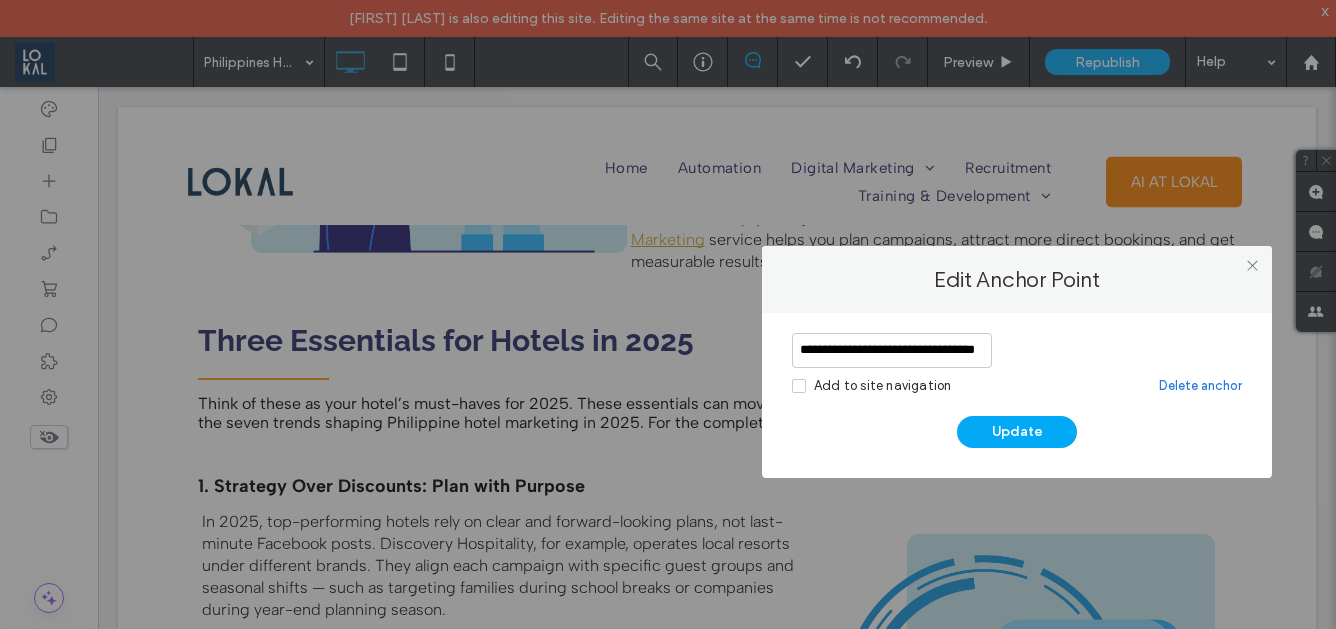 scroll, scrollTop: 0, scrollLeft: 19, axis: horizontal 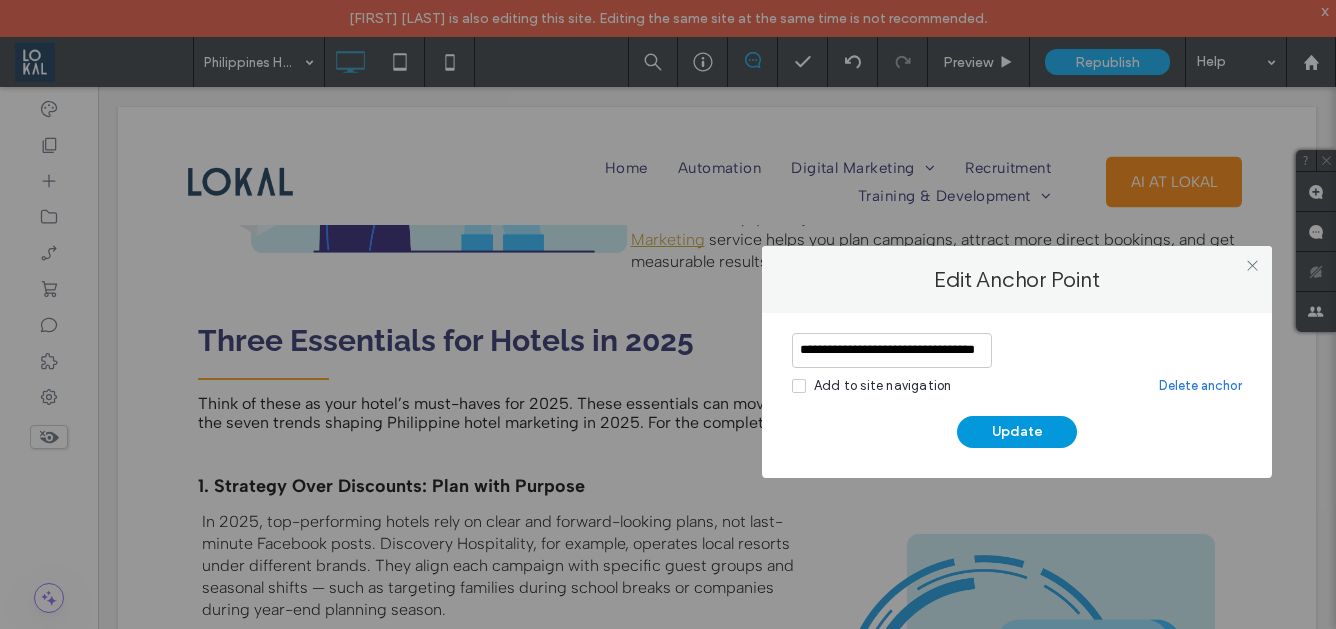 type on "**********" 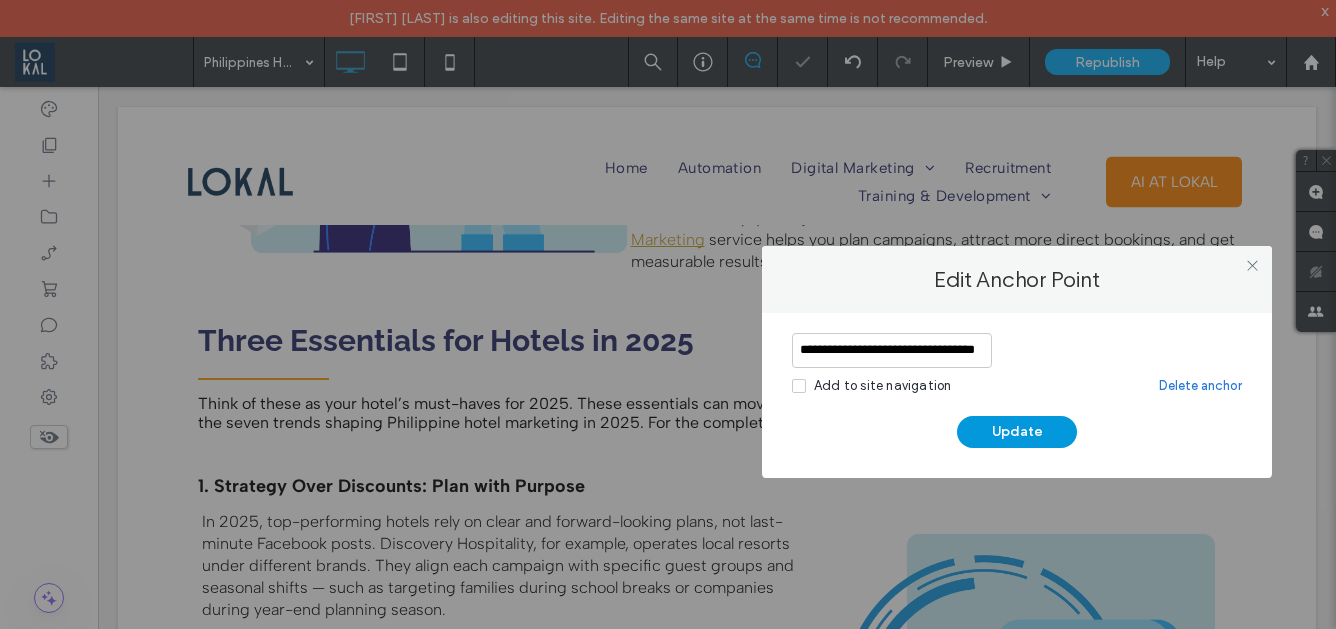 scroll, scrollTop: 0, scrollLeft: 0, axis: both 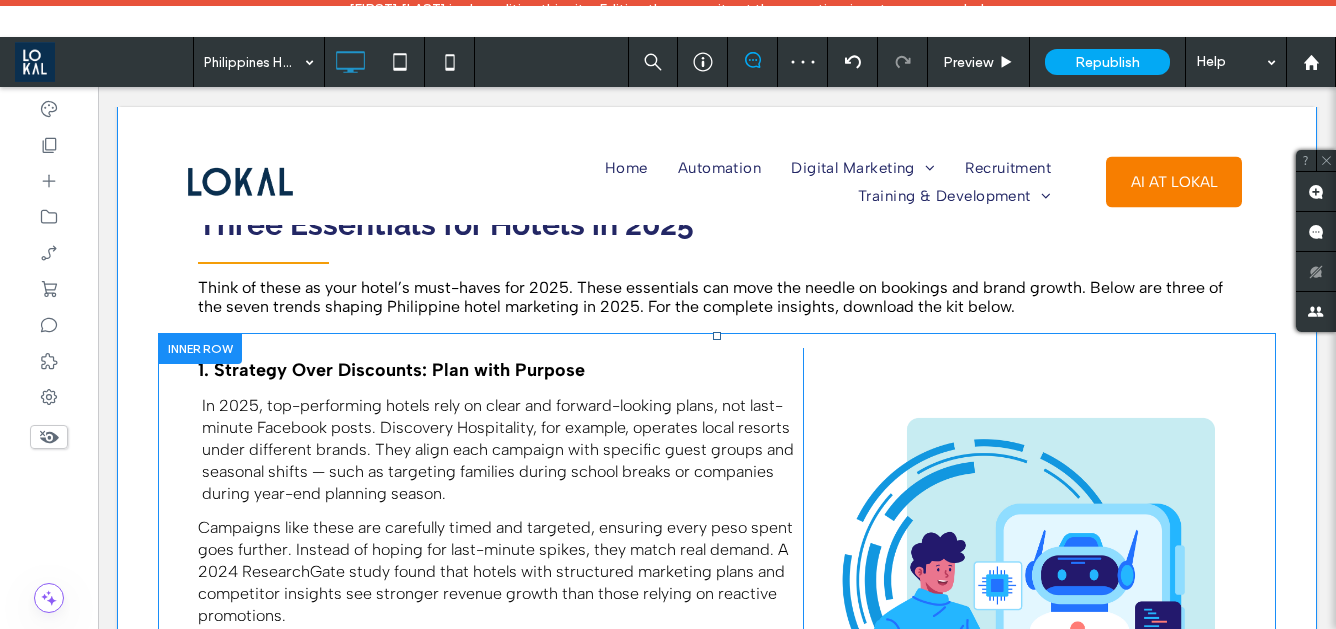 click at bounding box center (200, 348) 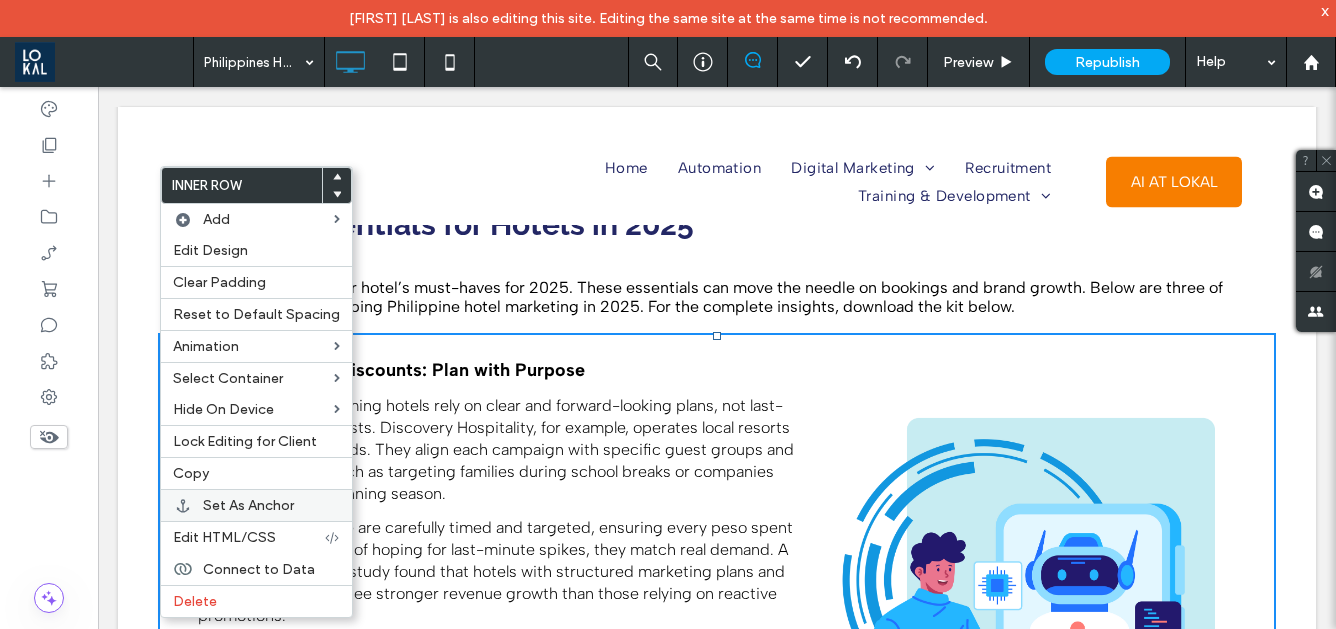 click on "Set As Anchor" at bounding box center (256, 505) 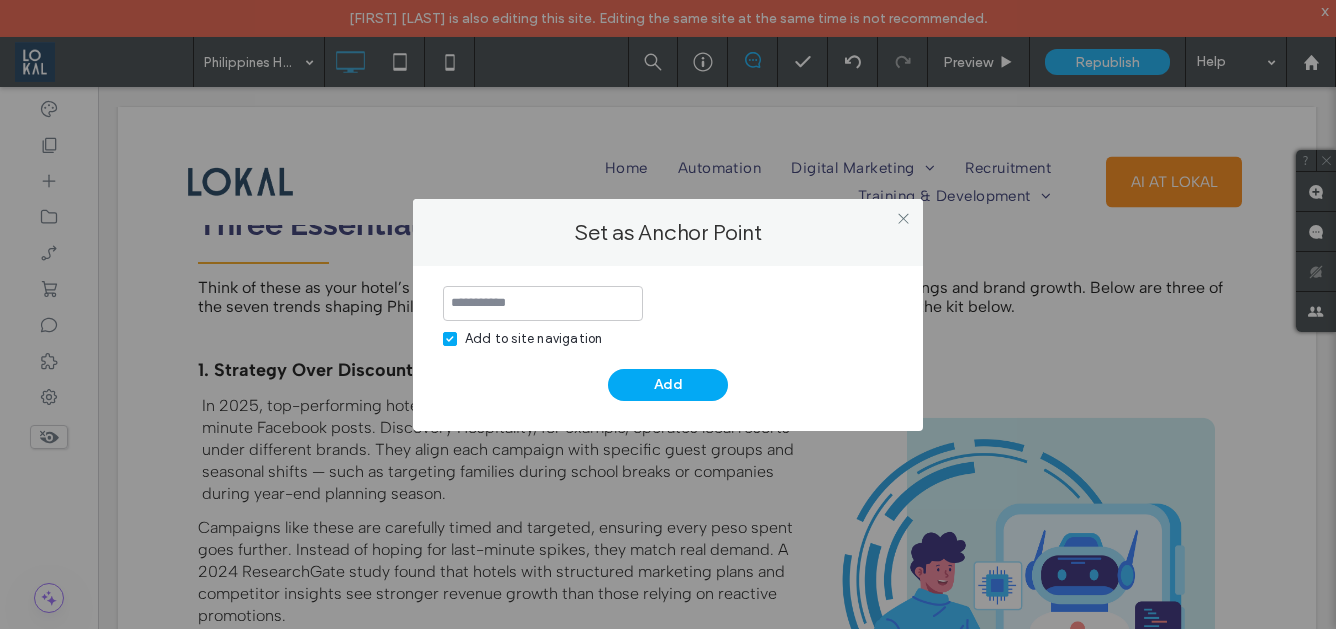 click on "Set as Anchor Point" at bounding box center (668, 232) 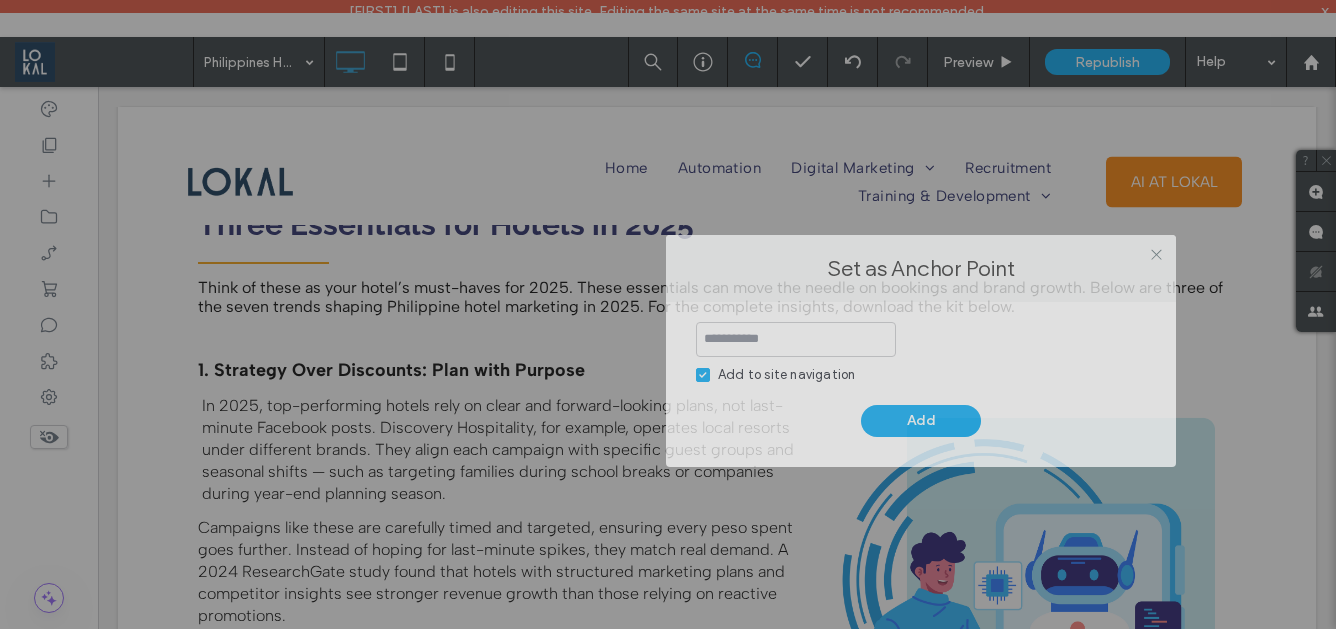 drag, startPoint x: 632, startPoint y: 207, endPoint x: 896, endPoint y: 247, distance: 267.01312 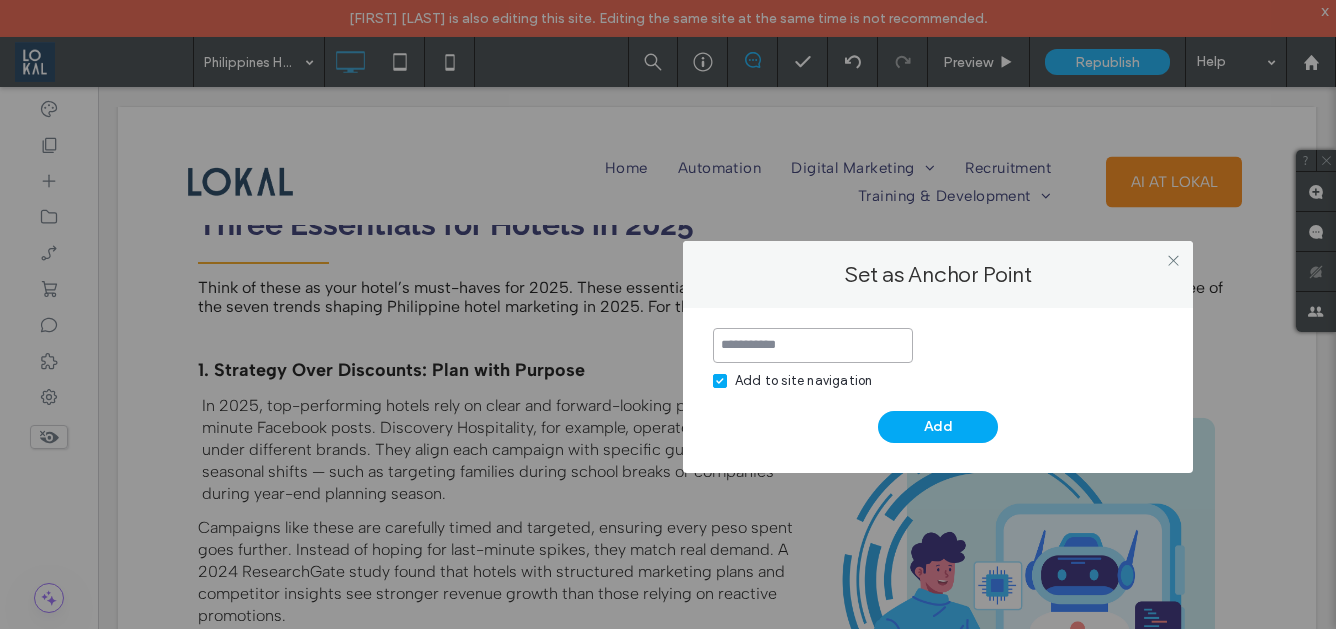 click at bounding box center (813, 345) 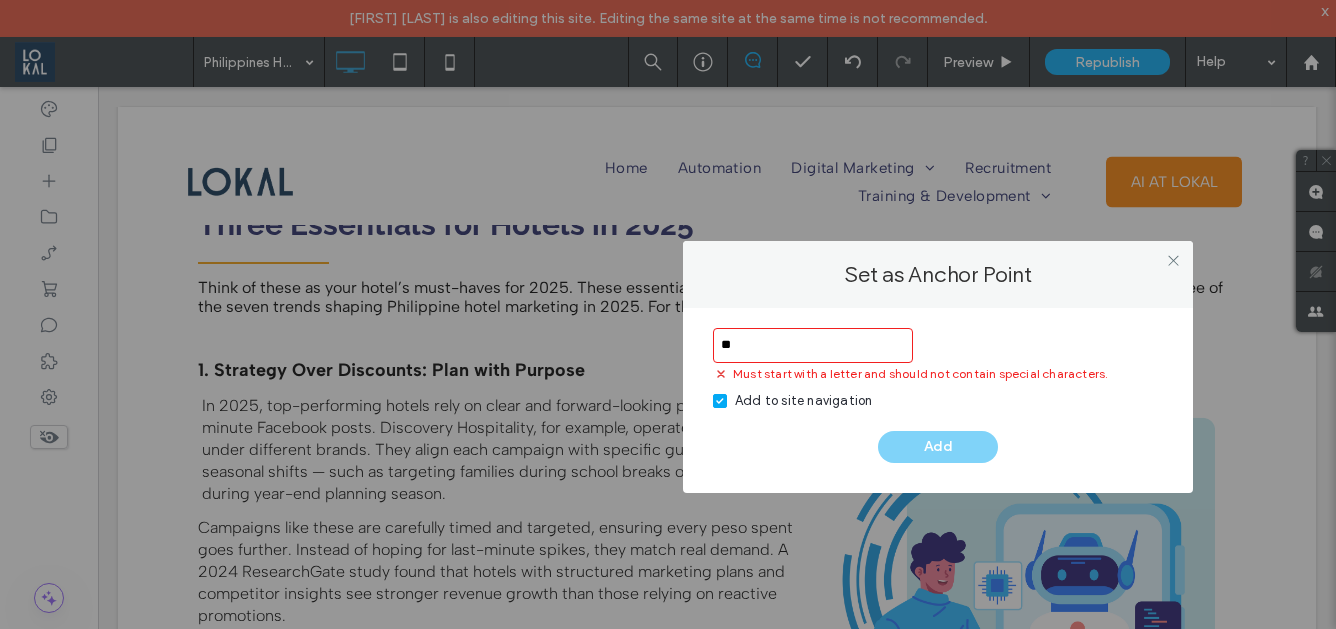 type on "*" 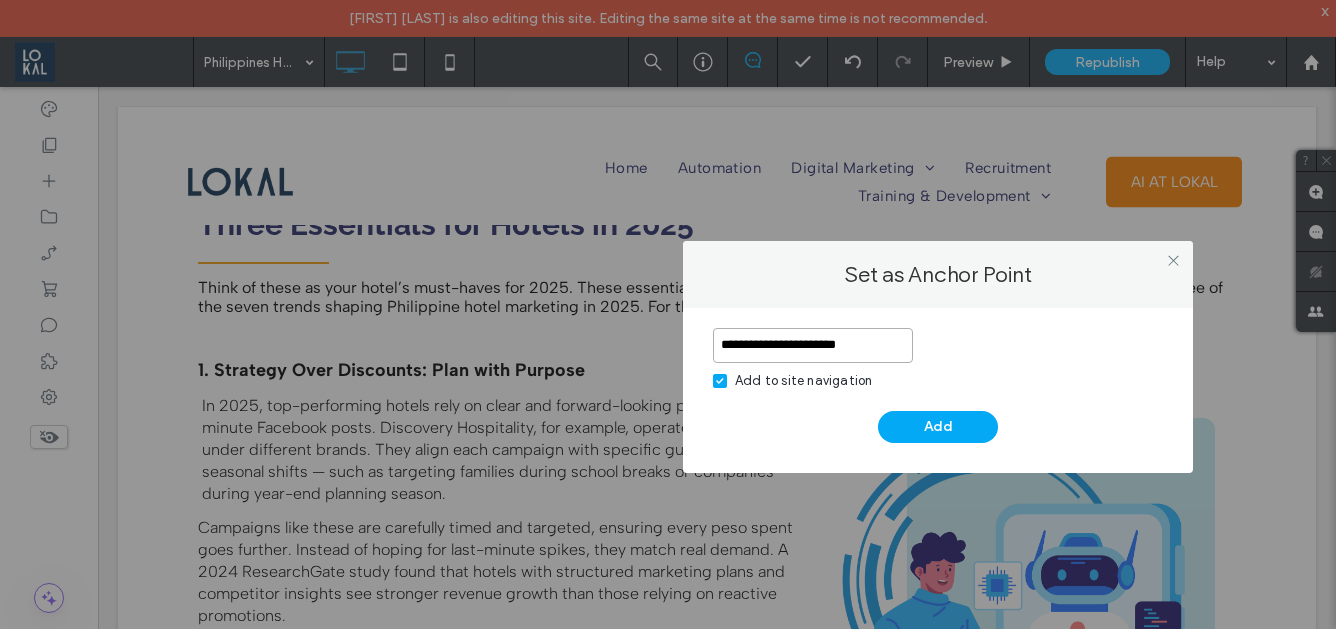 type on "**********" 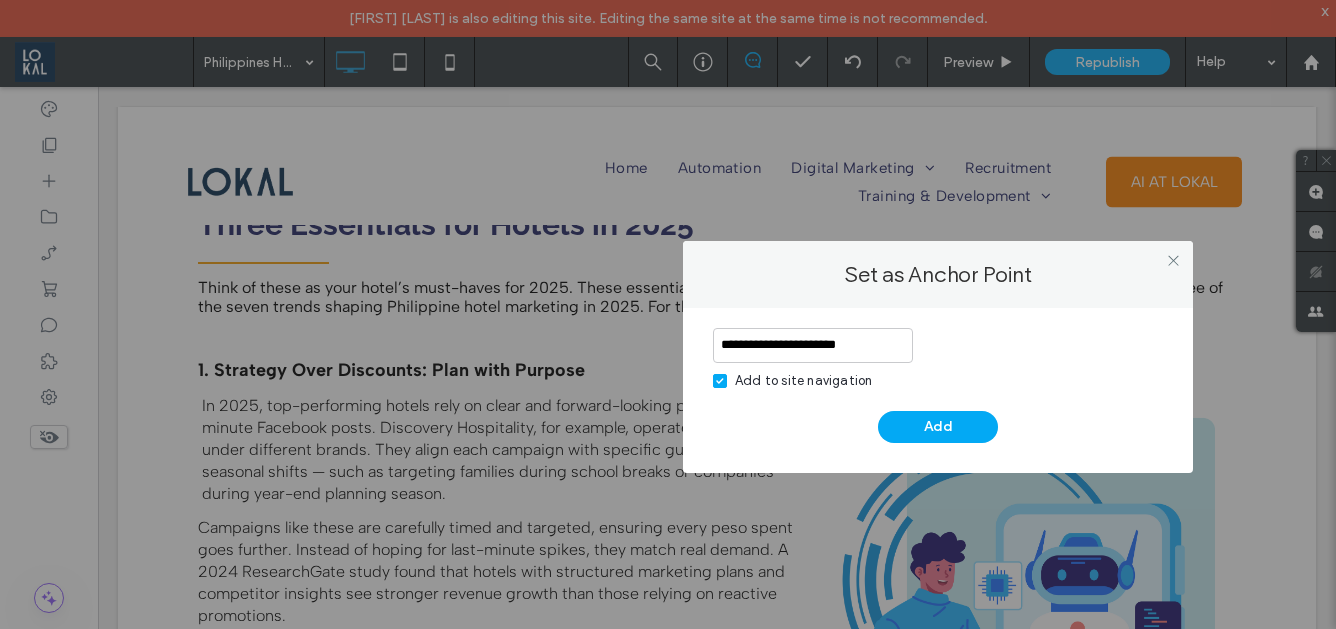 click on "Add to site navigation" at bounding box center [803, 381] 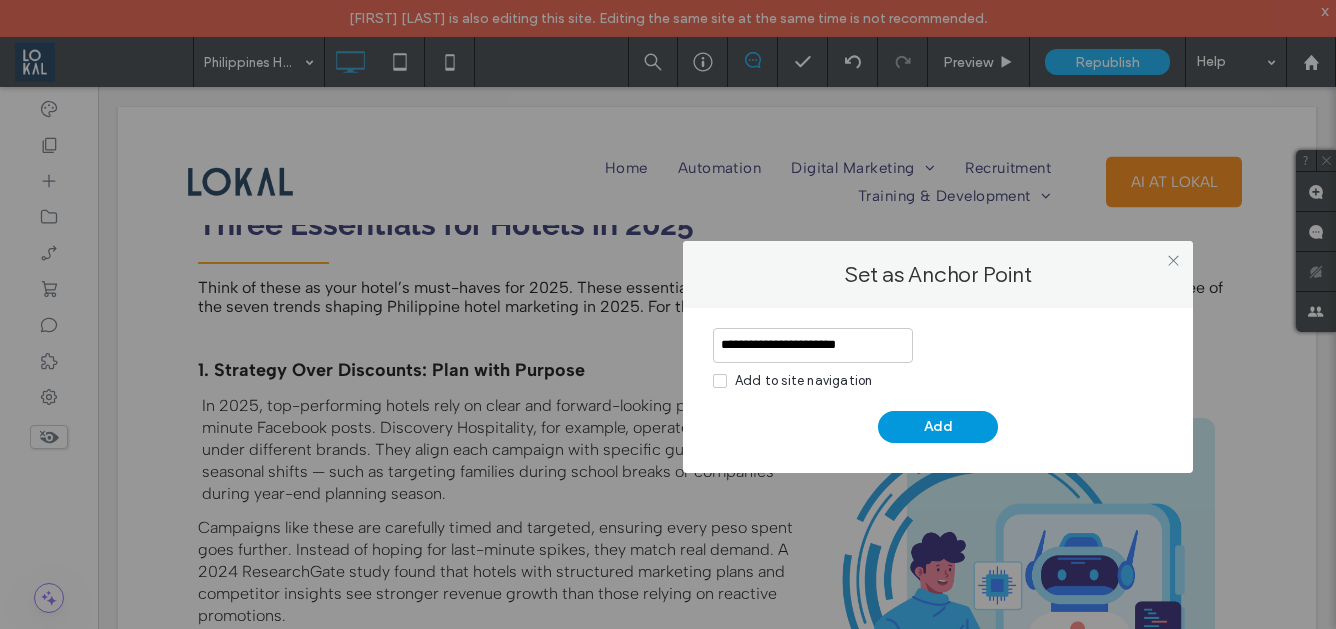 click on "Add" at bounding box center (938, 427) 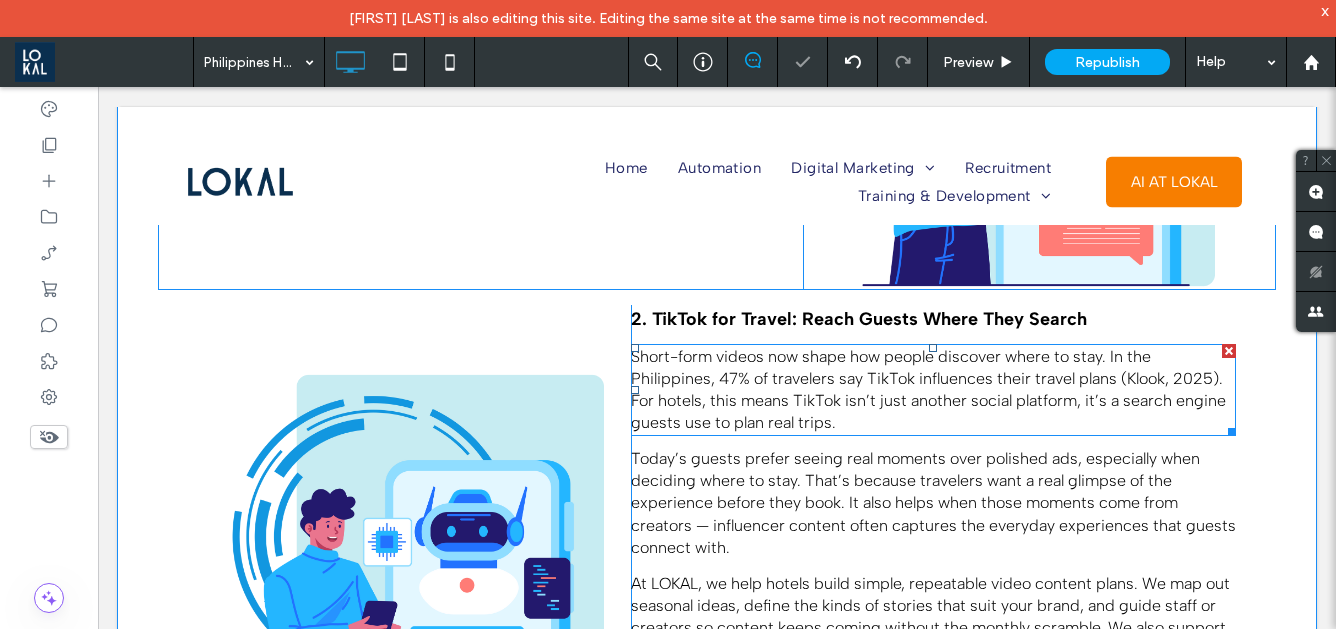 scroll, scrollTop: 2684, scrollLeft: 0, axis: vertical 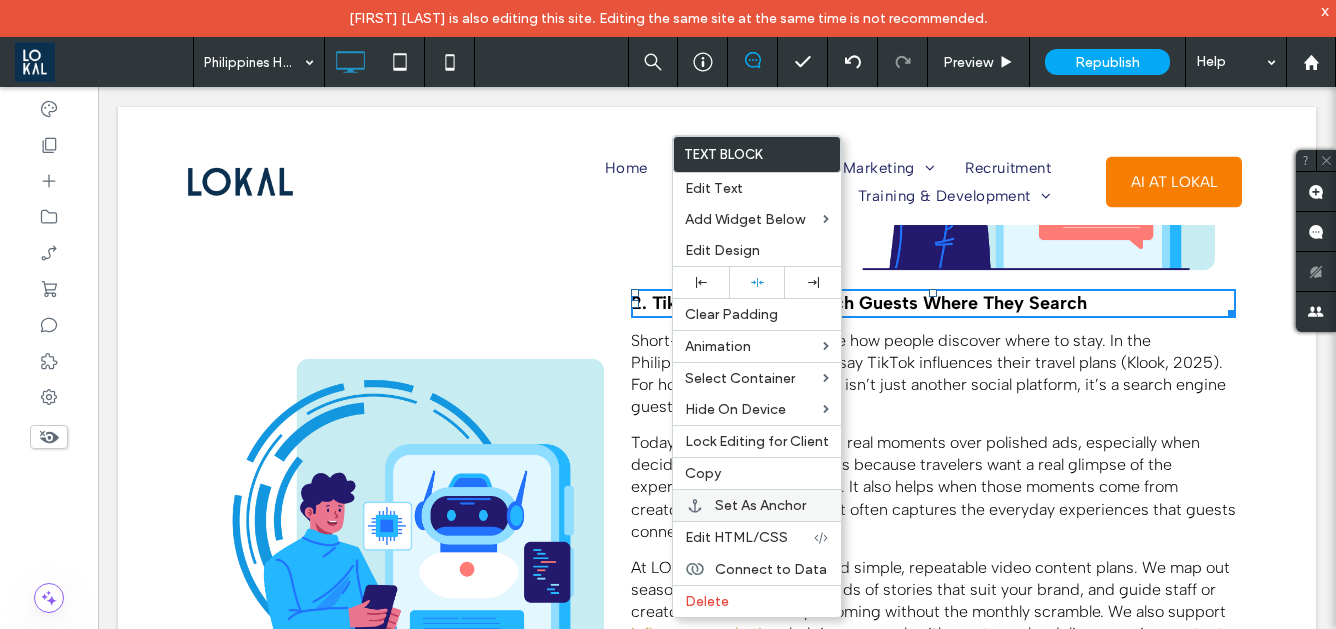 click on "Set As Anchor" at bounding box center [760, 505] 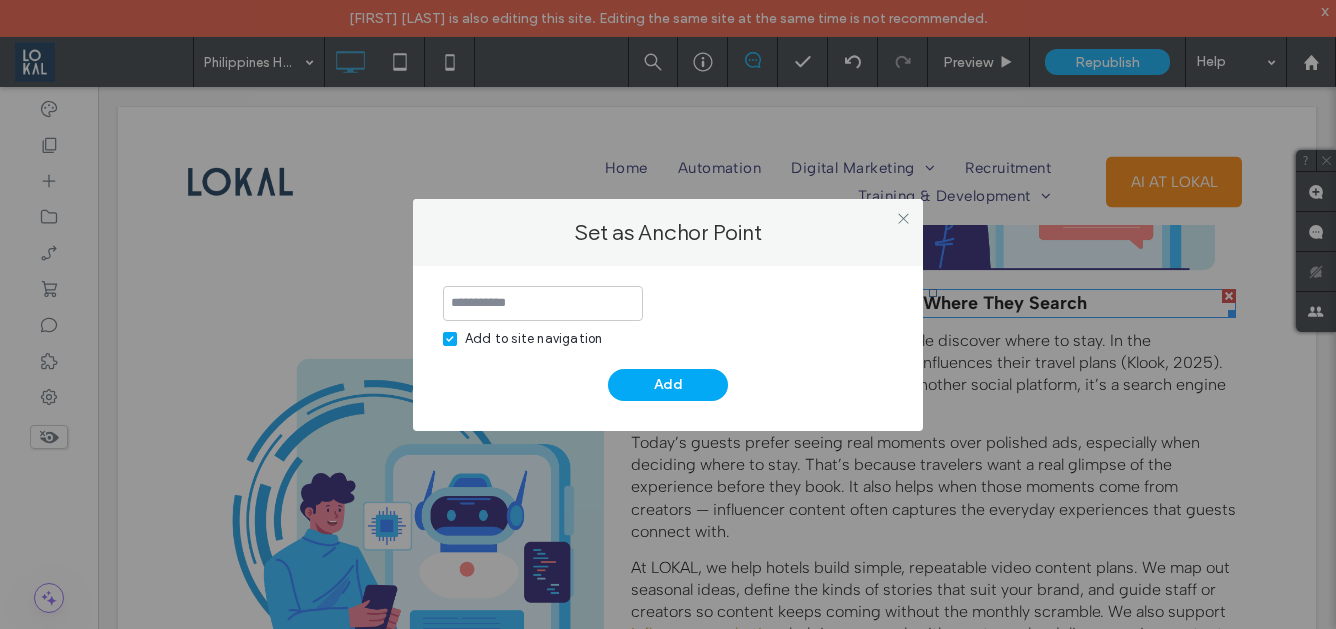 click on "Add to site navigation" at bounding box center (533, 339) 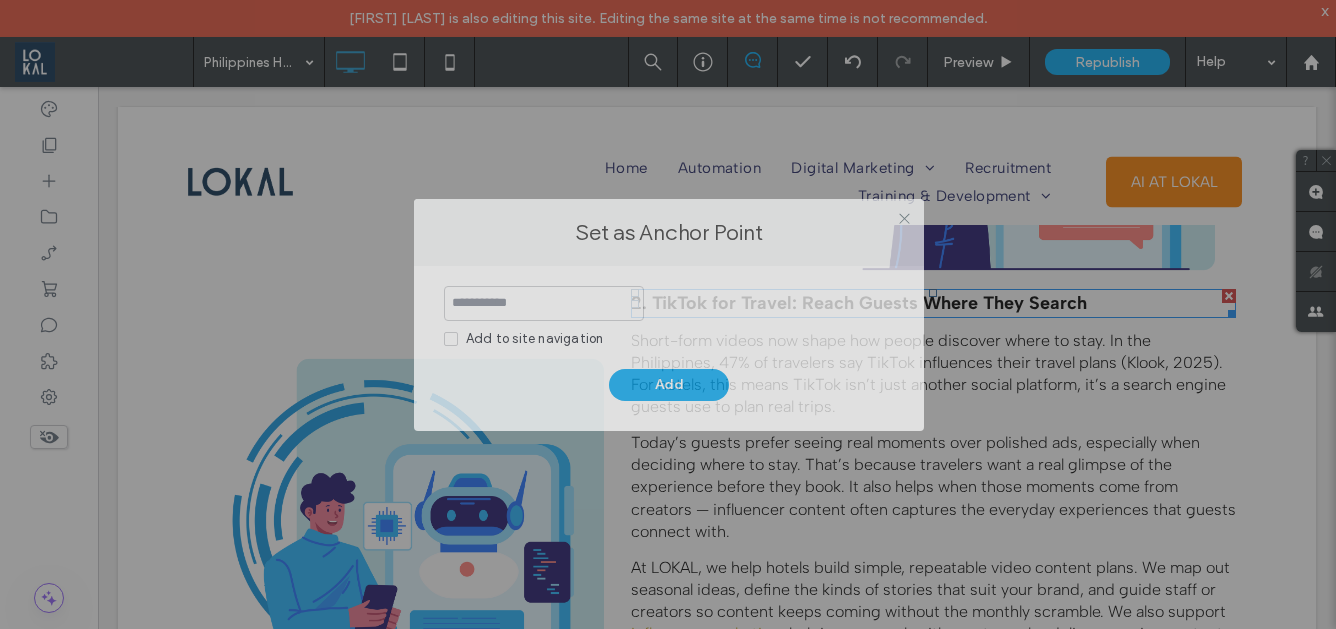drag, startPoint x: 656, startPoint y: 231, endPoint x: 613, endPoint y: 231, distance: 43 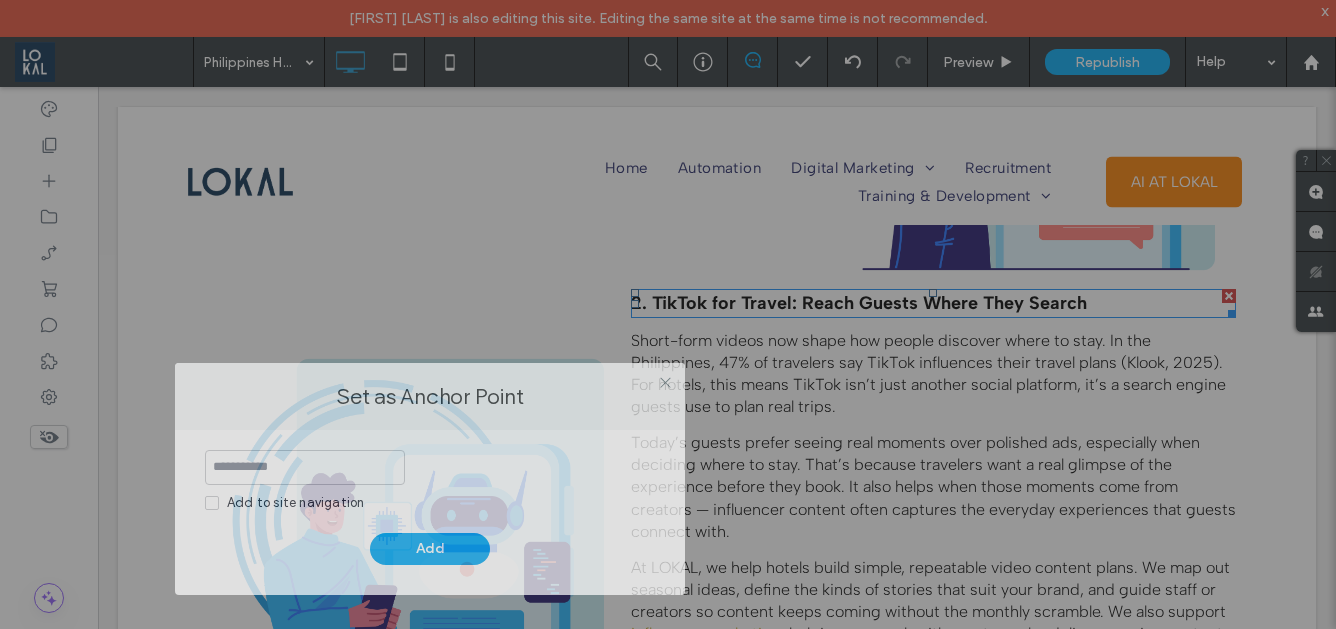 drag, startPoint x: 563, startPoint y: 231, endPoint x: 372, endPoint y: 403, distance: 257.03113 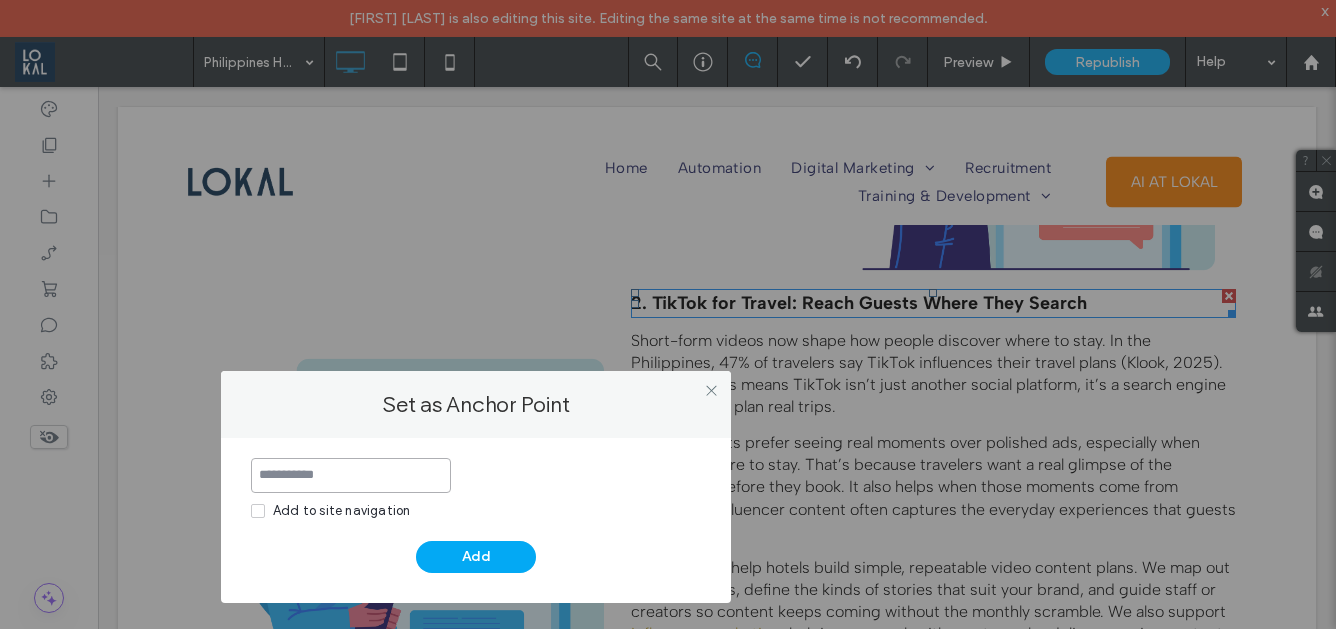 click at bounding box center [351, 475] 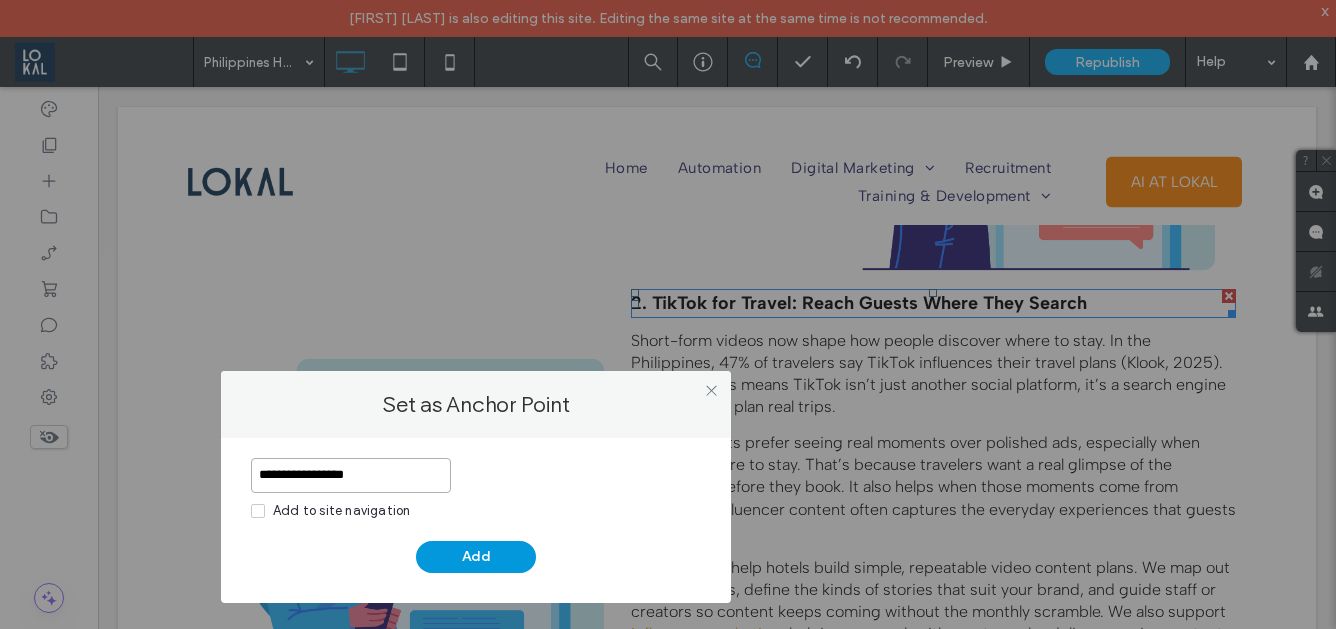 type on "**********" 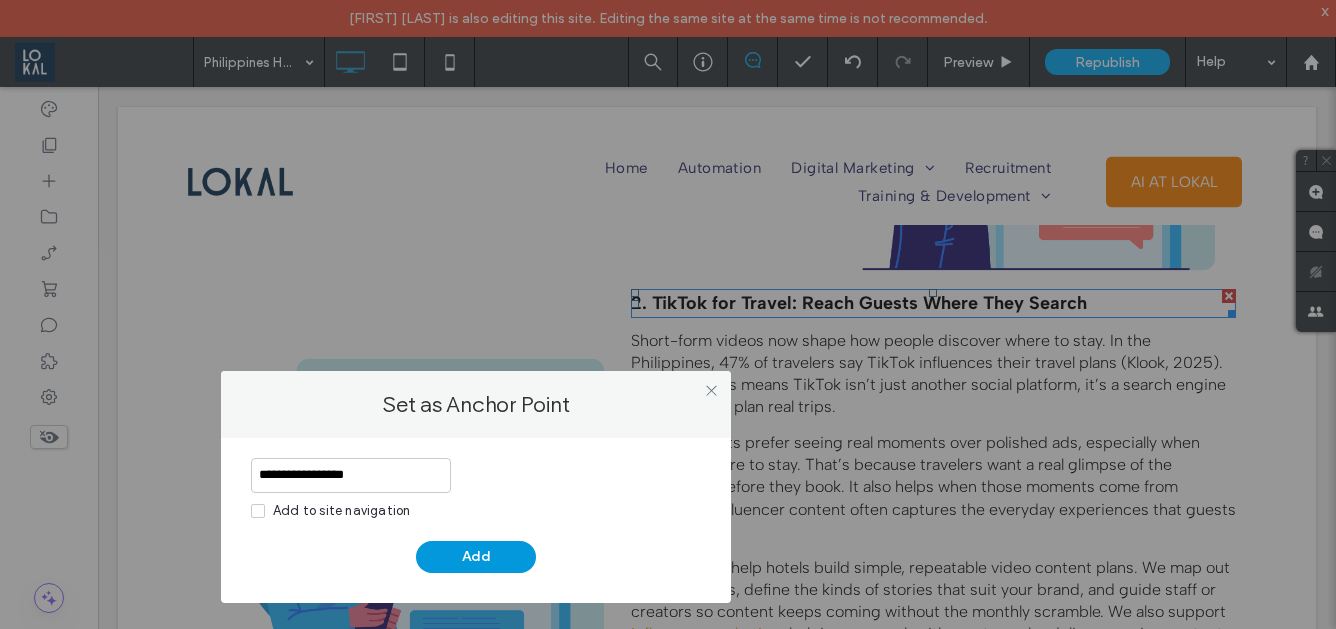 click on "Add" at bounding box center (476, 557) 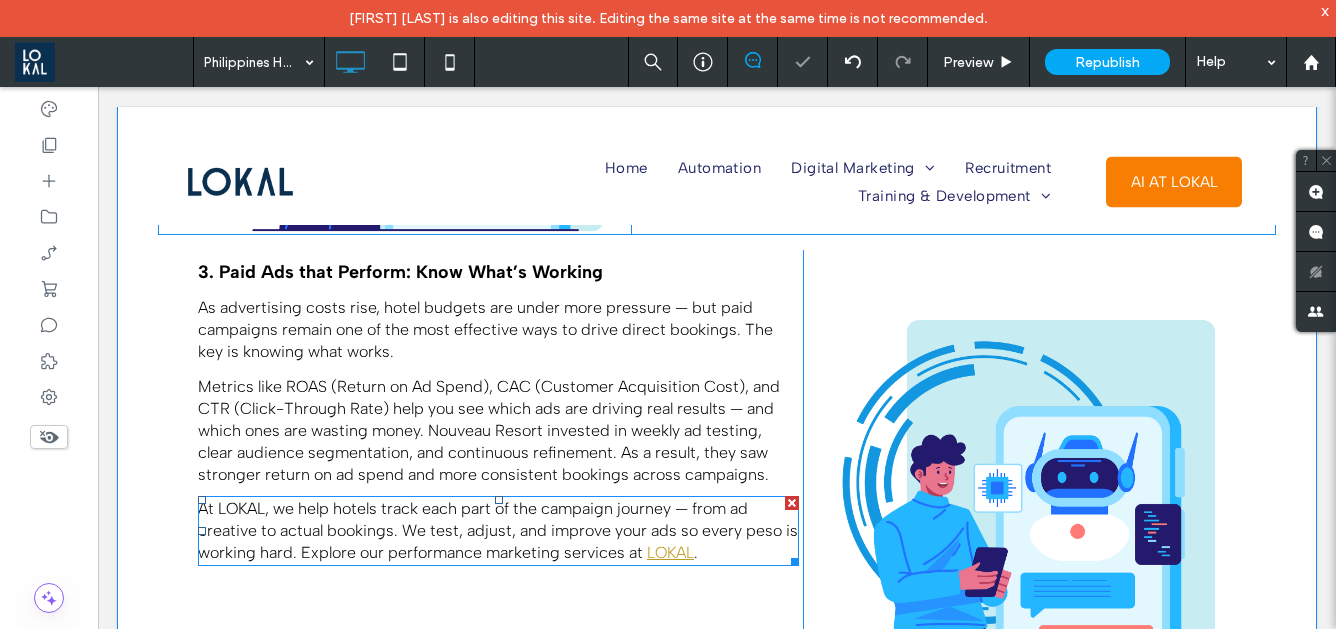 scroll, scrollTop: 3131, scrollLeft: 0, axis: vertical 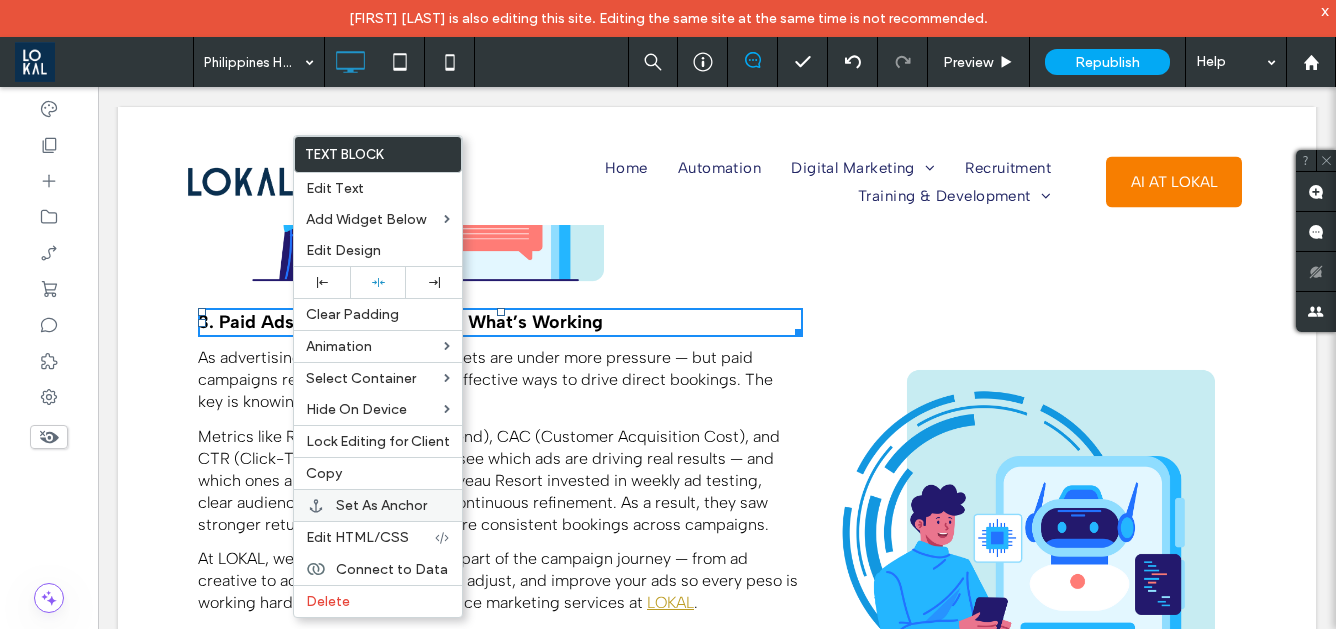 click on "Set As Anchor" at bounding box center (381, 505) 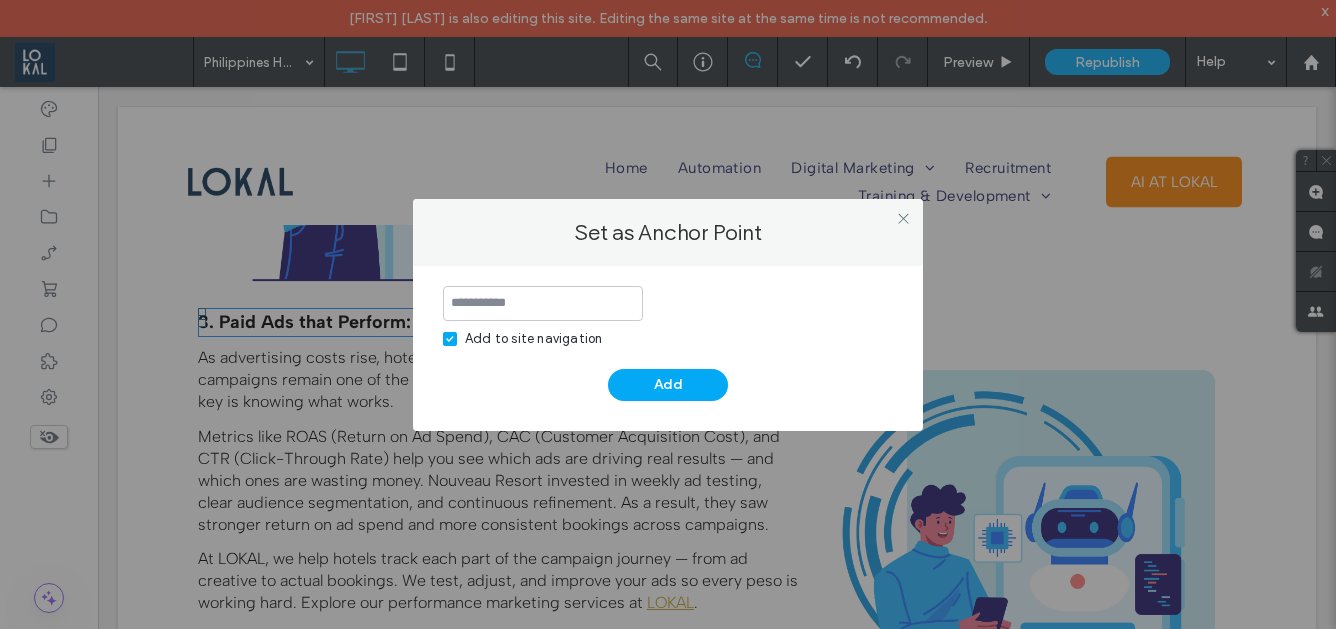 click on "Add to site navigation" at bounding box center [522, 339] 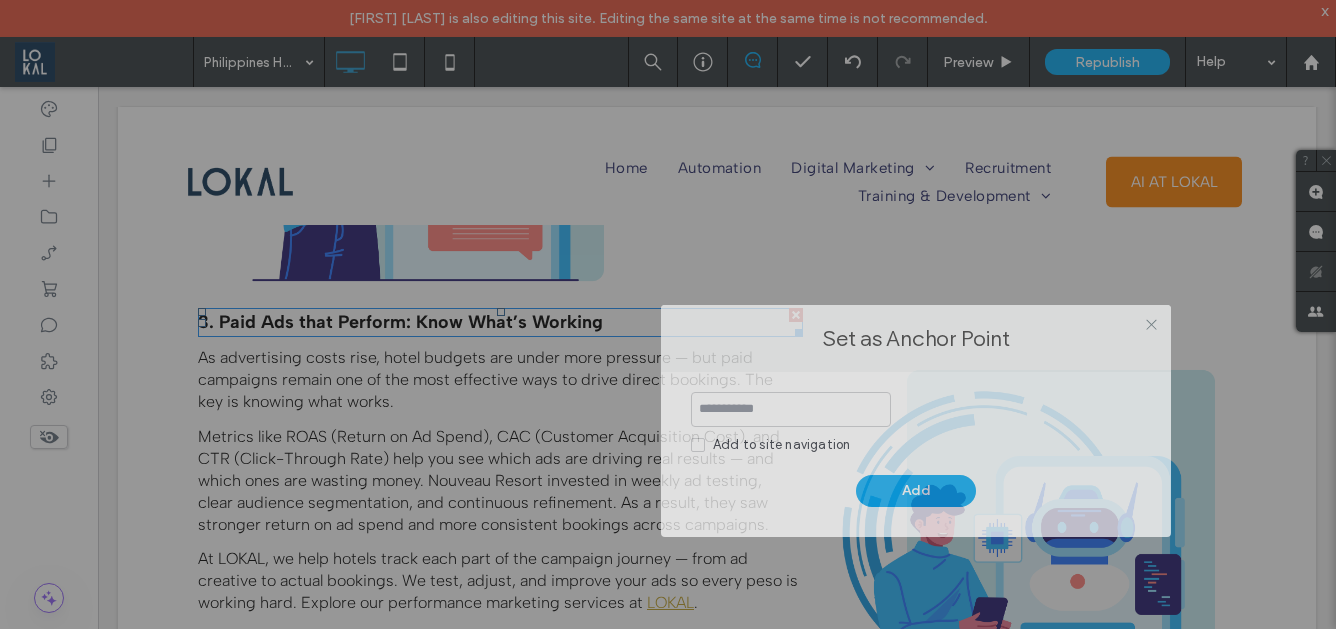 drag, startPoint x: 487, startPoint y: 224, endPoint x: 735, endPoint y: 330, distance: 269.70355 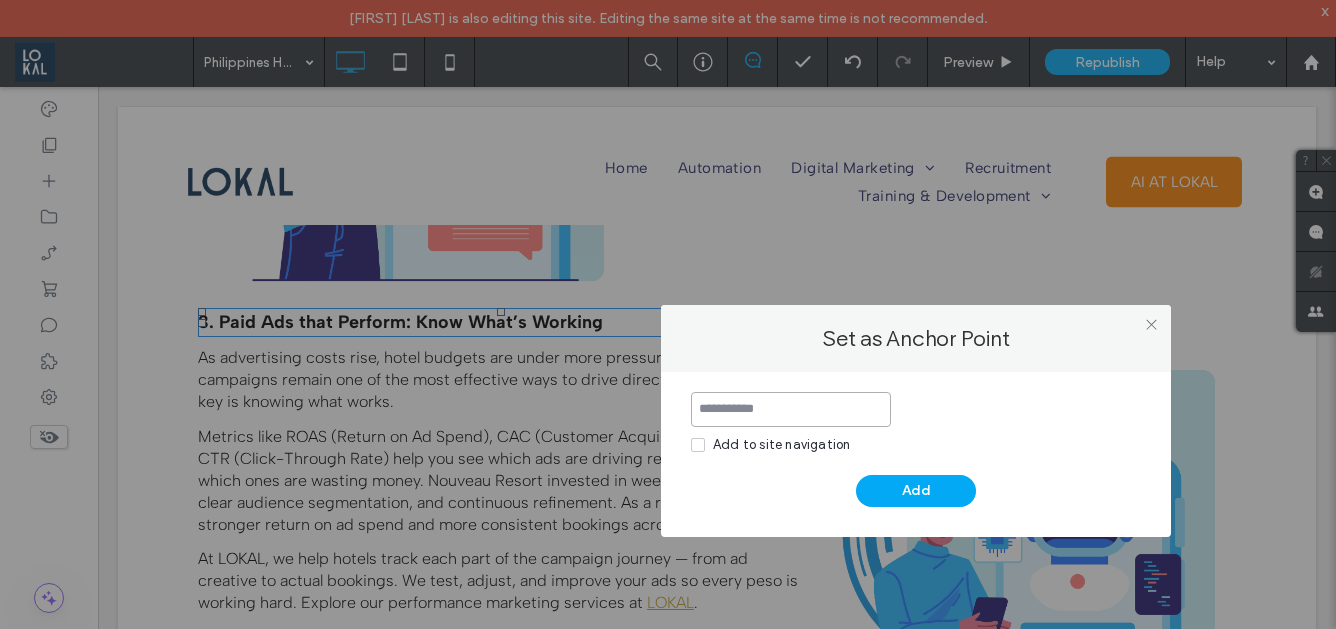 click at bounding box center (791, 409) 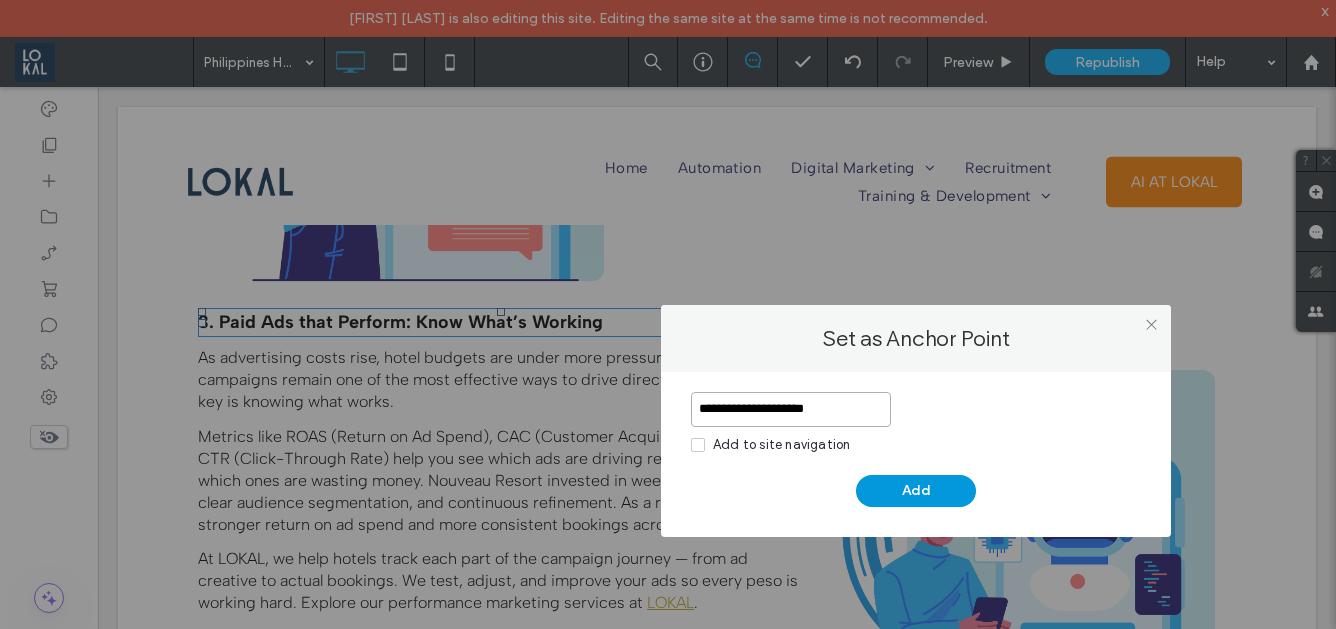 type on "**********" 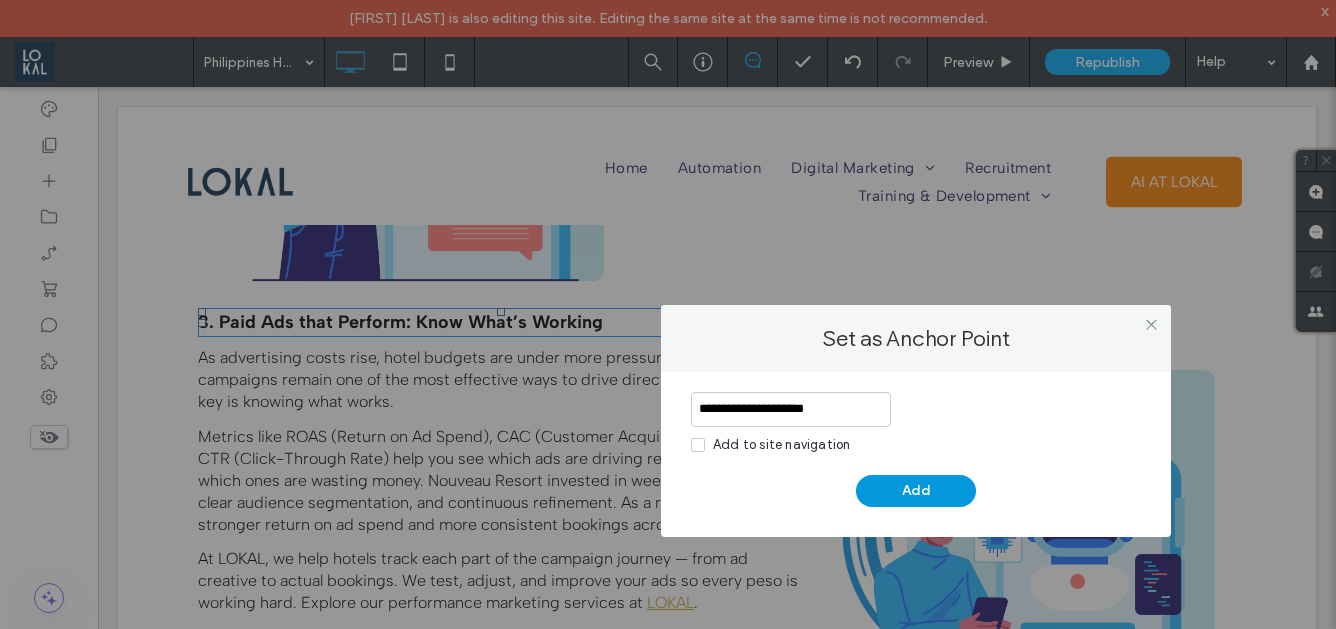 click on "Add" at bounding box center [916, 491] 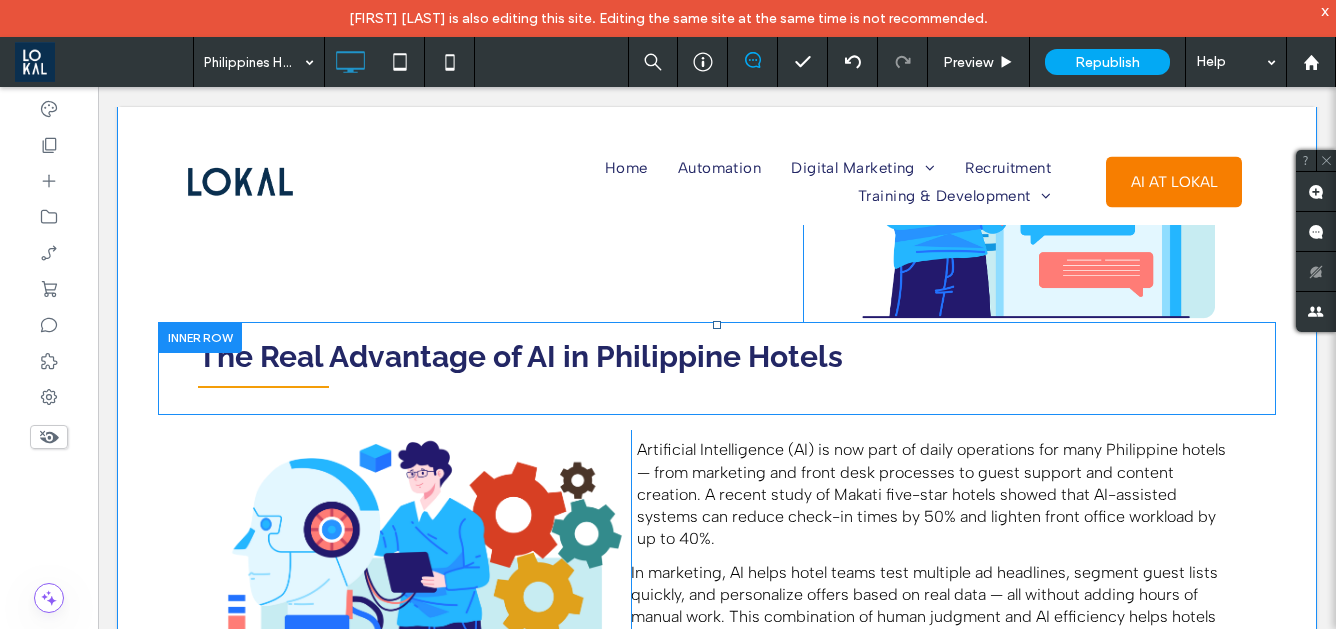 scroll, scrollTop: 3547, scrollLeft: 0, axis: vertical 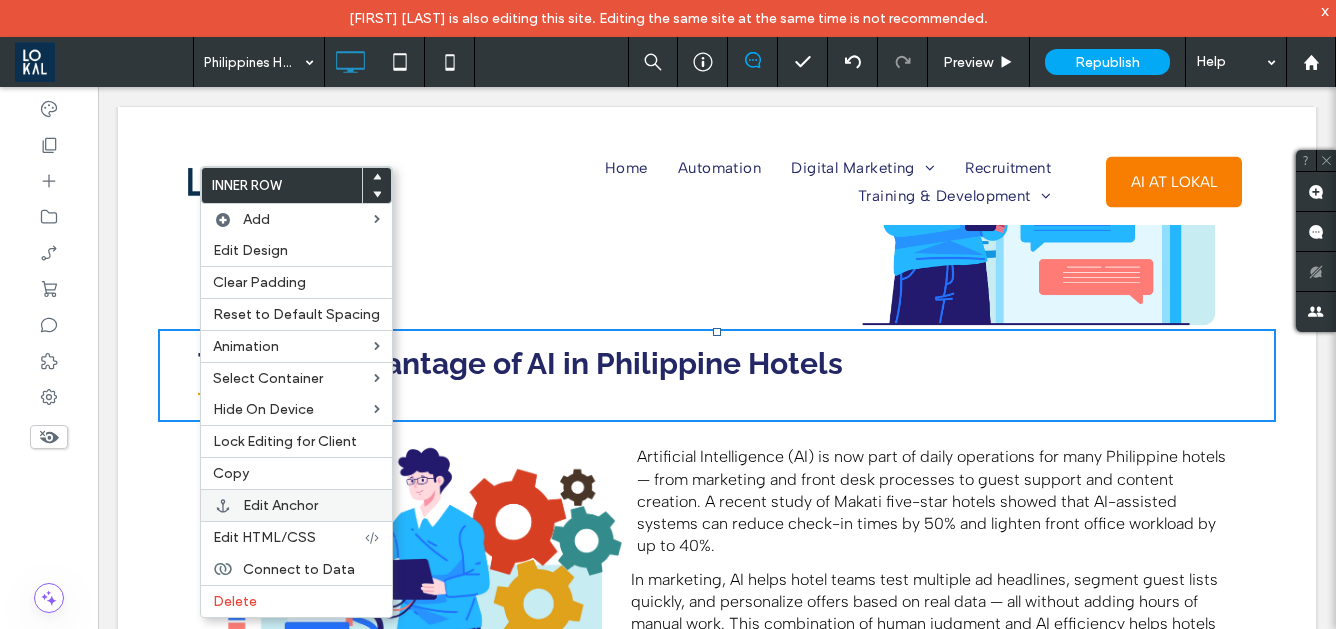 click on "Edit Anchor" at bounding box center (296, 505) 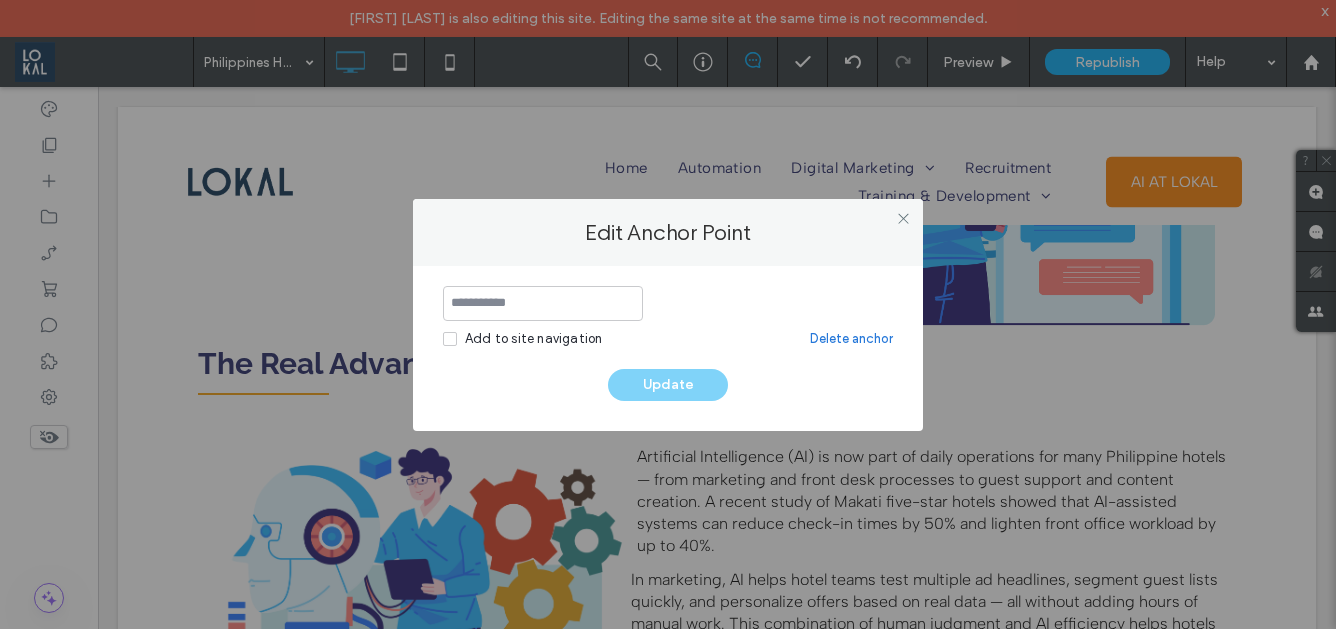 scroll, scrollTop: 0, scrollLeft: 0, axis: both 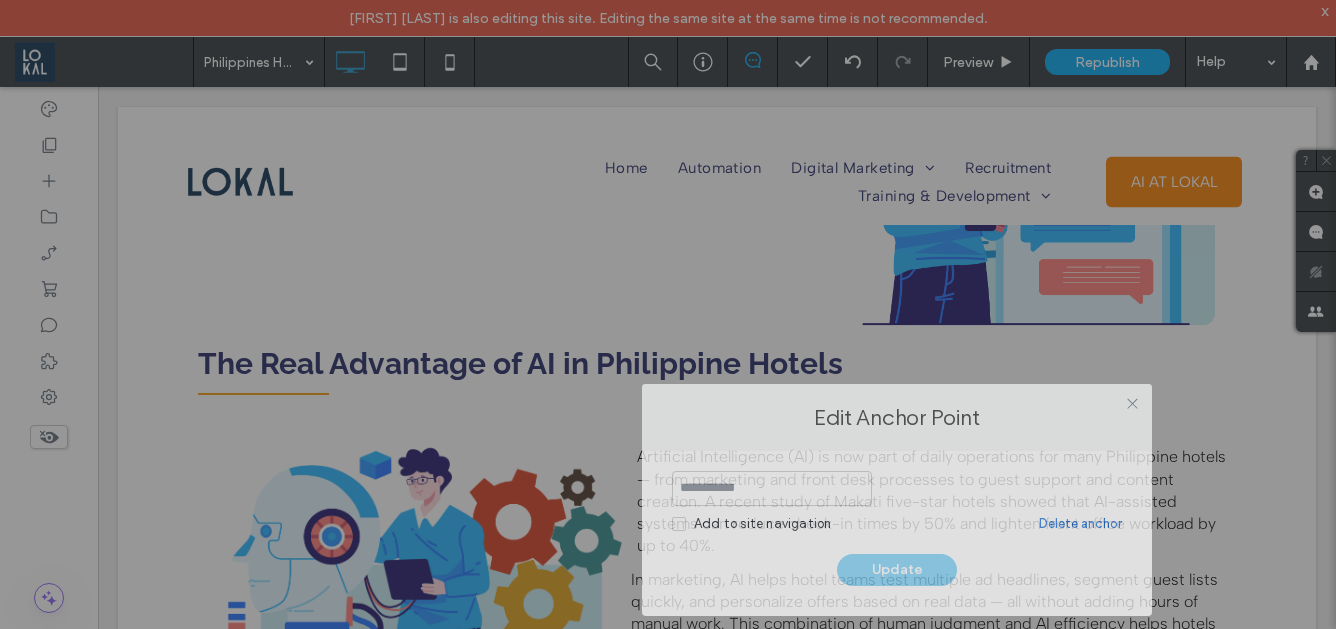 drag, startPoint x: 508, startPoint y: 225, endPoint x: 737, endPoint y: 410, distance: 294.3909 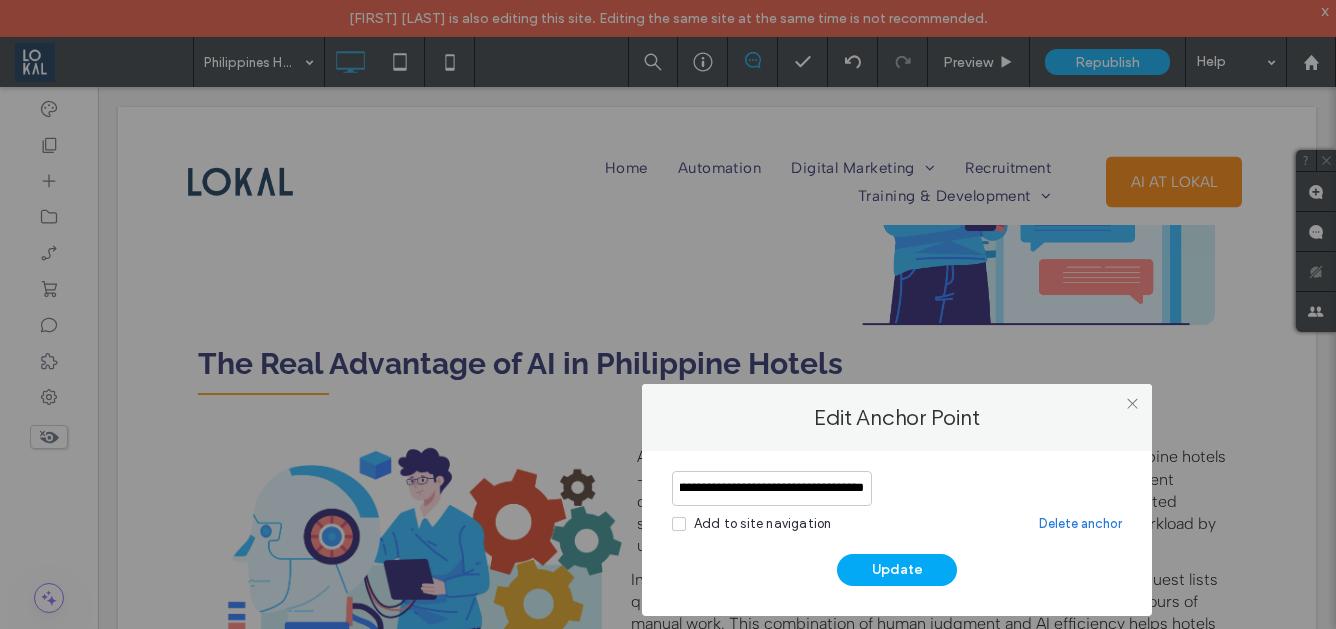 scroll, scrollTop: 0, scrollLeft: 82, axis: horizontal 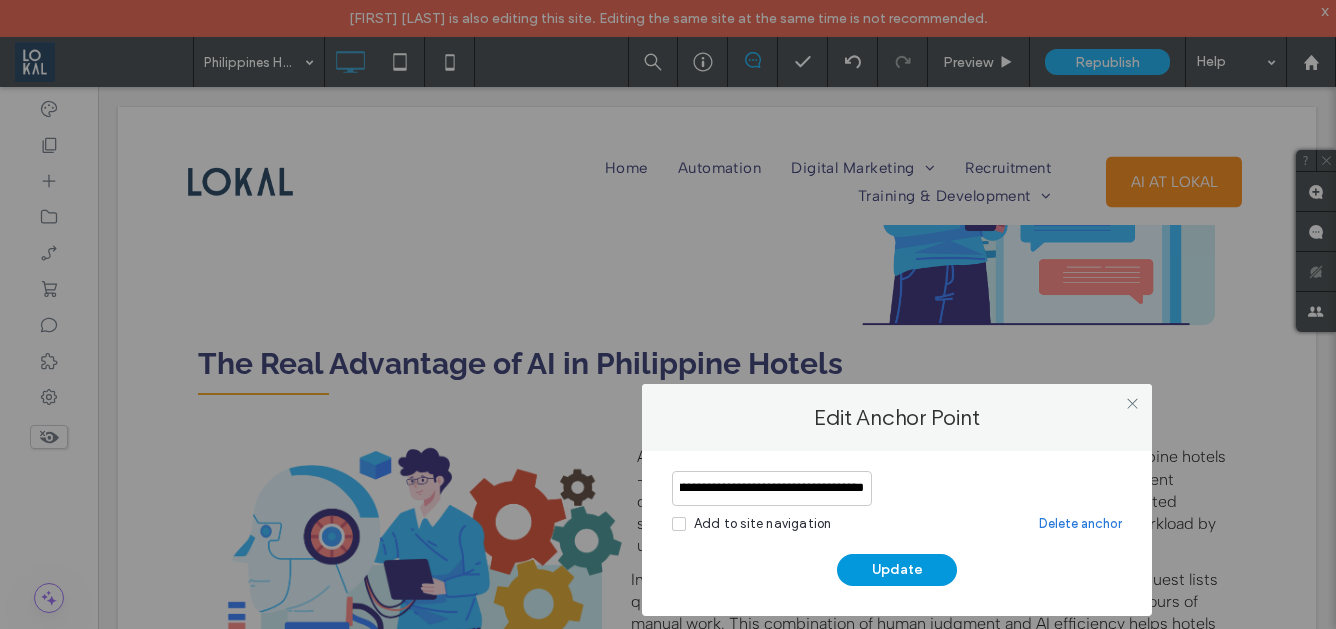 type on "**********" 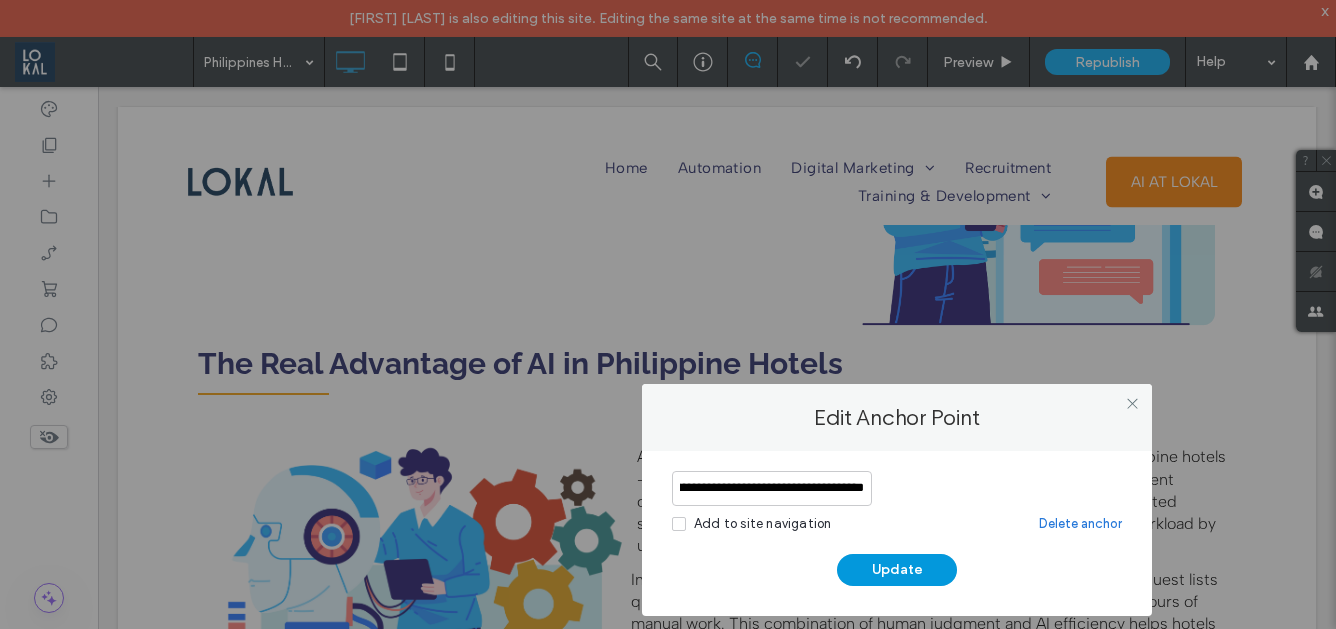 scroll, scrollTop: 0, scrollLeft: 0, axis: both 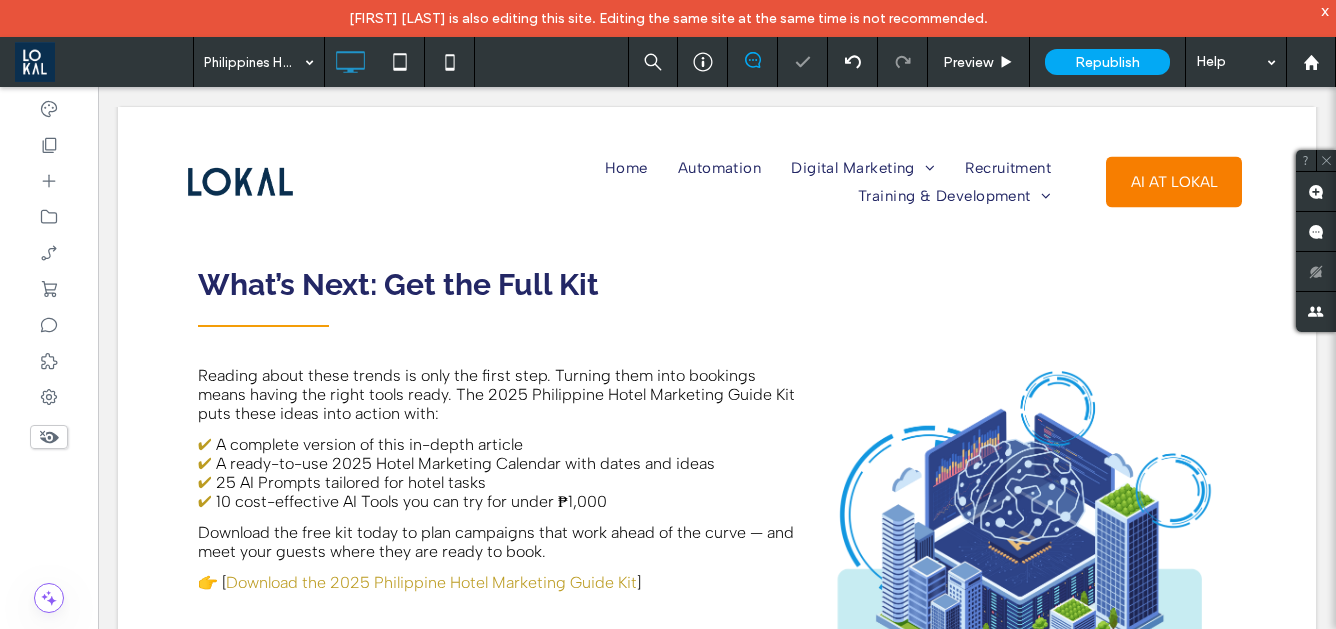 click on "Click To Paste
Home
Automation
Digital Marketing
Ecommerce Marketing
Shopify Partner Philippines
Shopify Website Design
Why is E-commerce Booming in the Philippines?
A Guide on How to Build A Successful Online Store
Here's Why You Need to Start Selling in Lazada and Shopee
Full Service Digital Marketing
Web Design Services
Search Marketing
Email Marketing
Hotel Marketing Philippines
Hotel SEO Philippines
Hotel Web Design Services
Real Estate Marketing Philippines
Real Estate SEO Philippines
Real Estate Web Design Services
Law Firm Marketing Philippines
Law Firm SEO Philippines" at bounding box center [717, 196] 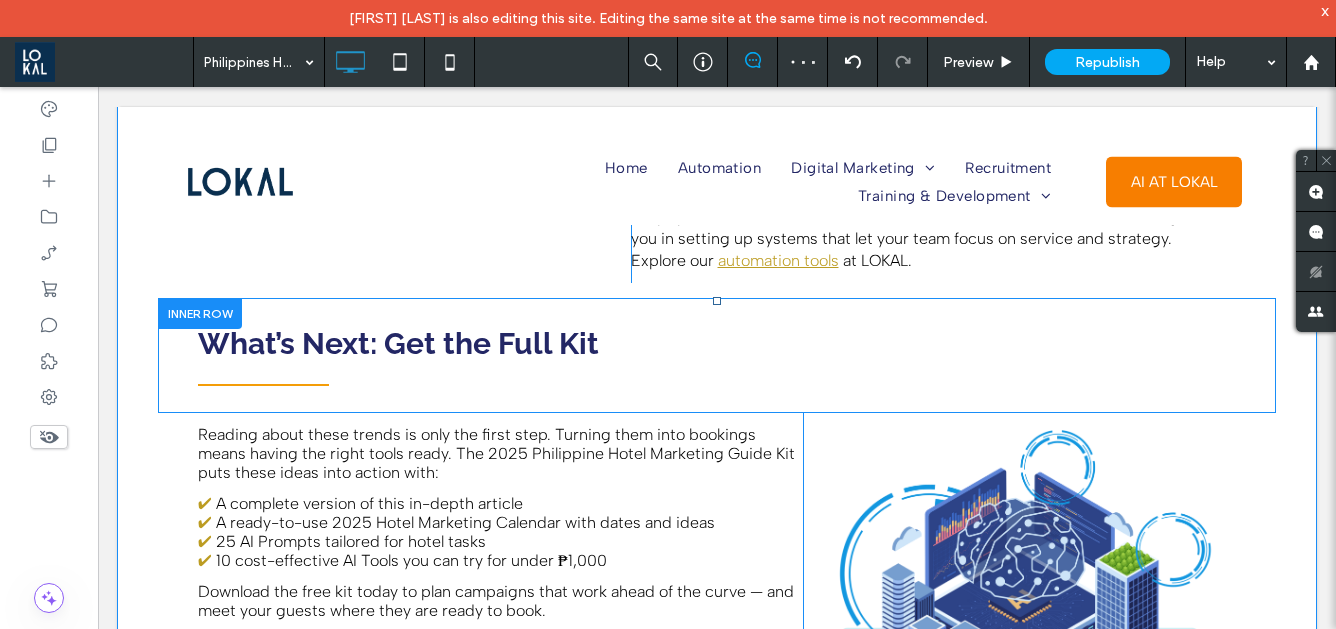 scroll, scrollTop: 4043, scrollLeft: 0, axis: vertical 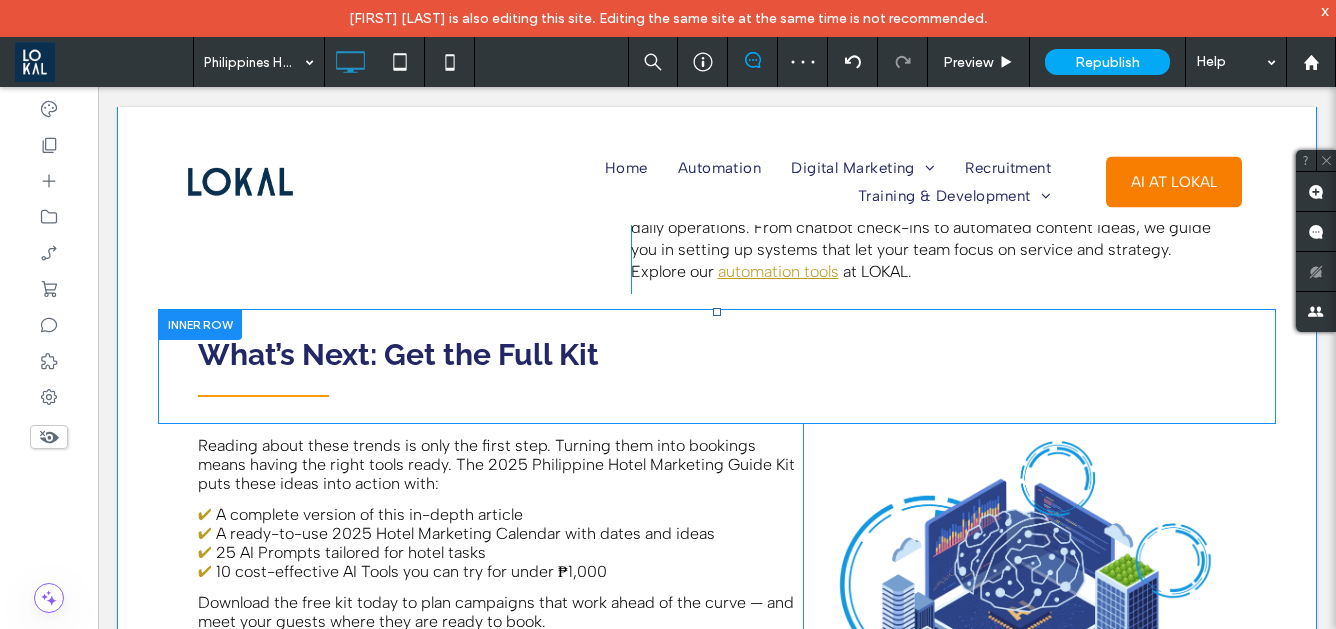 click at bounding box center (200, 324) 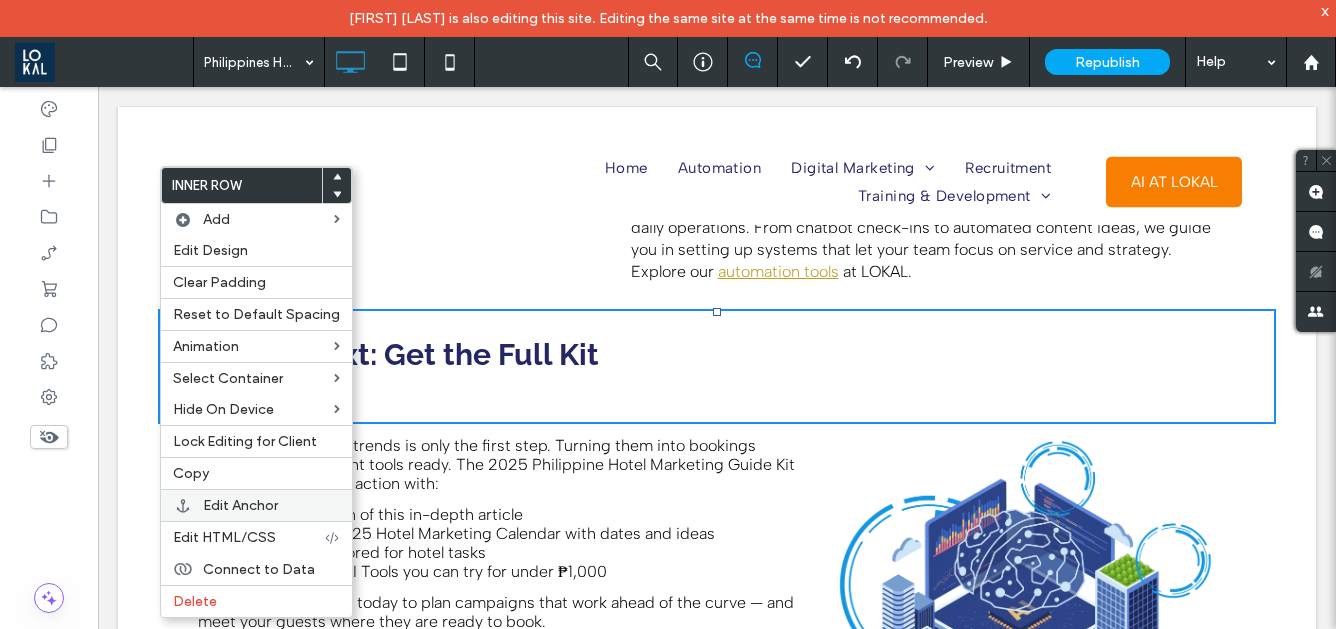 click on "Edit Anchor" at bounding box center [240, 505] 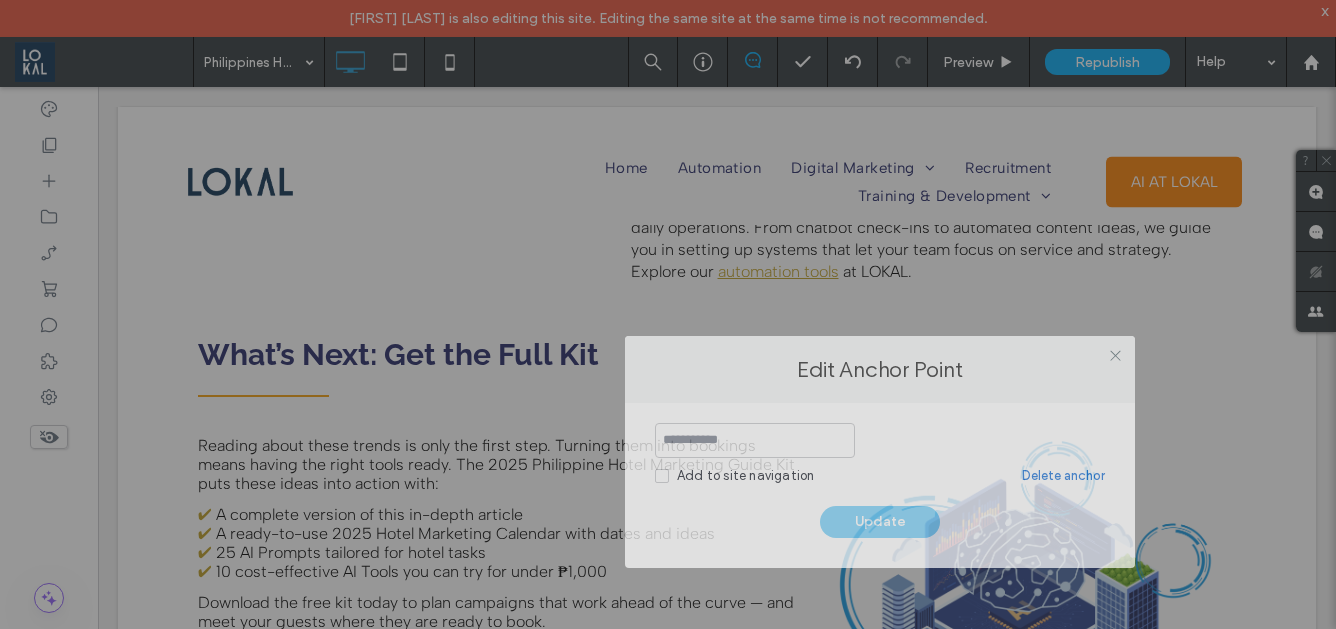 drag, startPoint x: 554, startPoint y: 211, endPoint x: 765, endPoint y: 348, distance: 251.57504 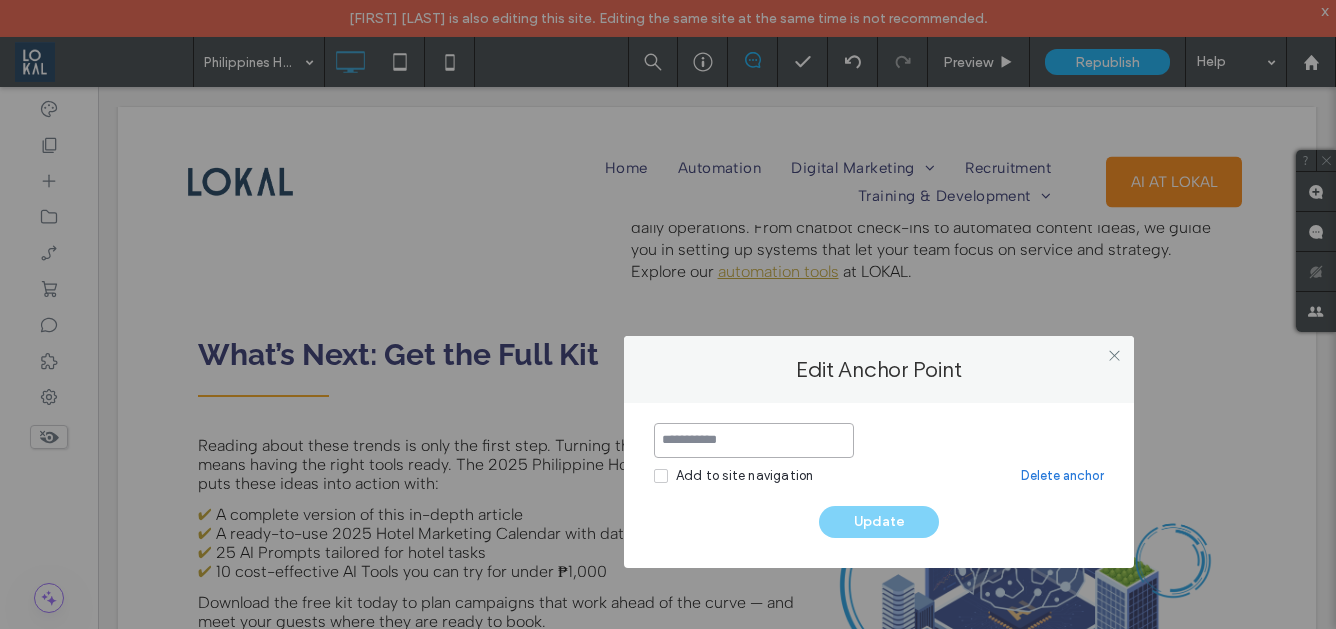 click at bounding box center [754, 440] 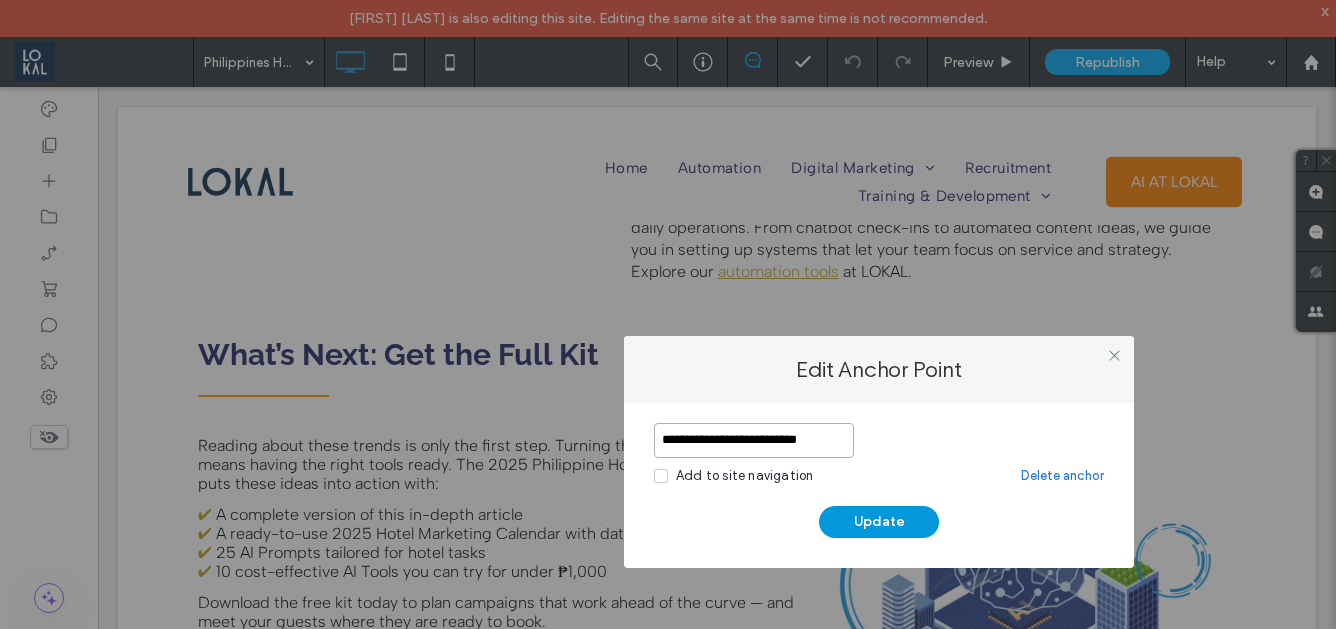 type on "**********" 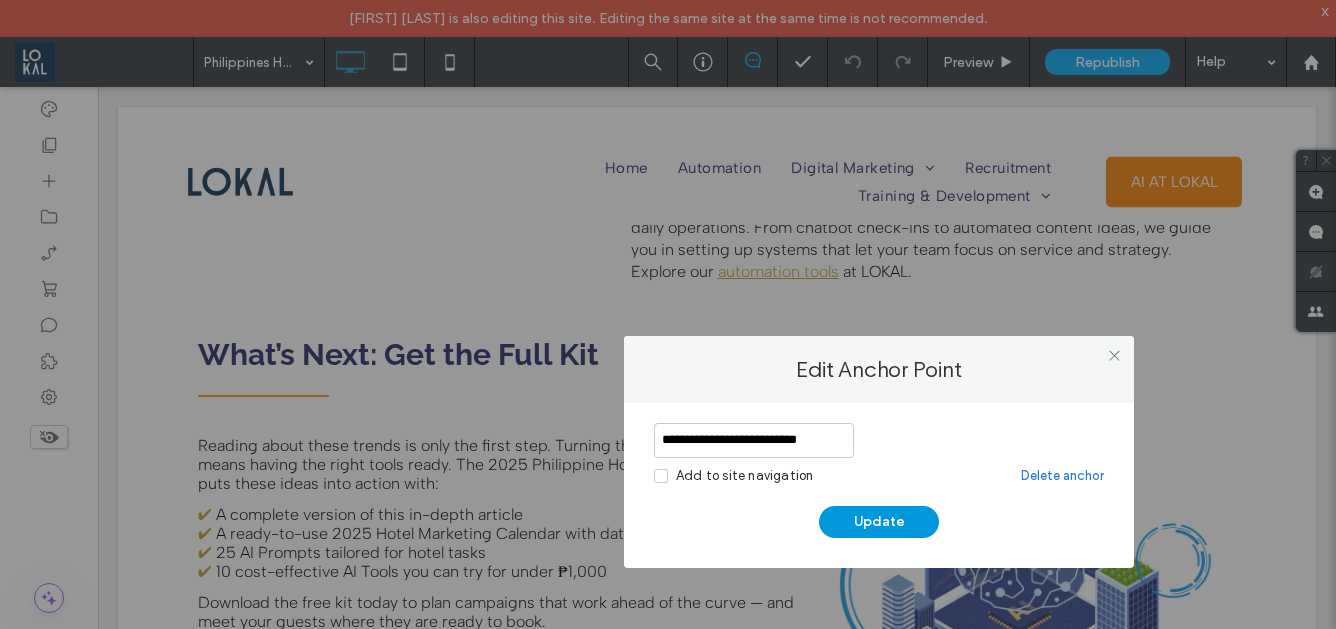 click on "Update" at bounding box center (879, 522) 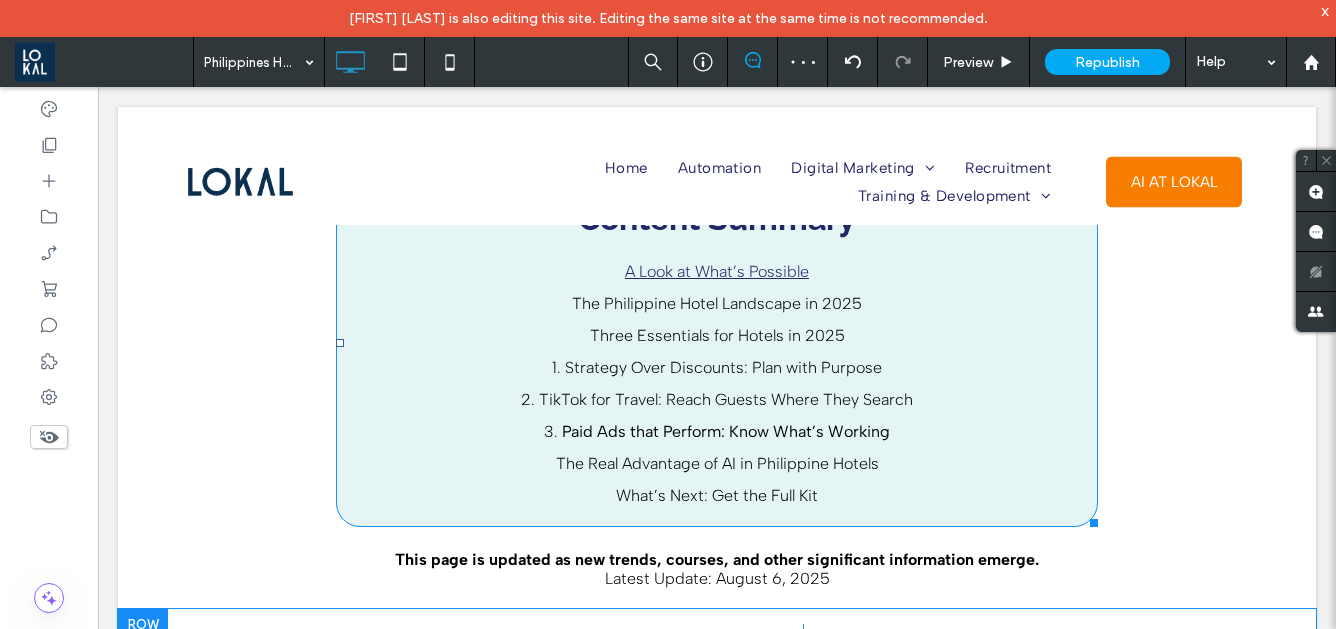 scroll, scrollTop: 750, scrollLeft: 0, axis: vertical 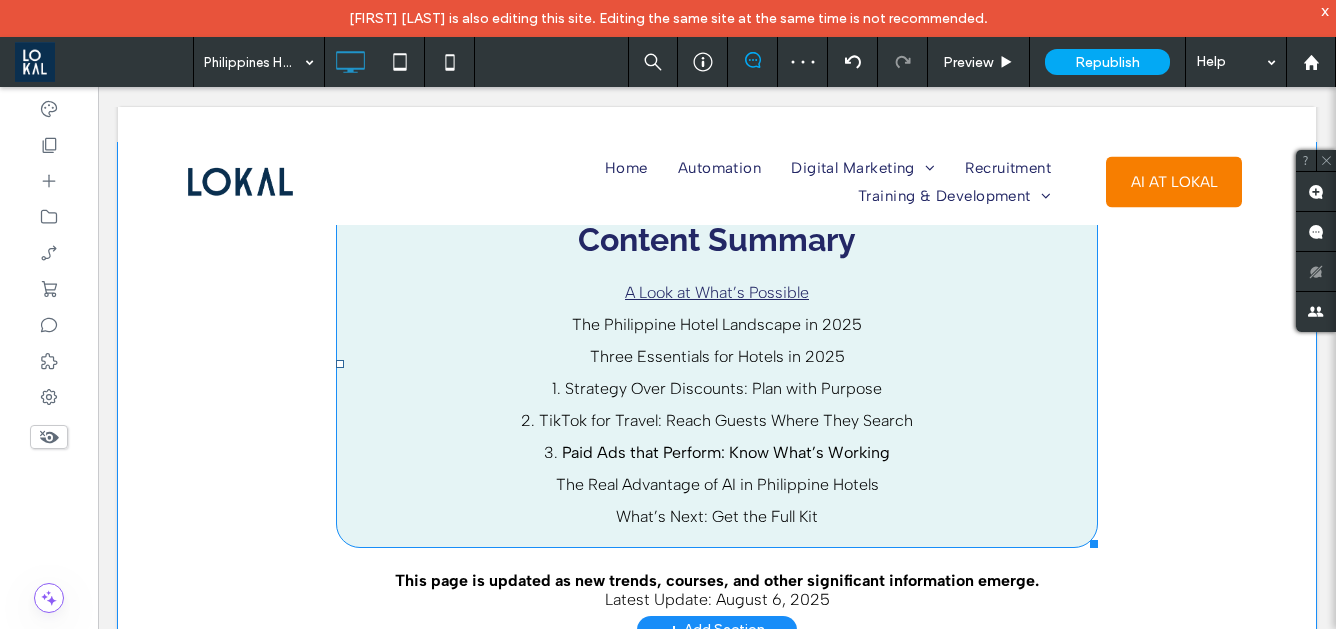 click on "The Philippine Hotel Landscape in 2025 Three Essentials for Hotels in 2025 1. Strategy Over Discounts: Plan with Purpose 2. TikTok for Travel: Reach Guests Where They Search" at bounding box center [717, 372] 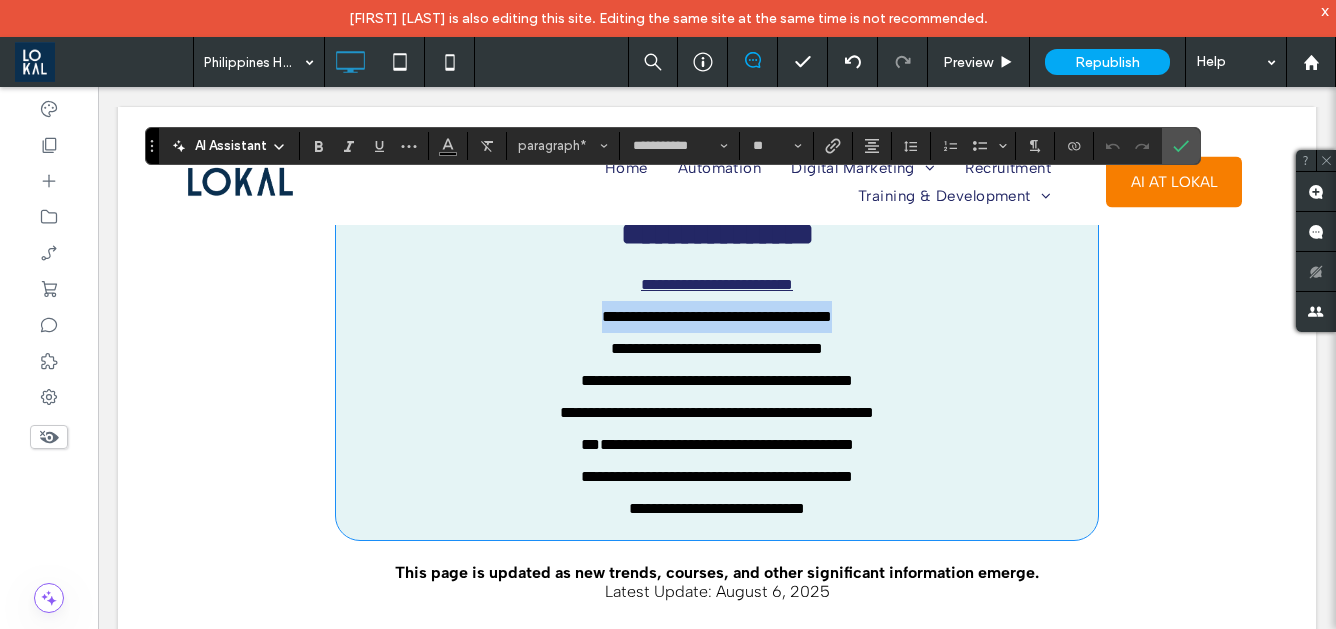drag, startPoint x: 572, startPoint y: 327, endPoint x: 862, endPoint y: 324, distance: 290.0155 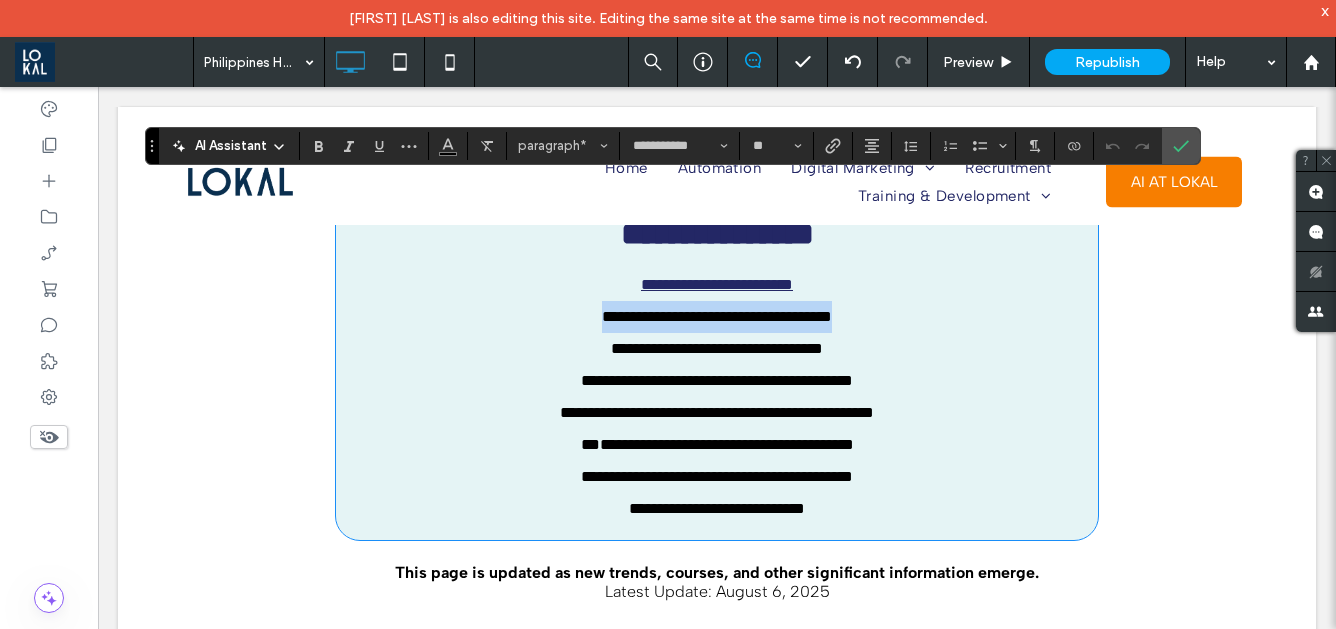 click on "**********" at bounding box center [717, 349] 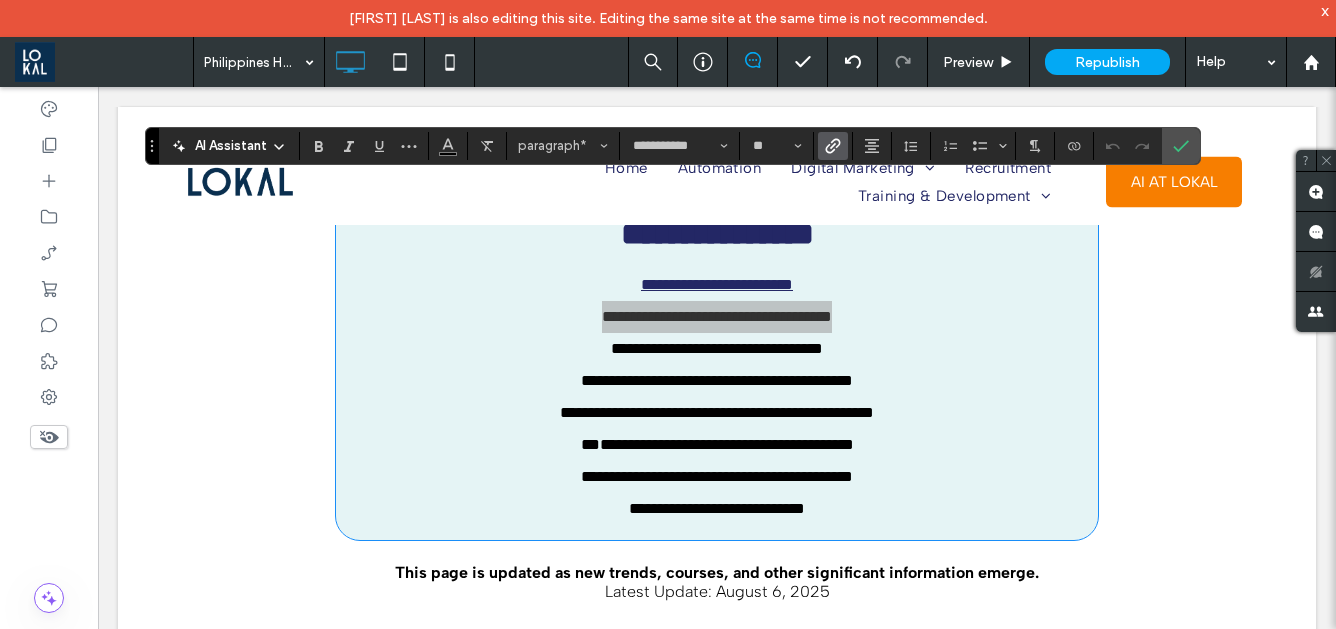 click 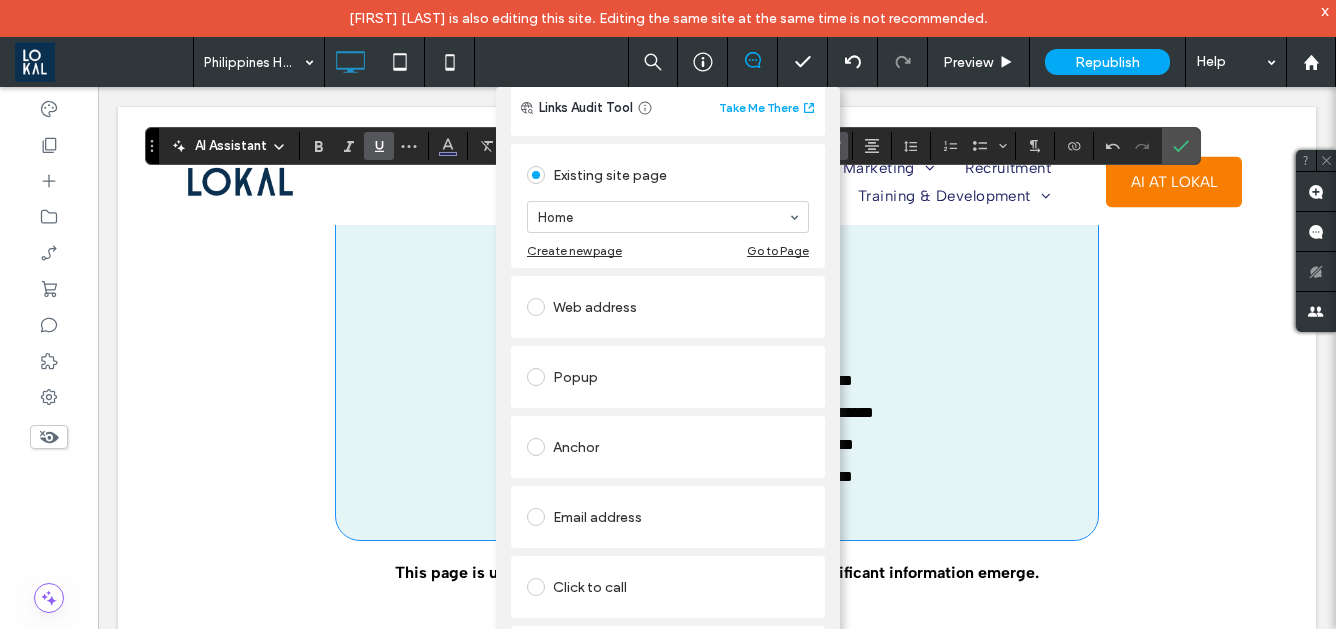 scroll, scrollTop: 65, scrollLeft: 0, axis: vertical 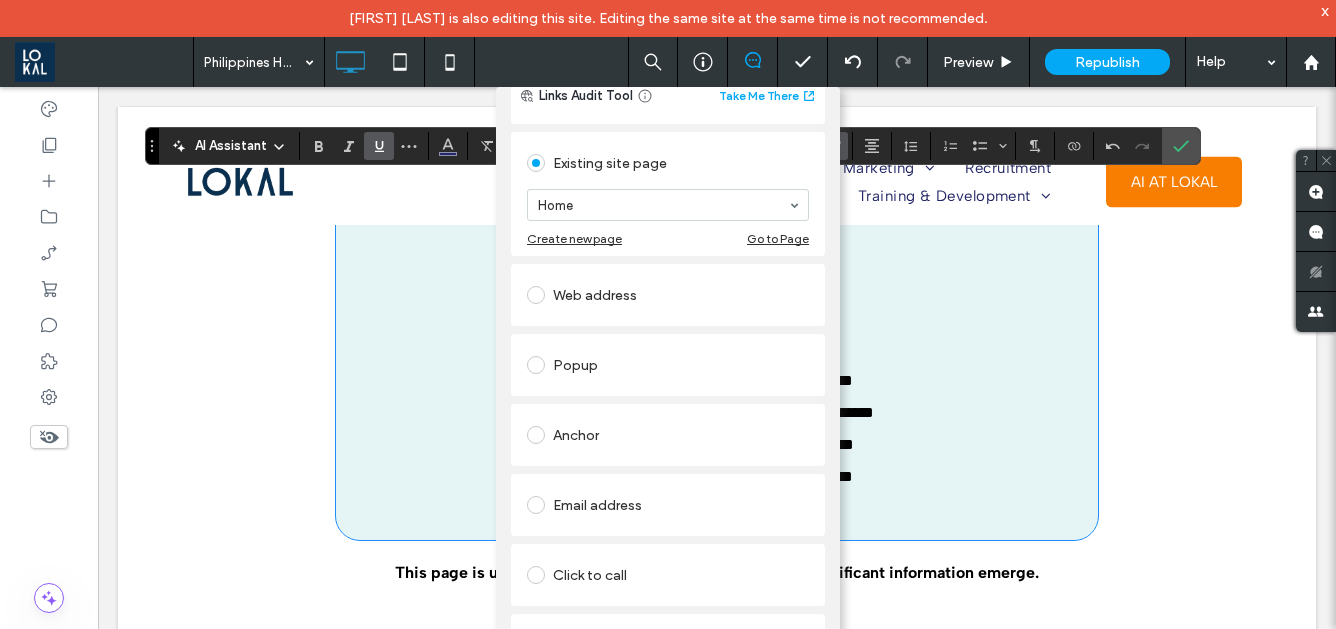 click on "Anchor" at bounding box center [668, 435] 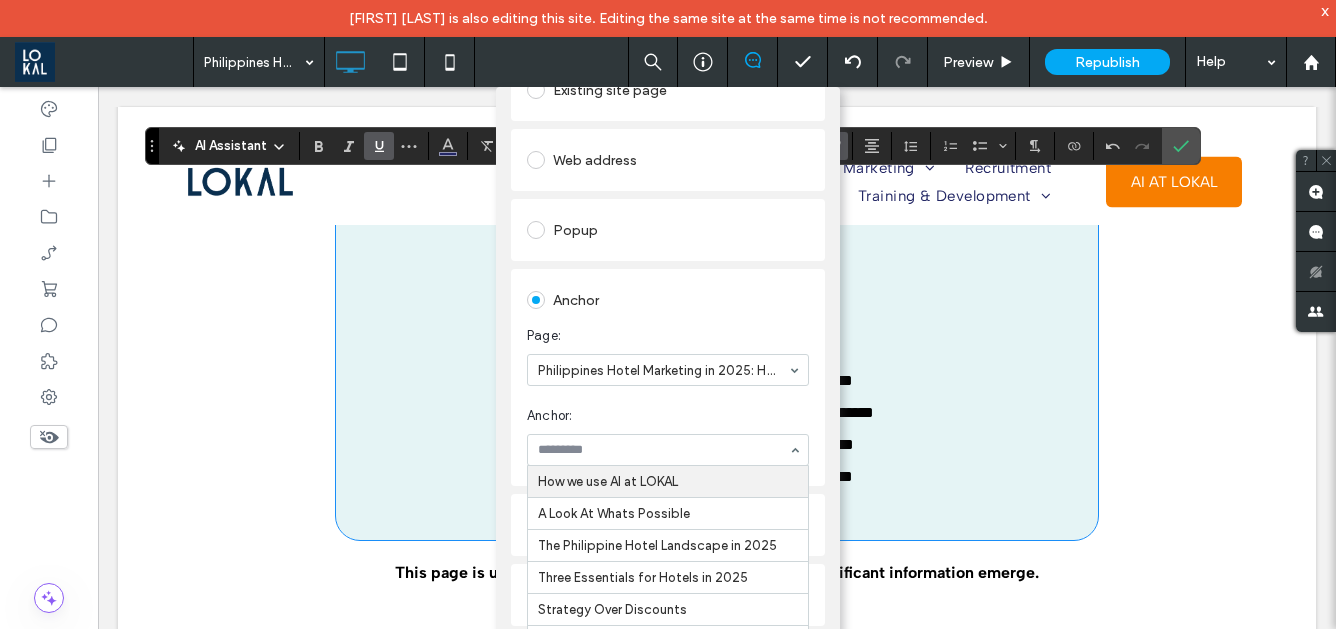 scroll, scrollTop: 174, scrollLeft: 0, axis: vertical 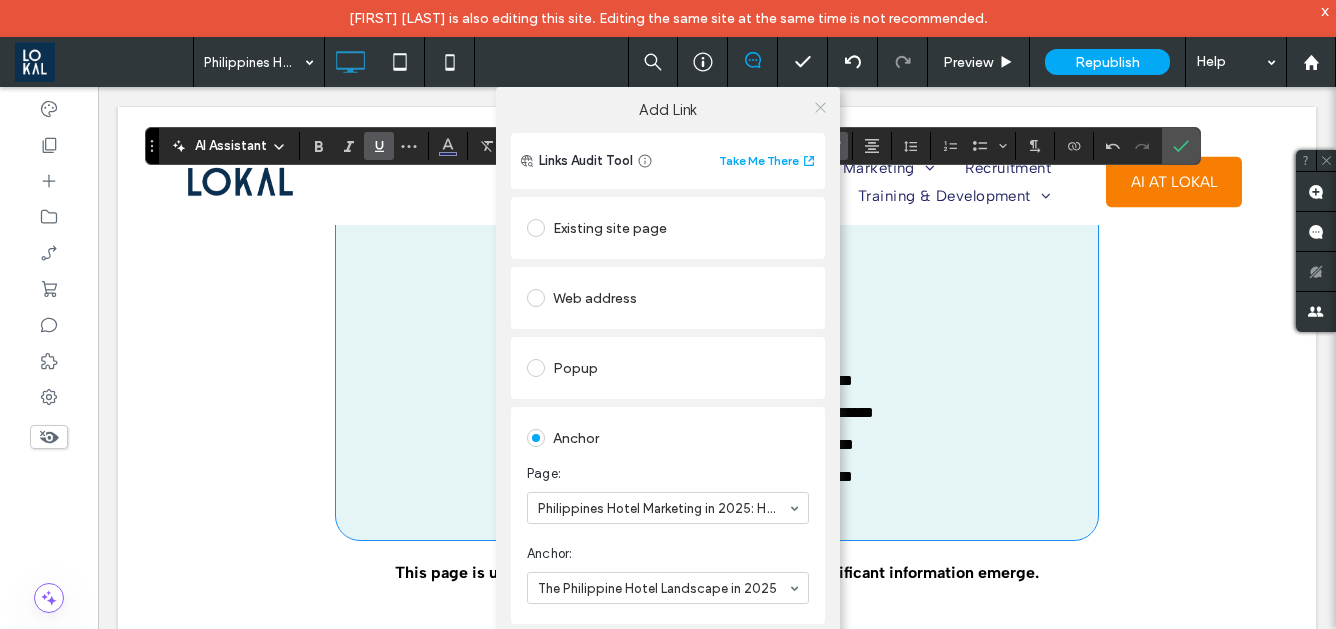 click 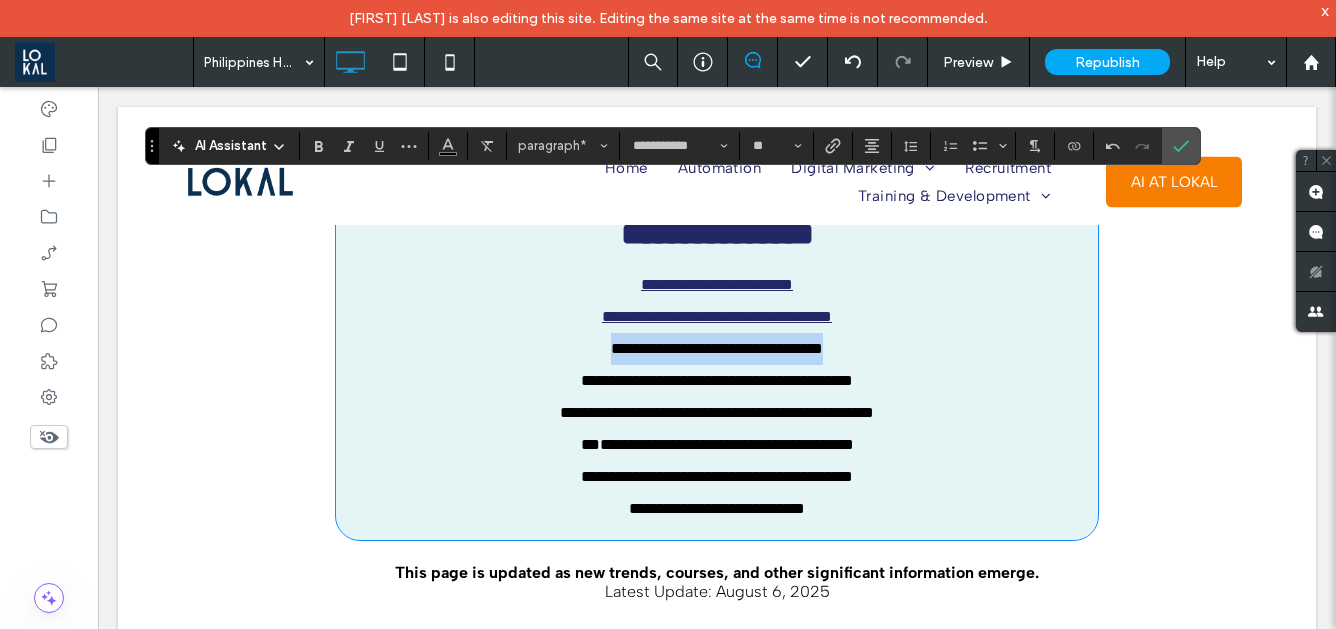 drag, startPoint x: 592, startPoint y: 358, endPoint x: 842, endPoint y: 370, distance: 250.28784 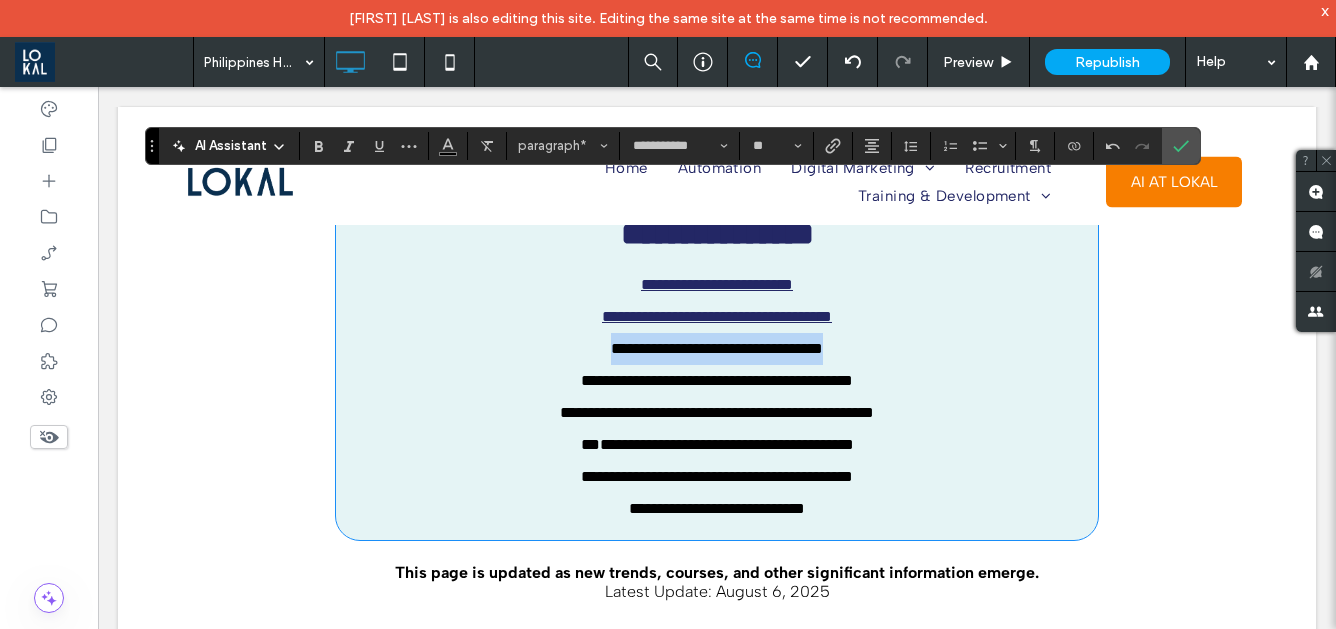click on "**********" at bounding box center [717, 349] 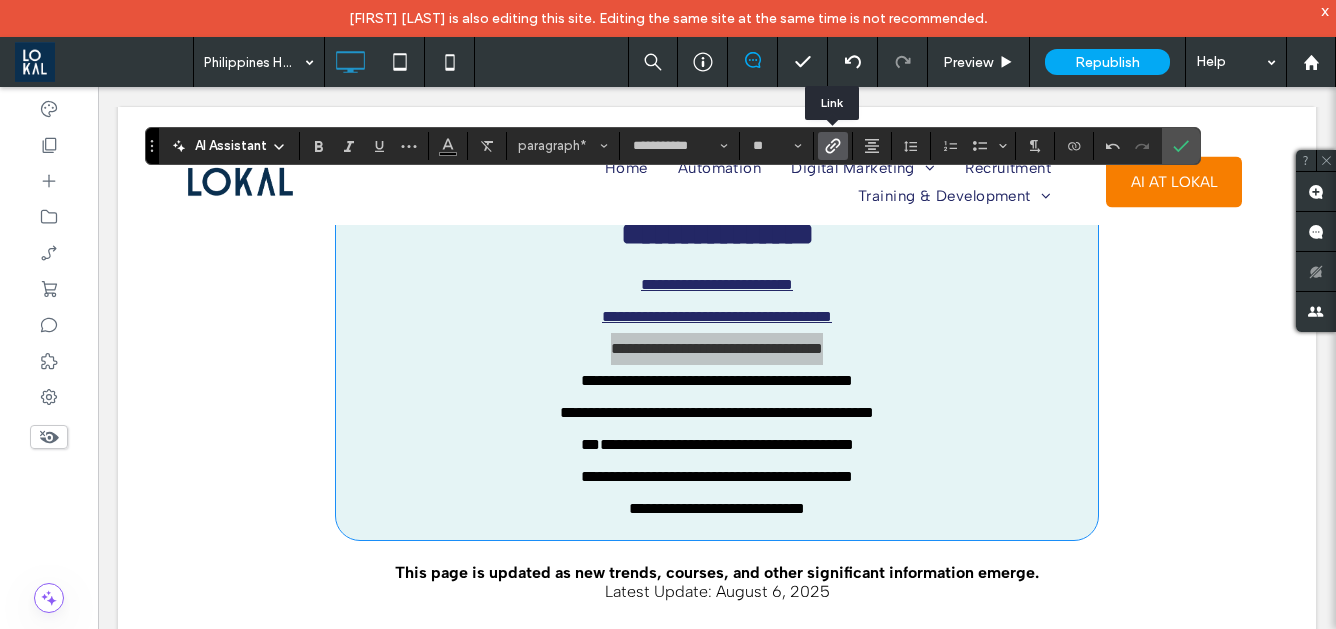 click 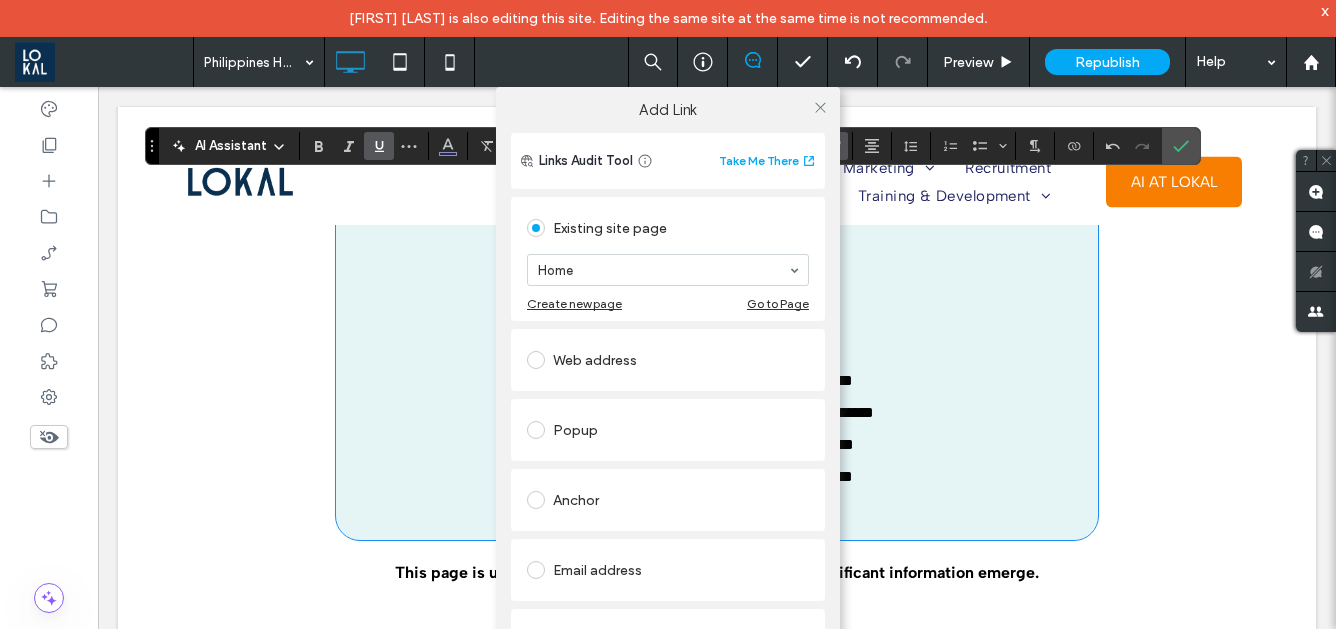 click on "Anchor" at bounding box center [668, 500] 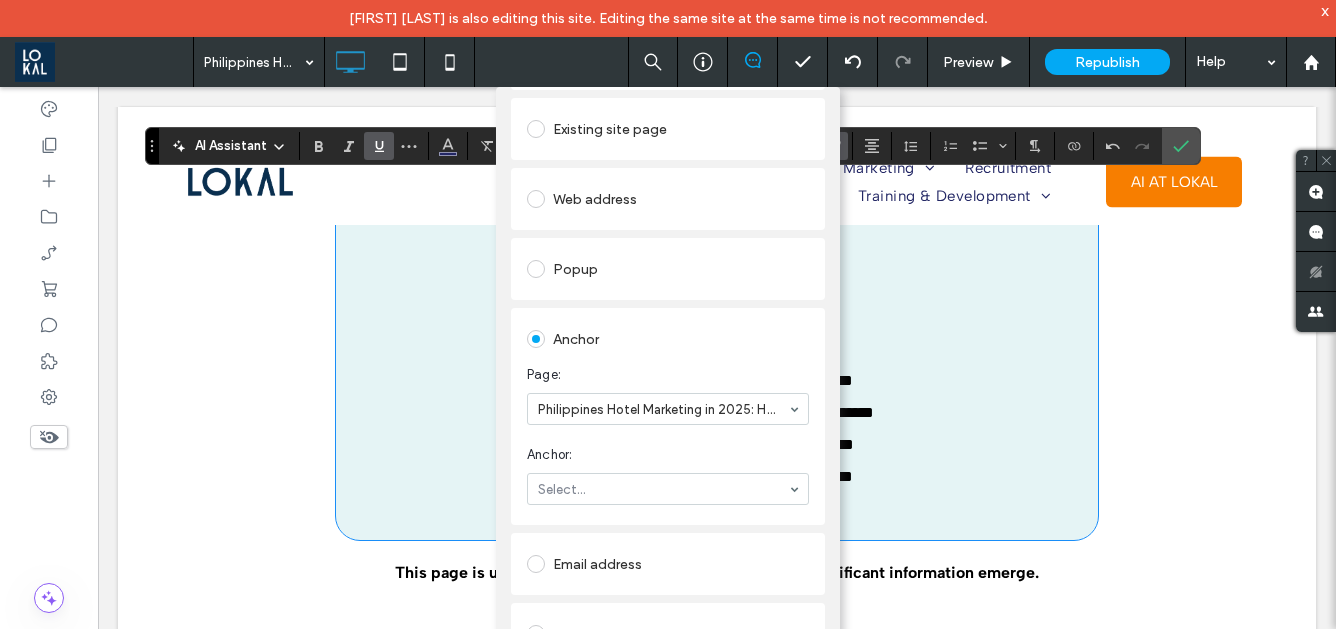 scroll, scrollTop: 145, scrollLeft: 0, axis: vertical 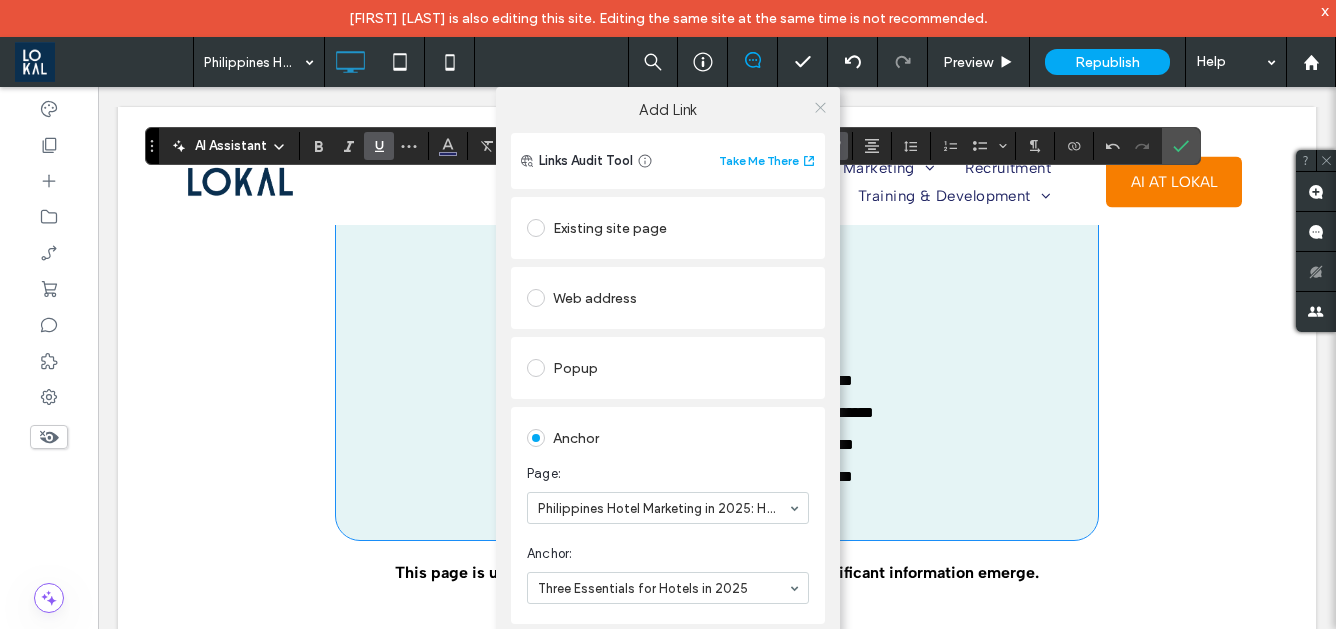 click 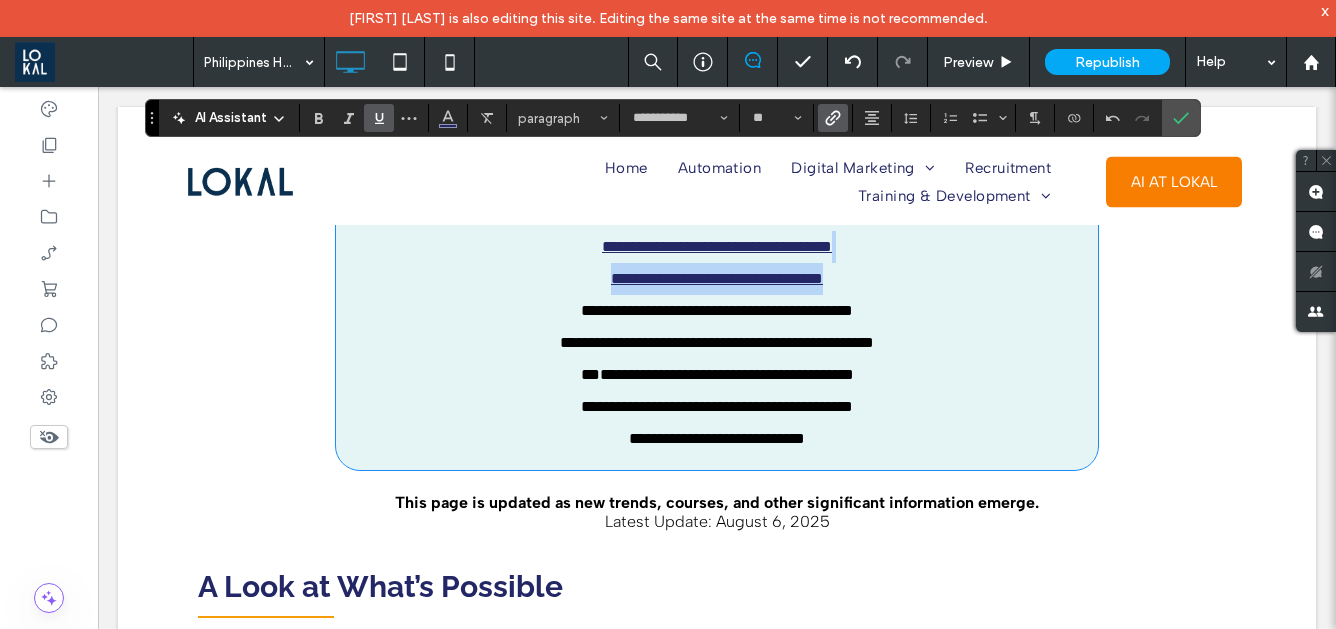 scroll, scrollTop: 821, scrollLeft: 0, axis: vertical 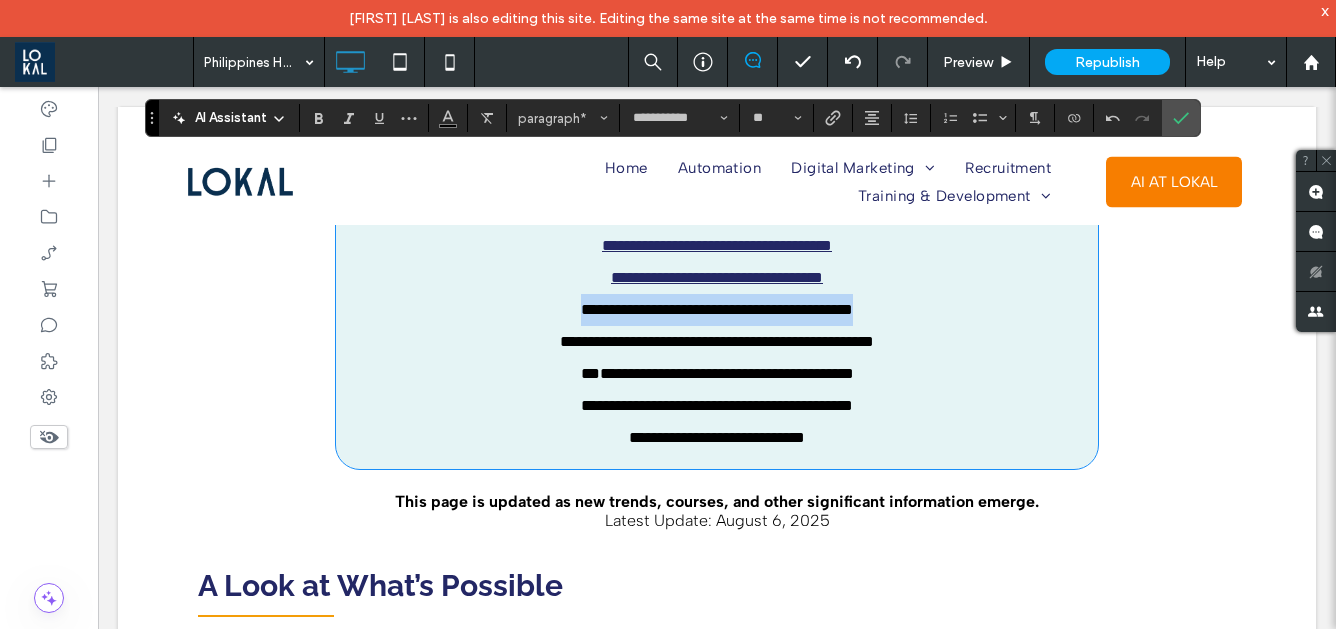 drag, startPoint x: 550, startPoint y: 317, endPoint x: 877, endPoint y: 315, distance: 327.0061 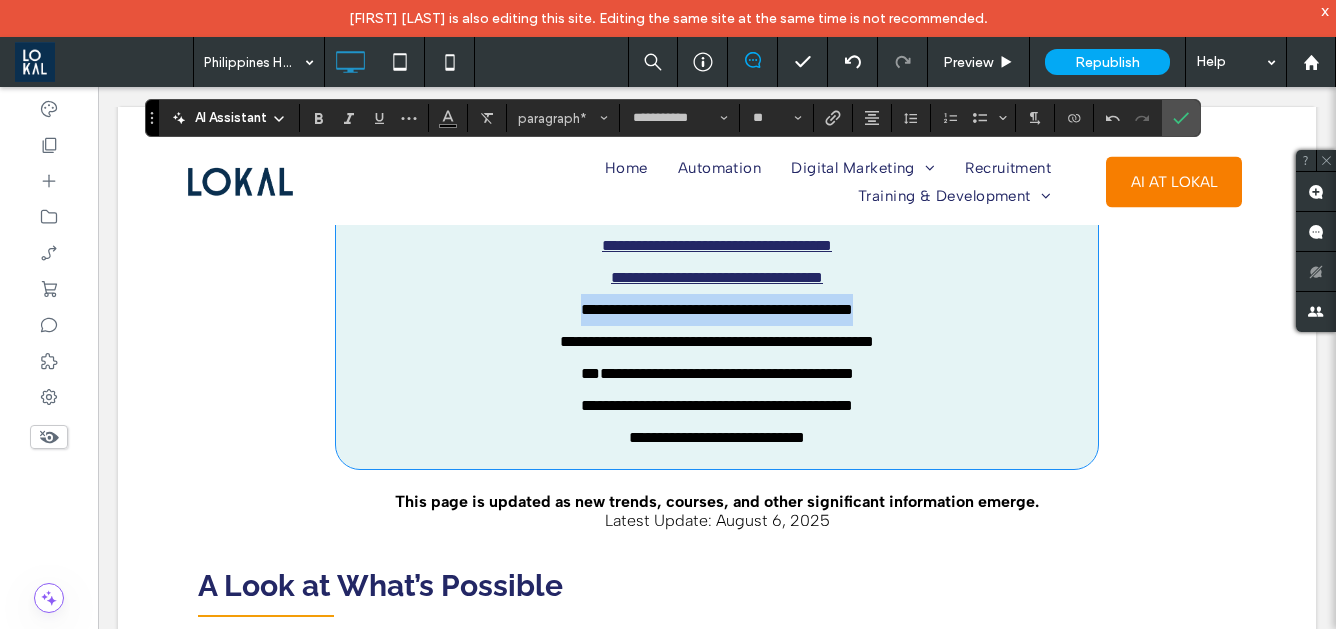 click on "**********" at bounding box center [717, 278] 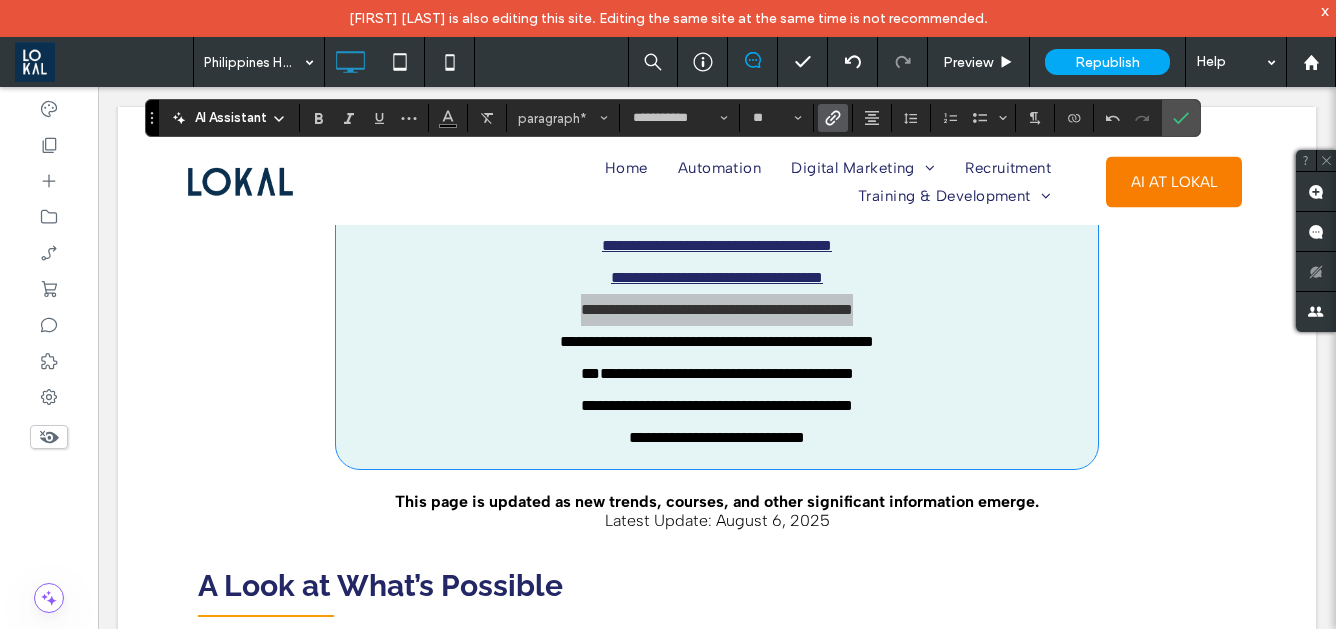 click at bounding box center [833, 118] 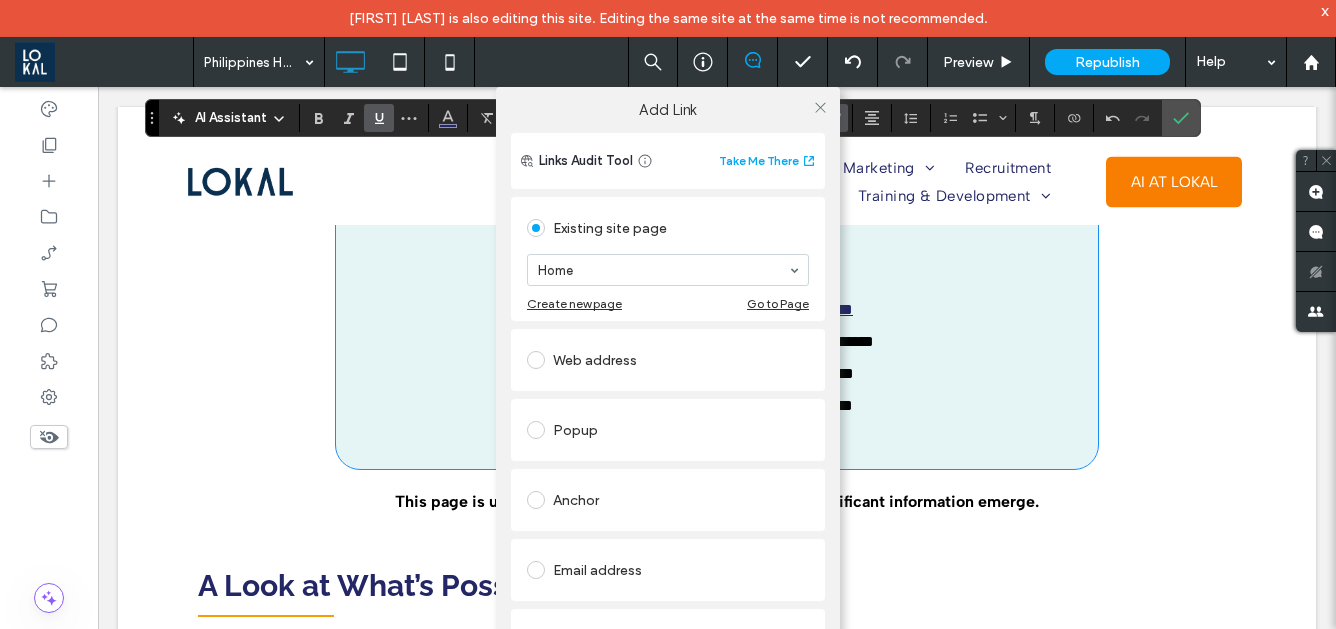 click on "Anchor" at bounding box center [668, 500] 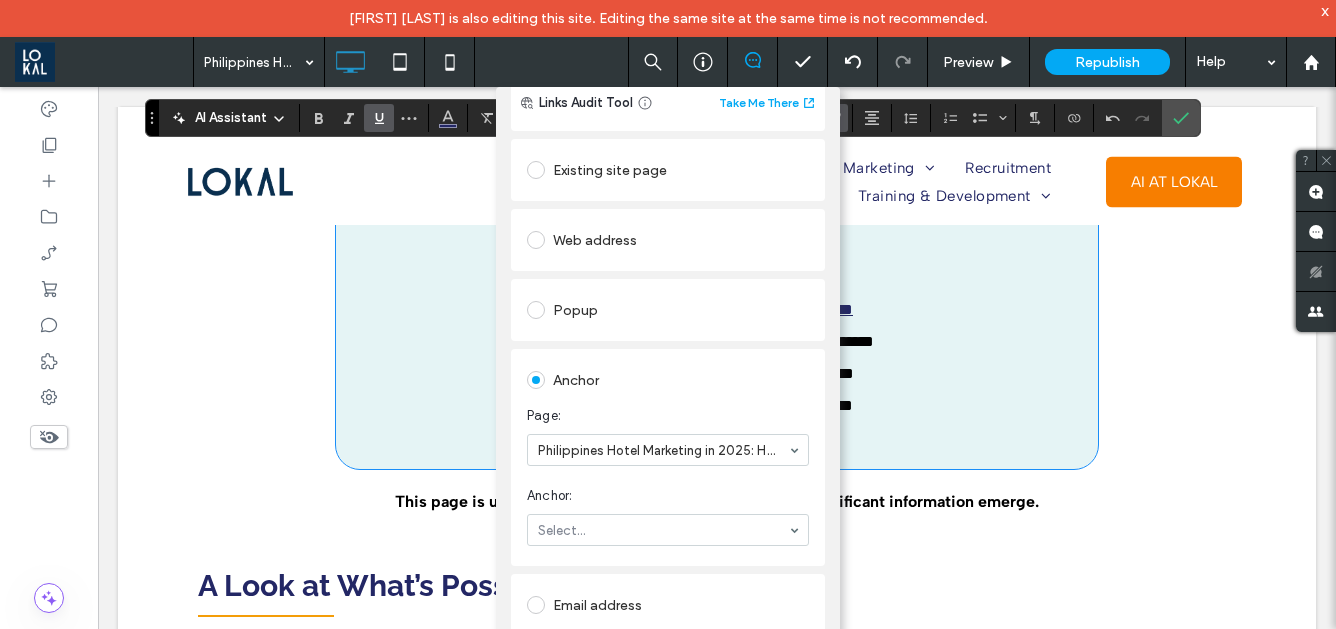 scroll, scrollTop: 0, scrollLeft: 0, axis: both 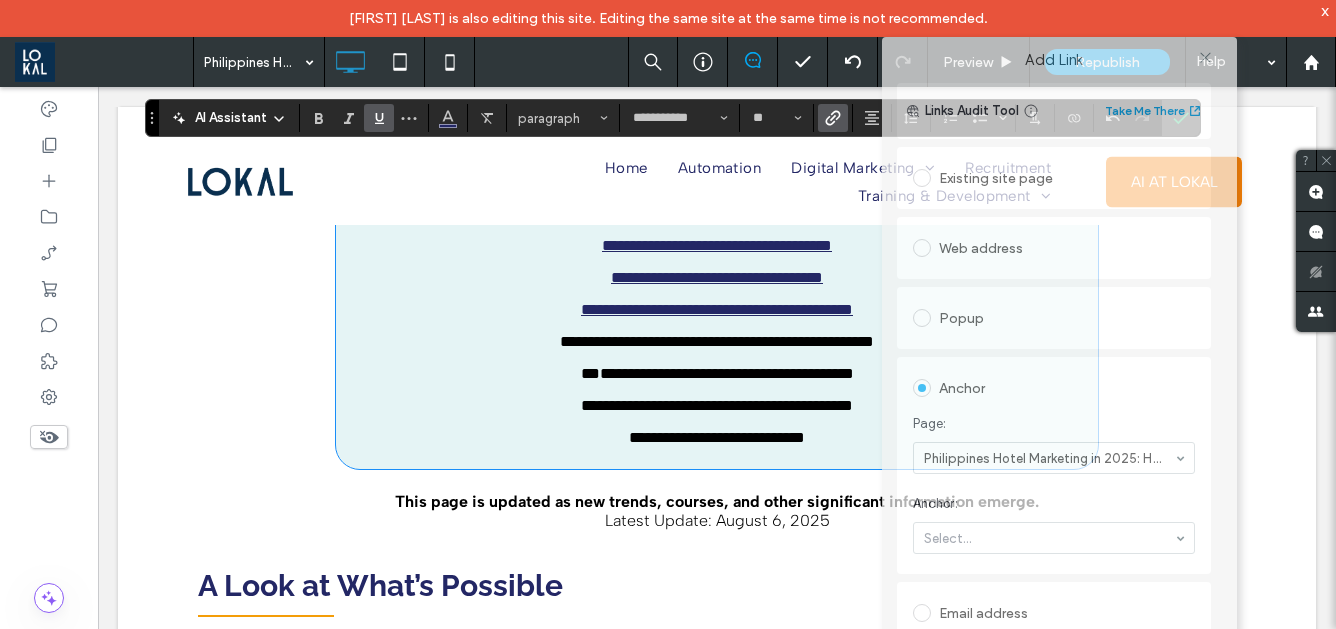 drag, startPoint x: 749, startPoint y: 102, endPoint x: 1140, endPoint y: 63, distance: 392.9402 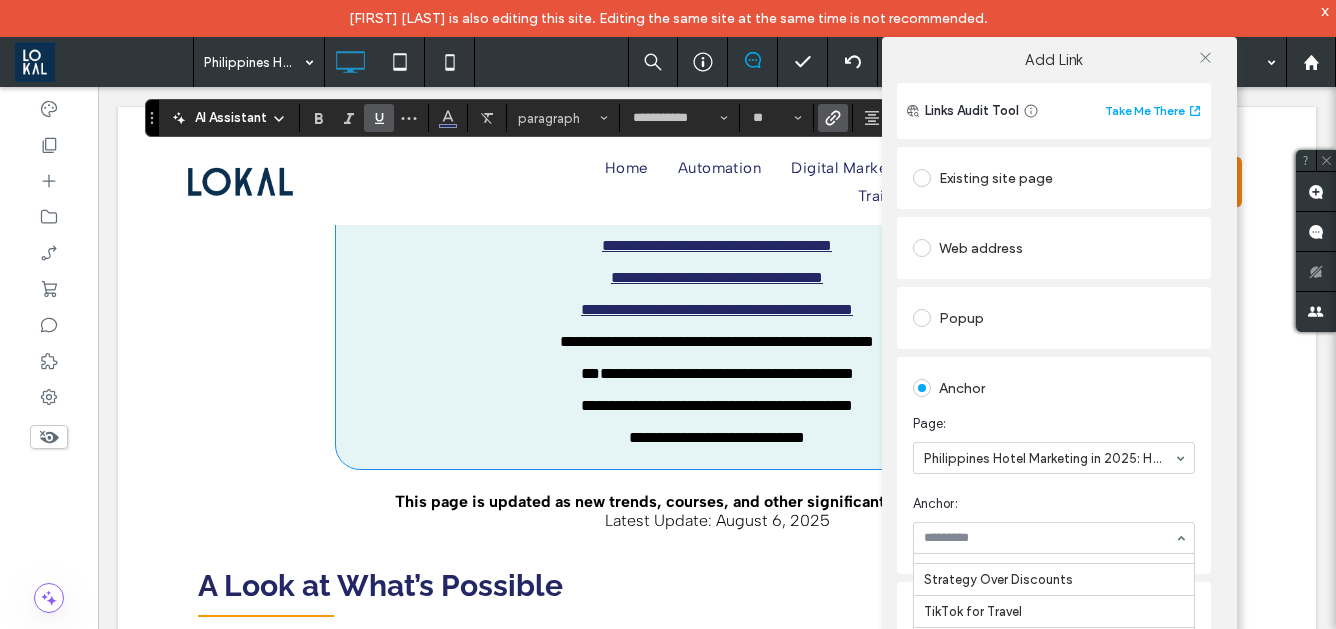 scroll, scrollTop: 125, scrollLeft: 0, axis: vertical 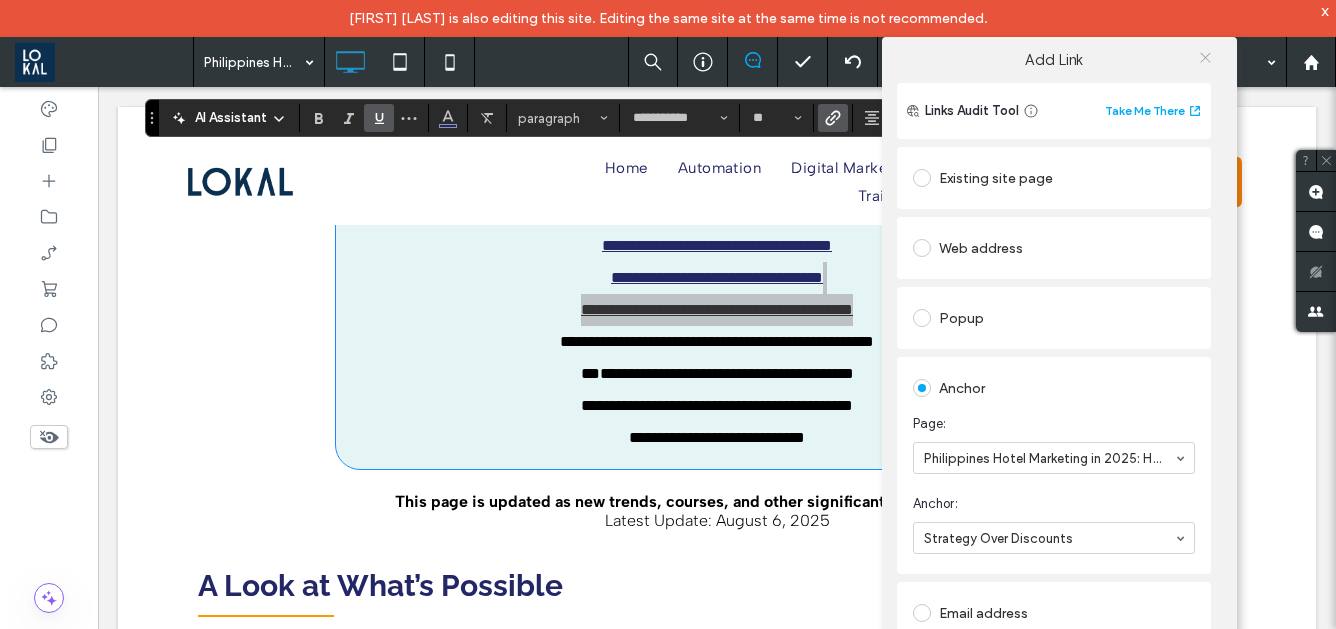 click 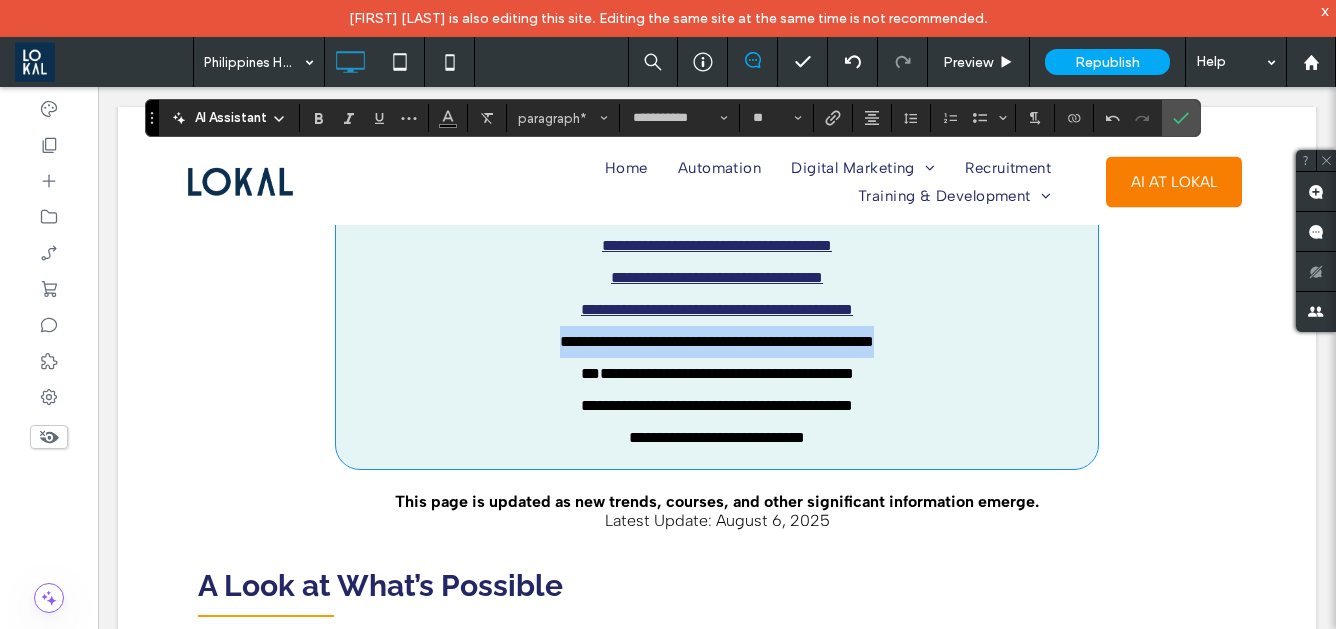 drag, startPoint x: 520, startPoint y: 351, endPoint x: 924, endPoint y: 339, distance: 404.1782 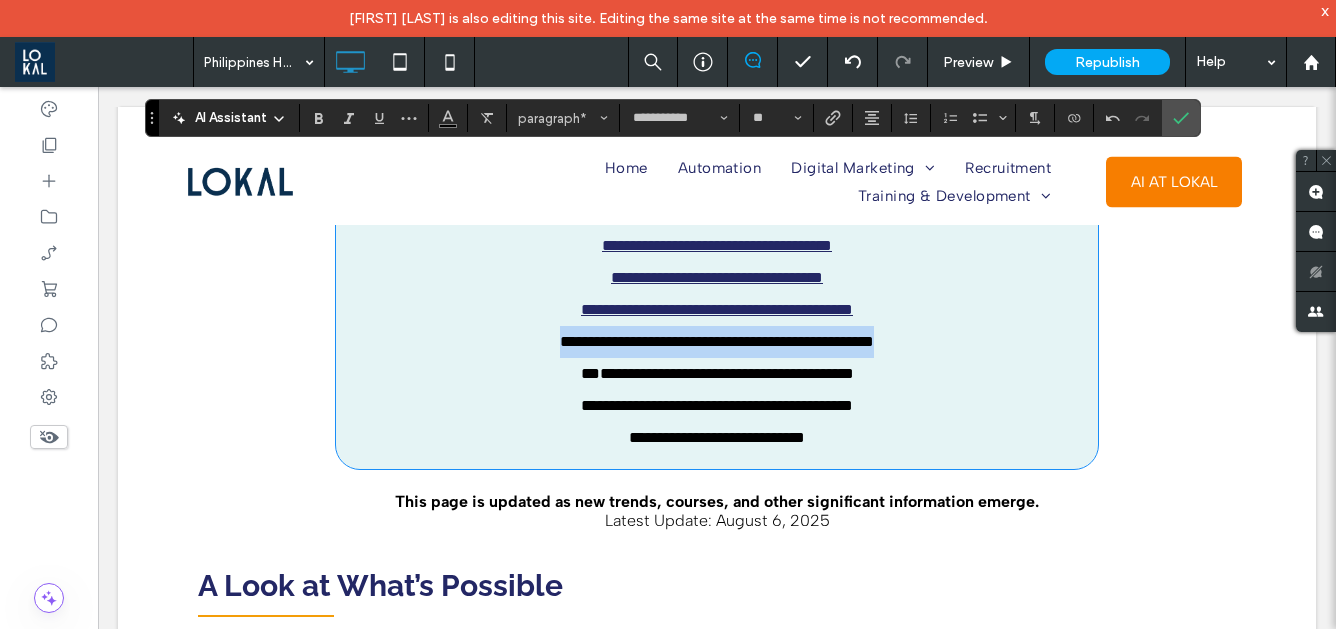 click on "**********" at bounding box center (717, 278) 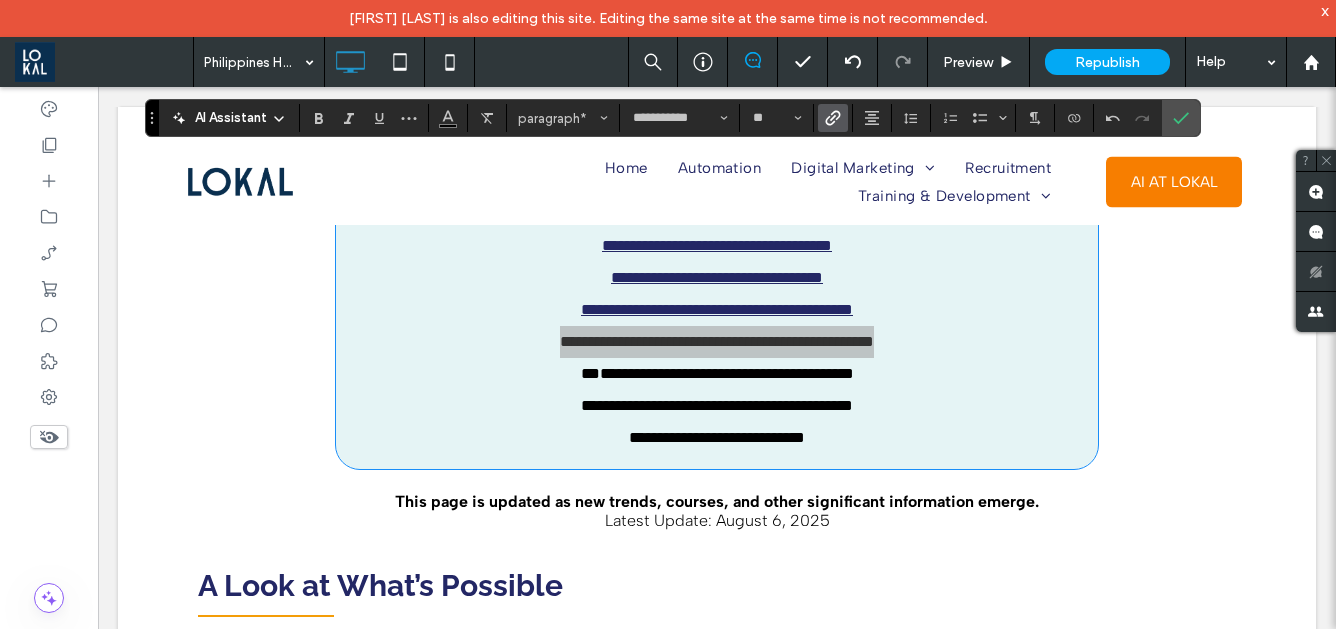 click 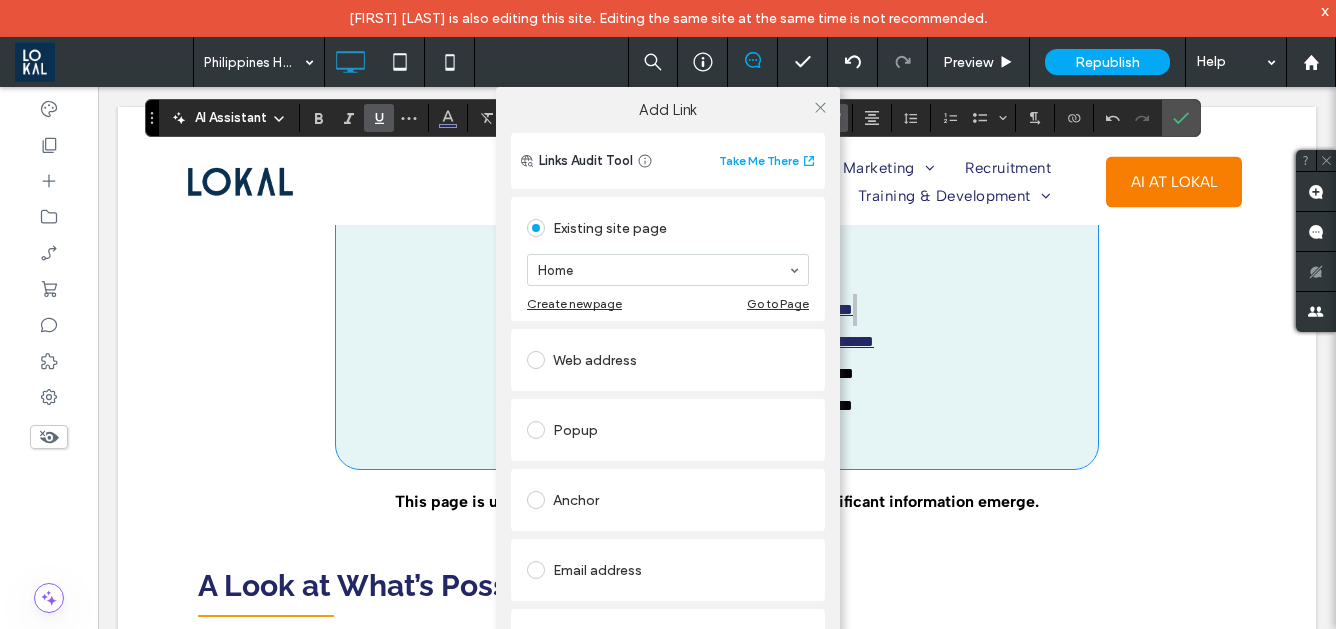 click on "Anchor" at bounding box center (668, 500) 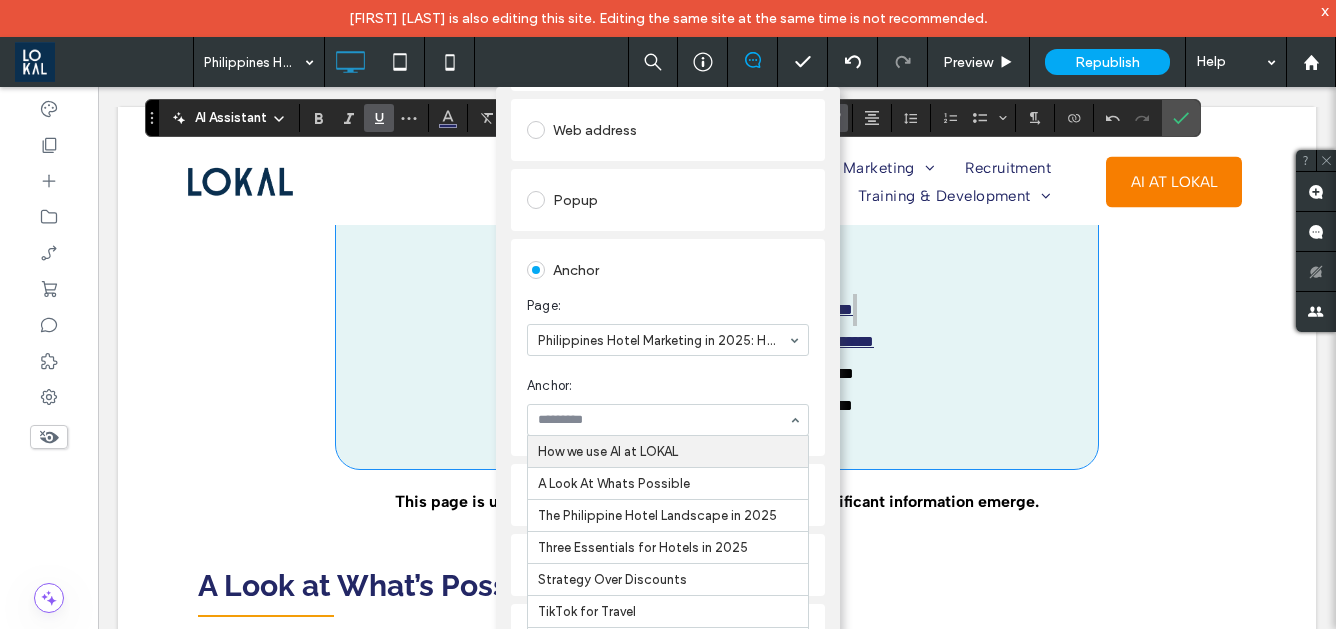 scroll, scrollTop: 174, scrollLeft: 0, axis: vertical 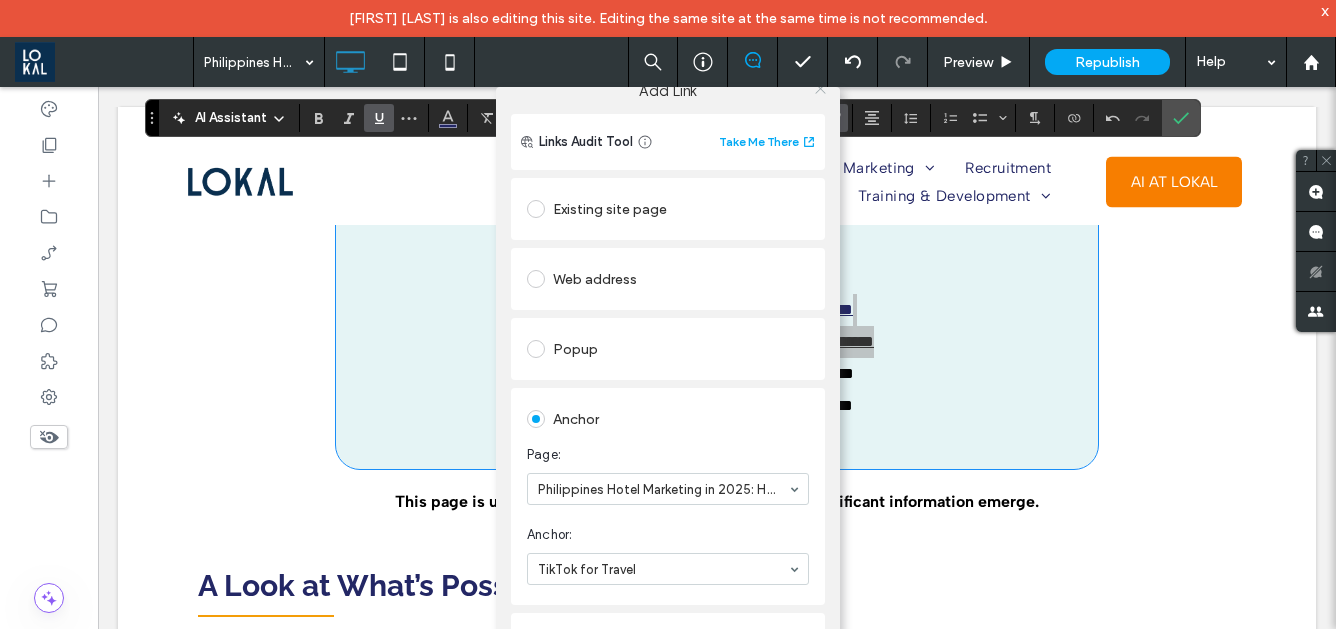 click 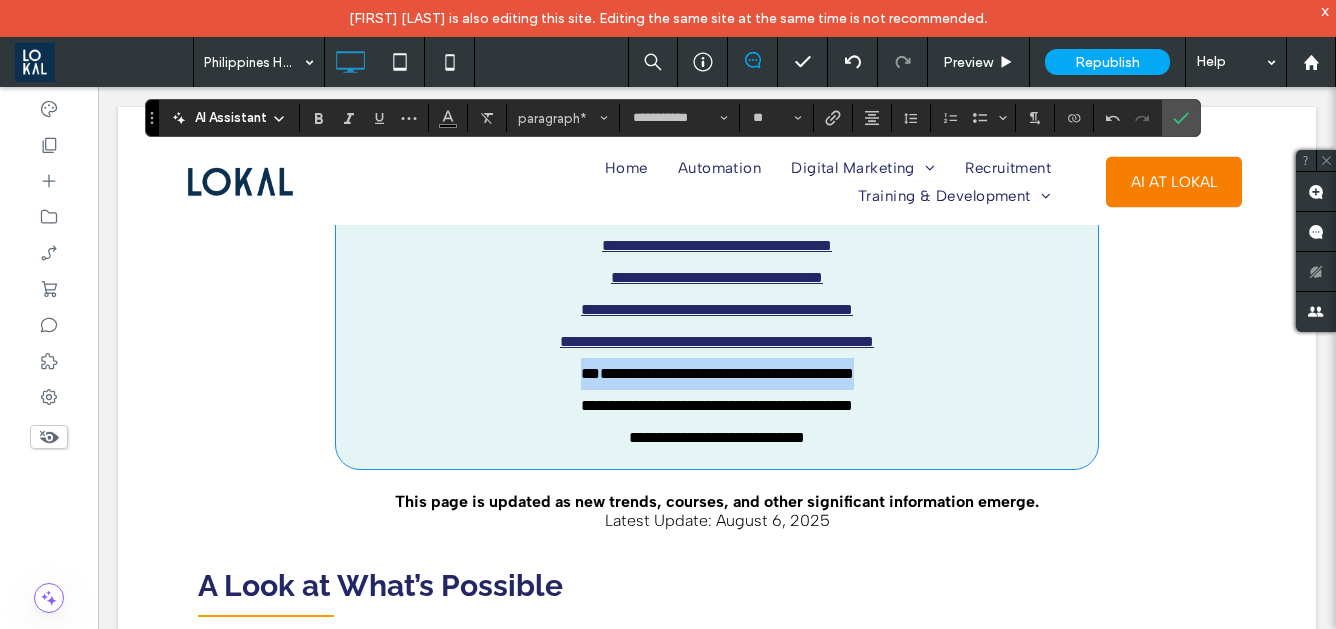 drag, startPoint x: 545, startPoint y: 383, endPoint x: 896, endPoint y: 388, distance: 351.0356 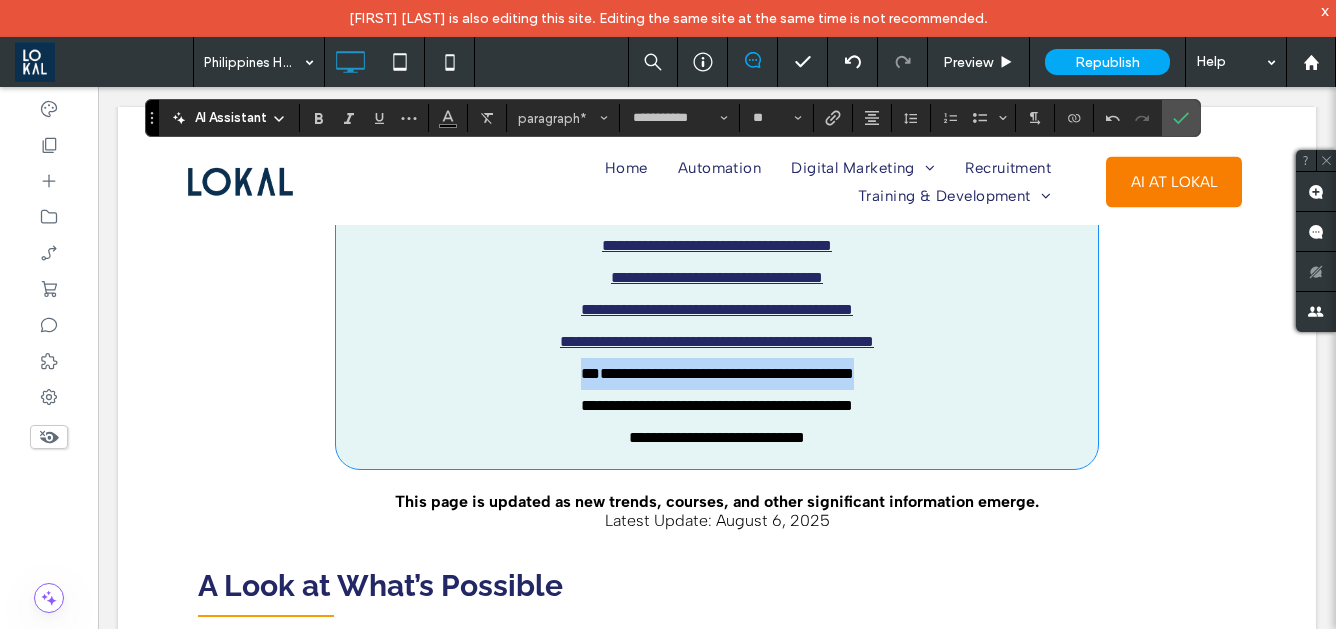 click on "**********" at bounding box center (717, 374) 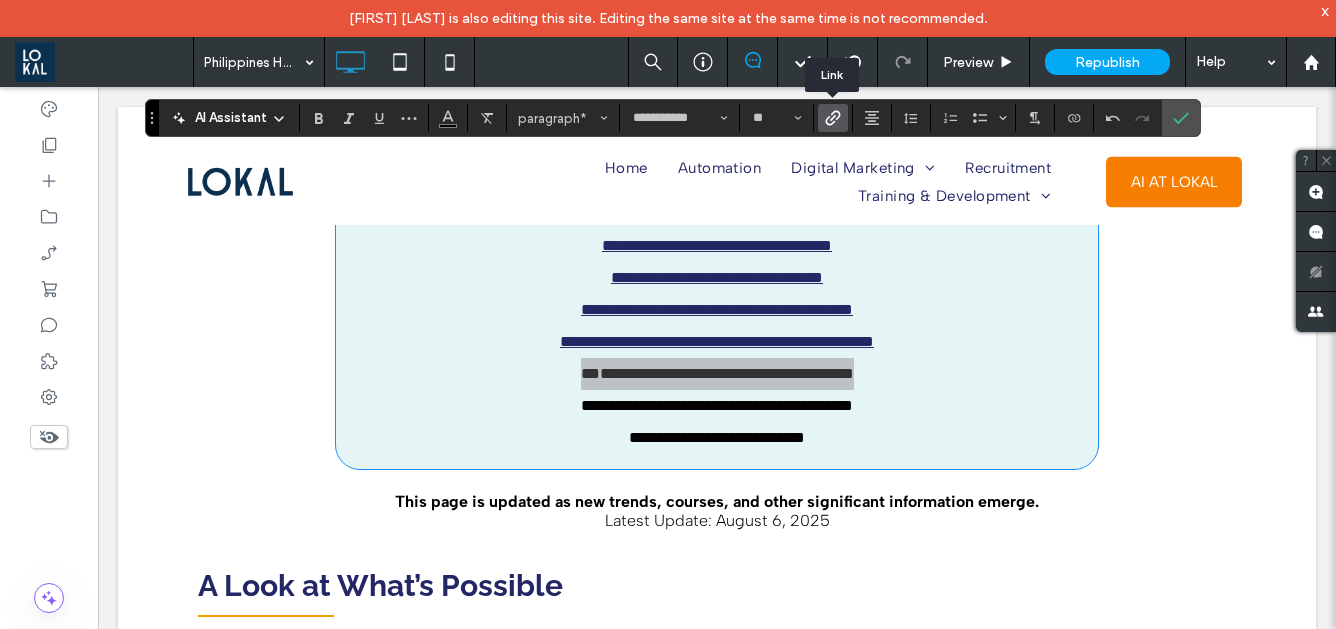 click at bounding box center [833, 118] 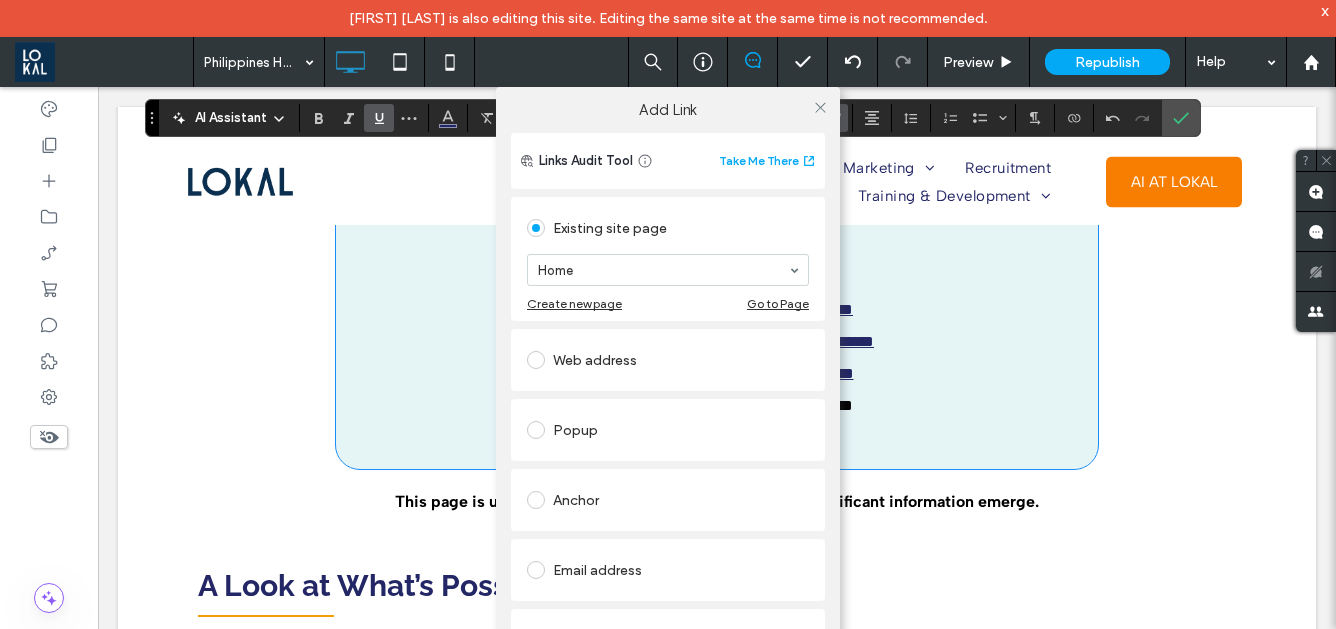 click on "Anchor" at bounding box center (668, 500) 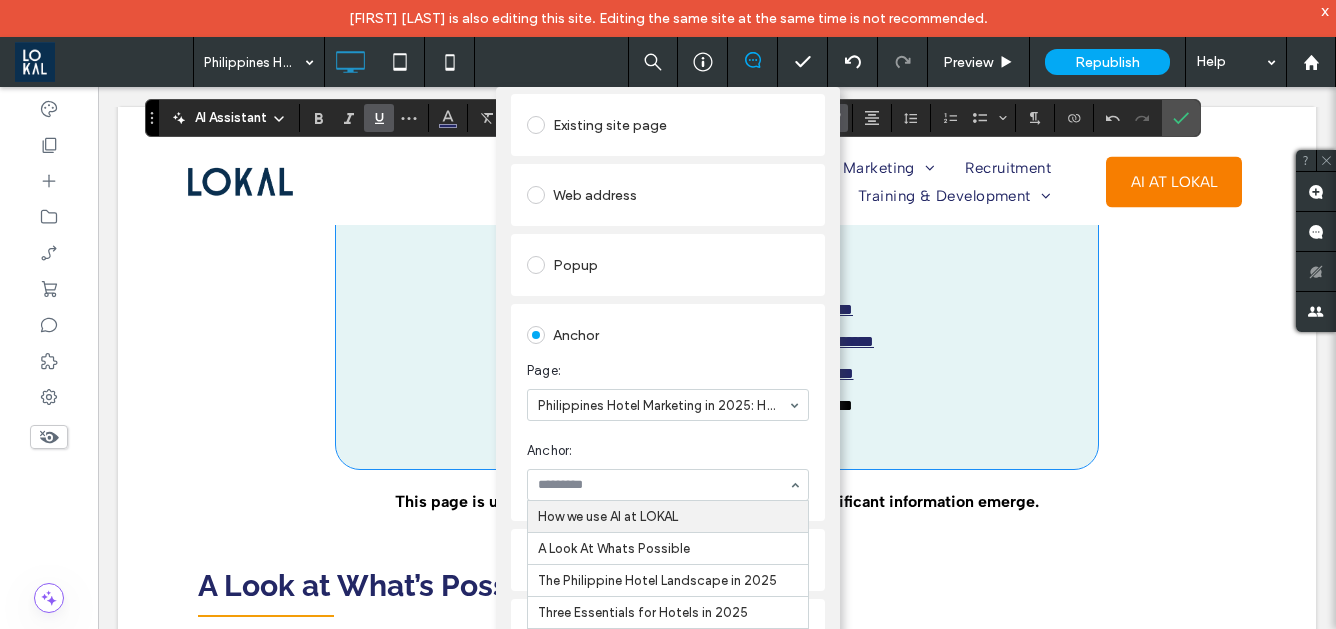 scroll, scrollTop: 174, scrollLeft: 0, axis: vertical 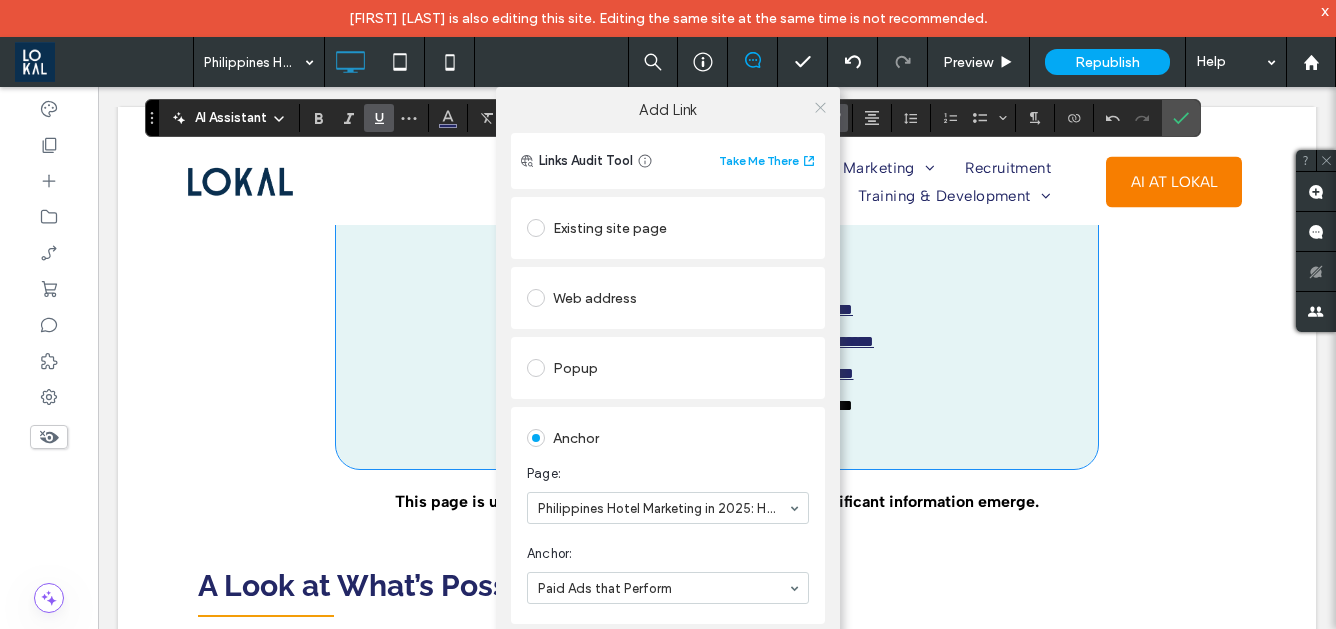click 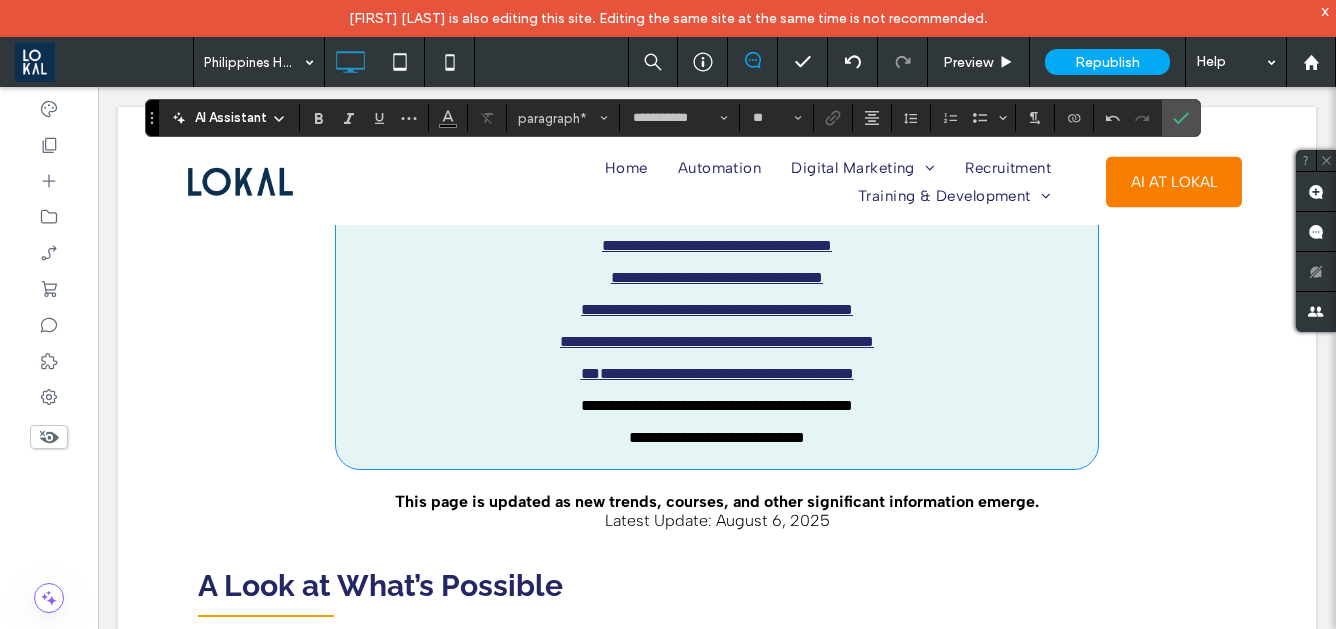 click on "**********" at bounding box center [717, 421] 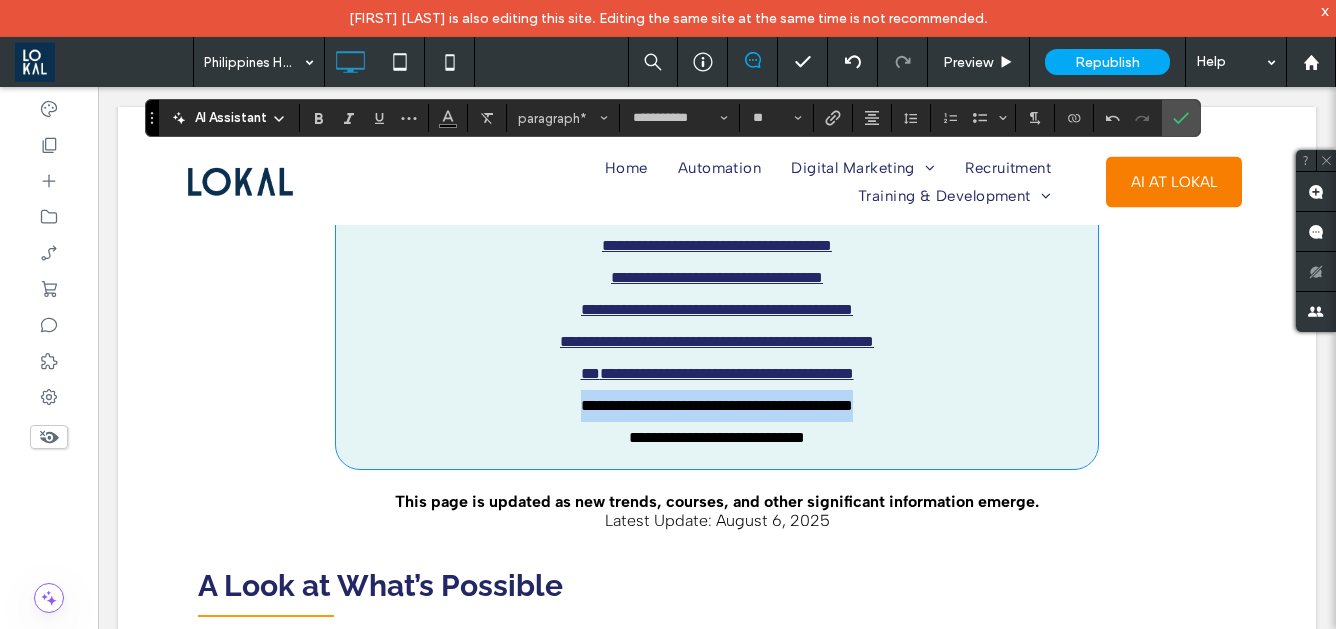 drag, startPoint x: 556, startPoint y: 417, endPoint x: 879, endPoint y: 420, distance: 323.01395 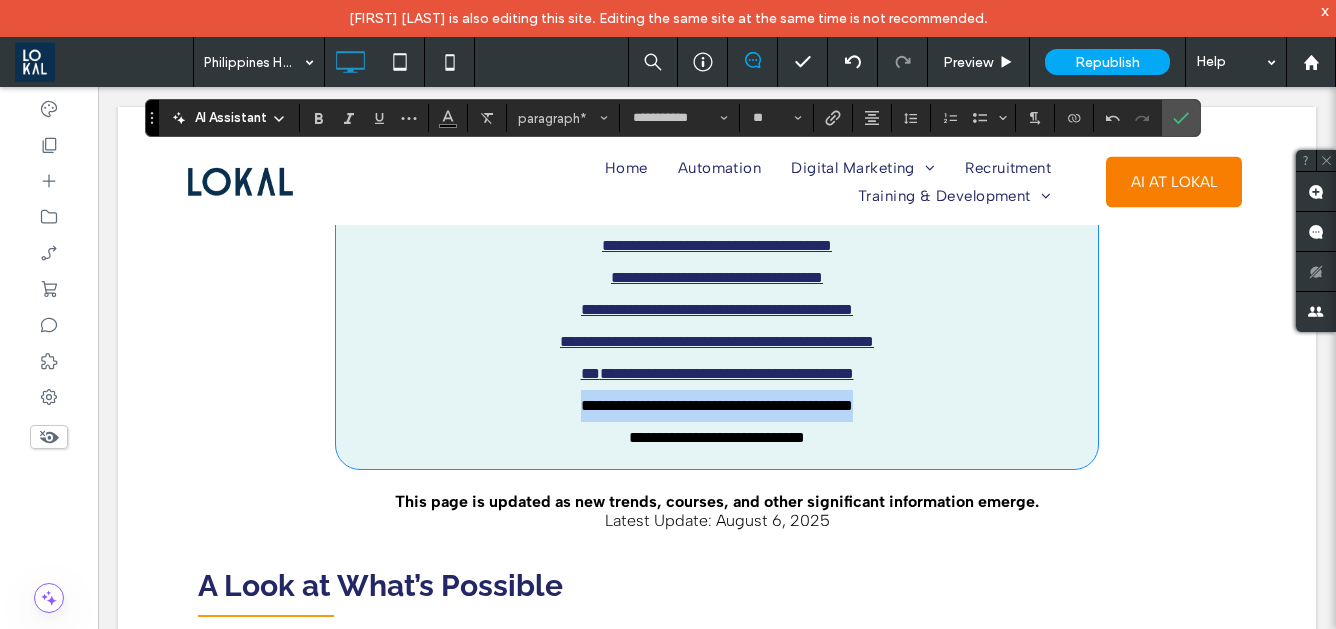 click on "**********" at bounding box center [717, 421] 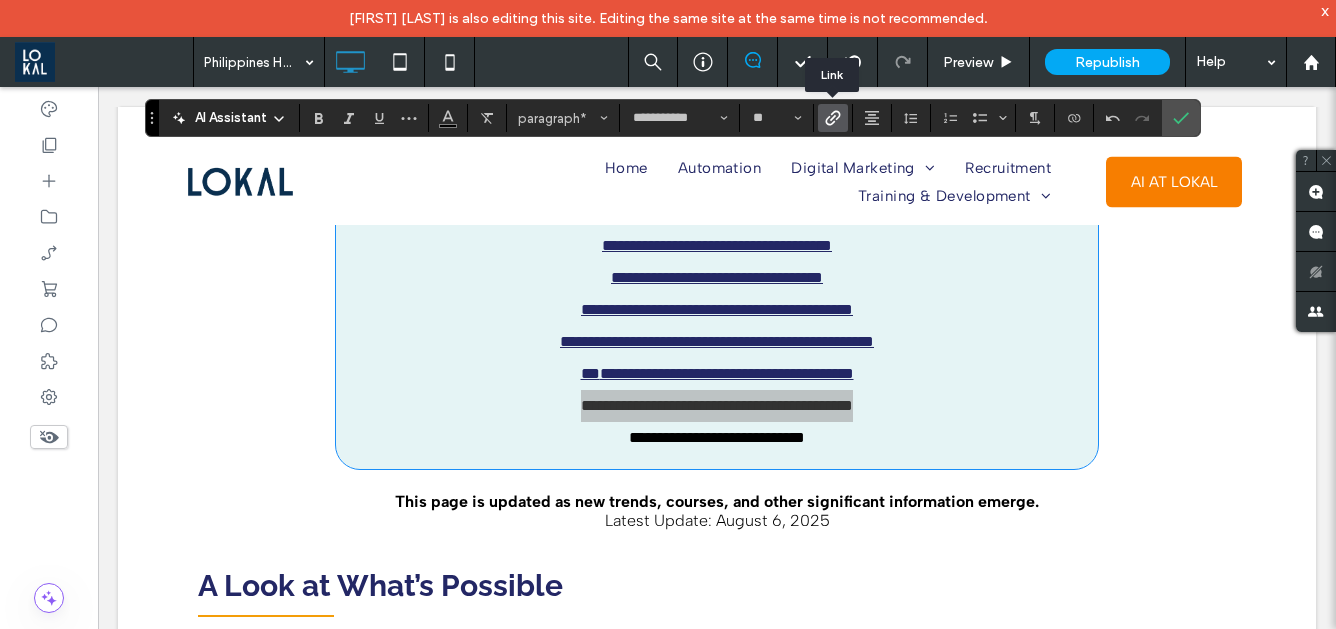 click 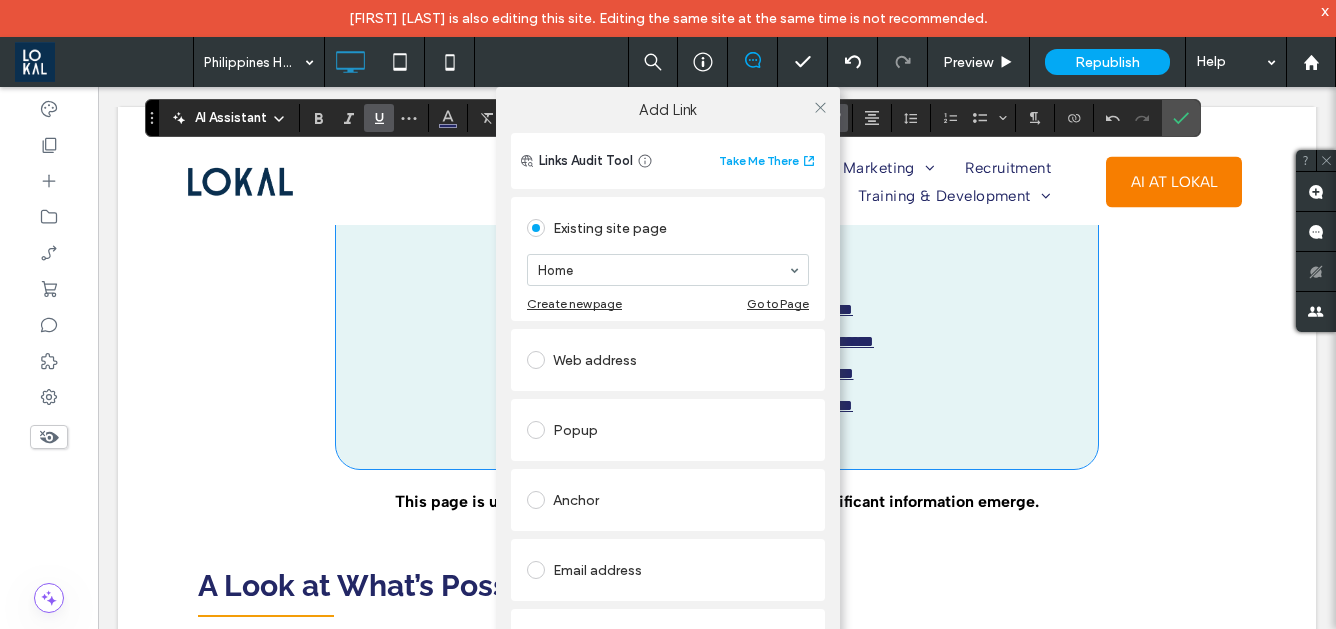 click on "Anchor" at bounding box center (668, 500) 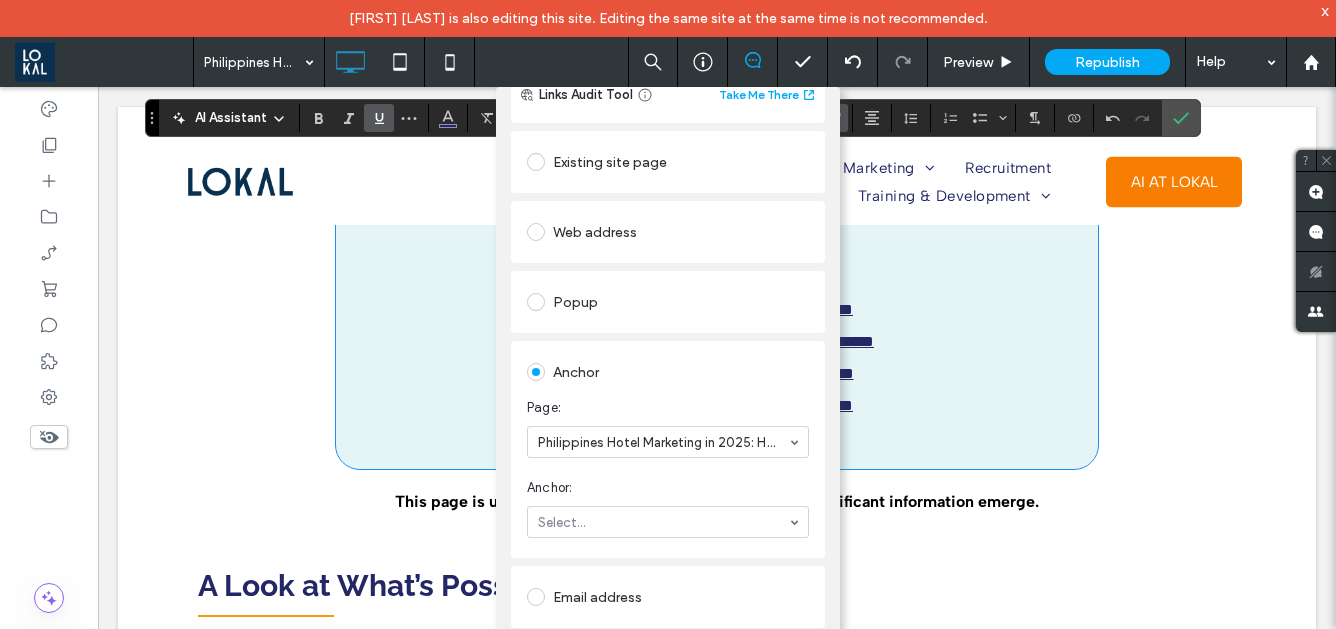 scroll, scrollTop: 83, scrollLeft: 0, axis: vertical 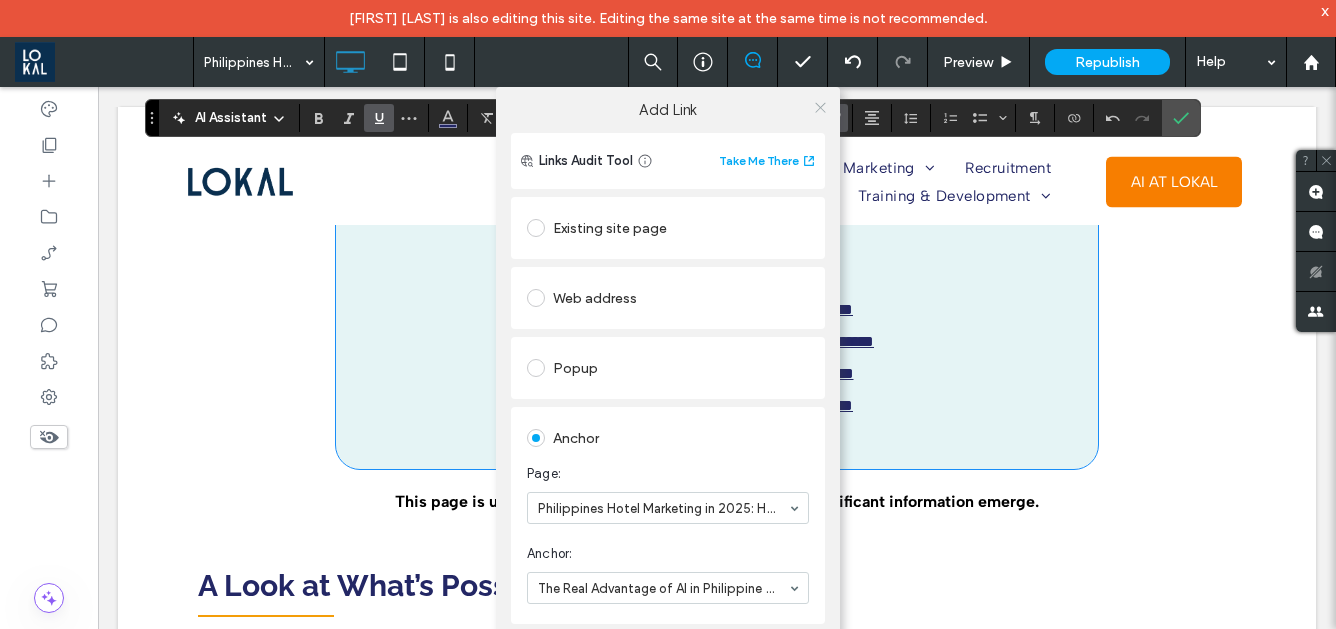 click 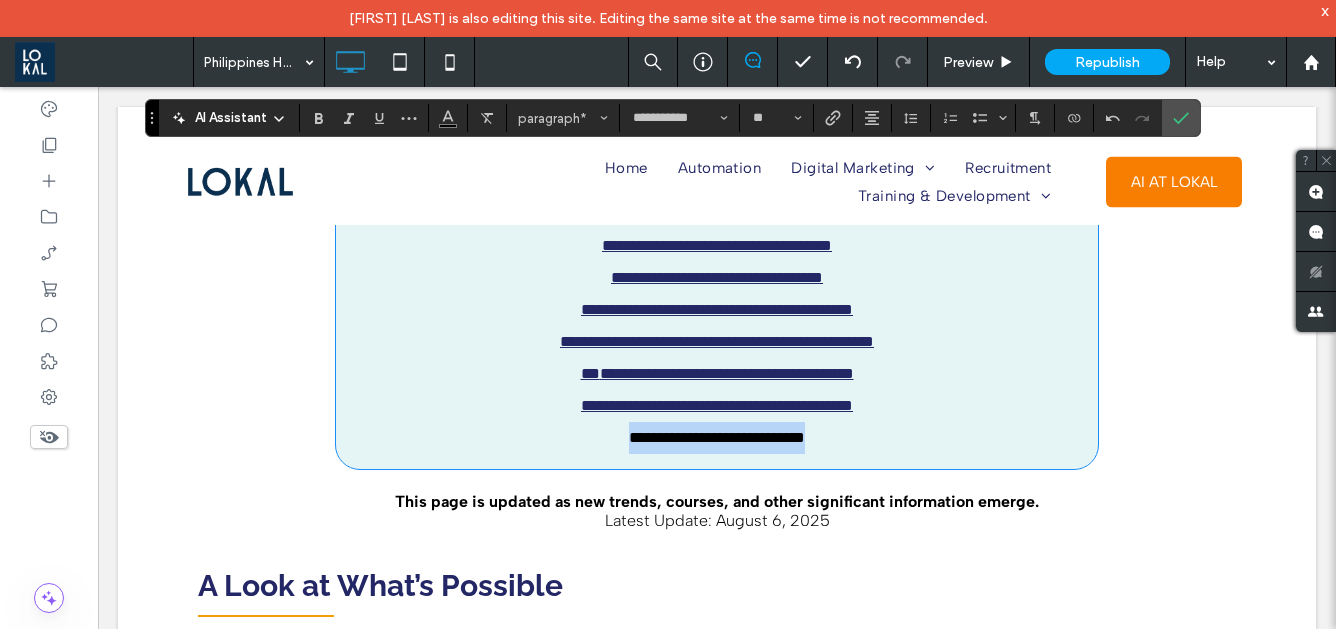 drag, startPoint x: 617, startPoint y: 450, endPoint x: 817, endPoint y: 453, distance: 200.02249 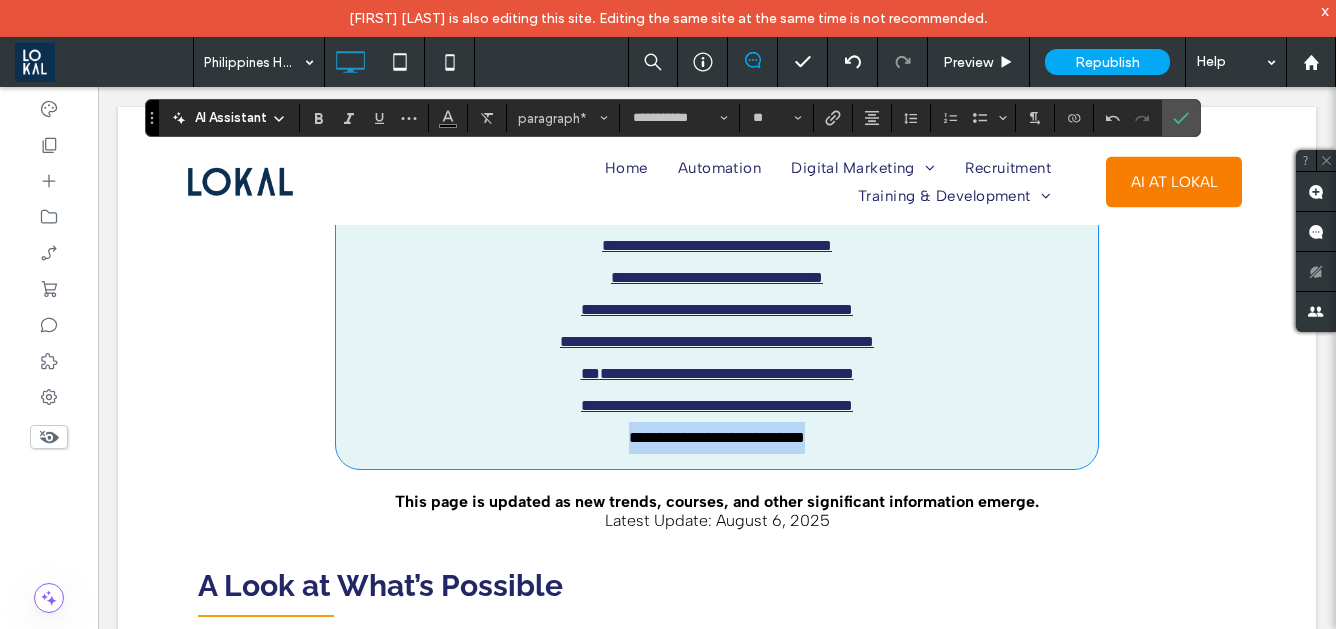 click on "**********" at bounding box center (717, 437) 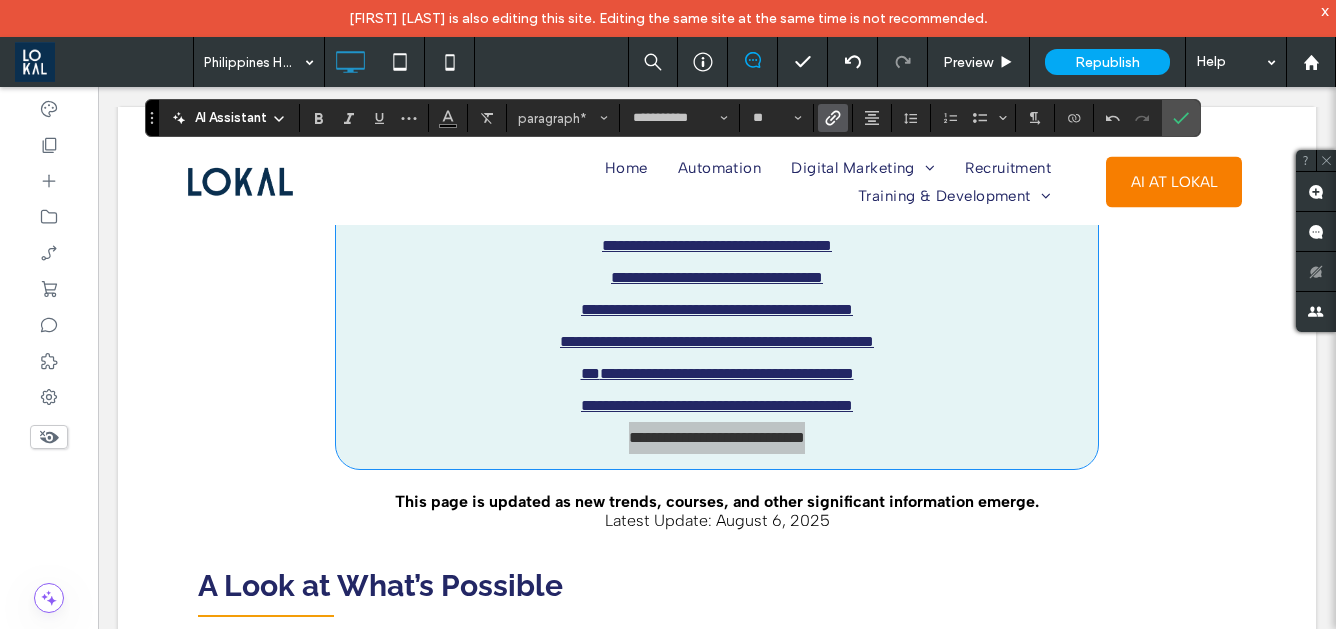 click 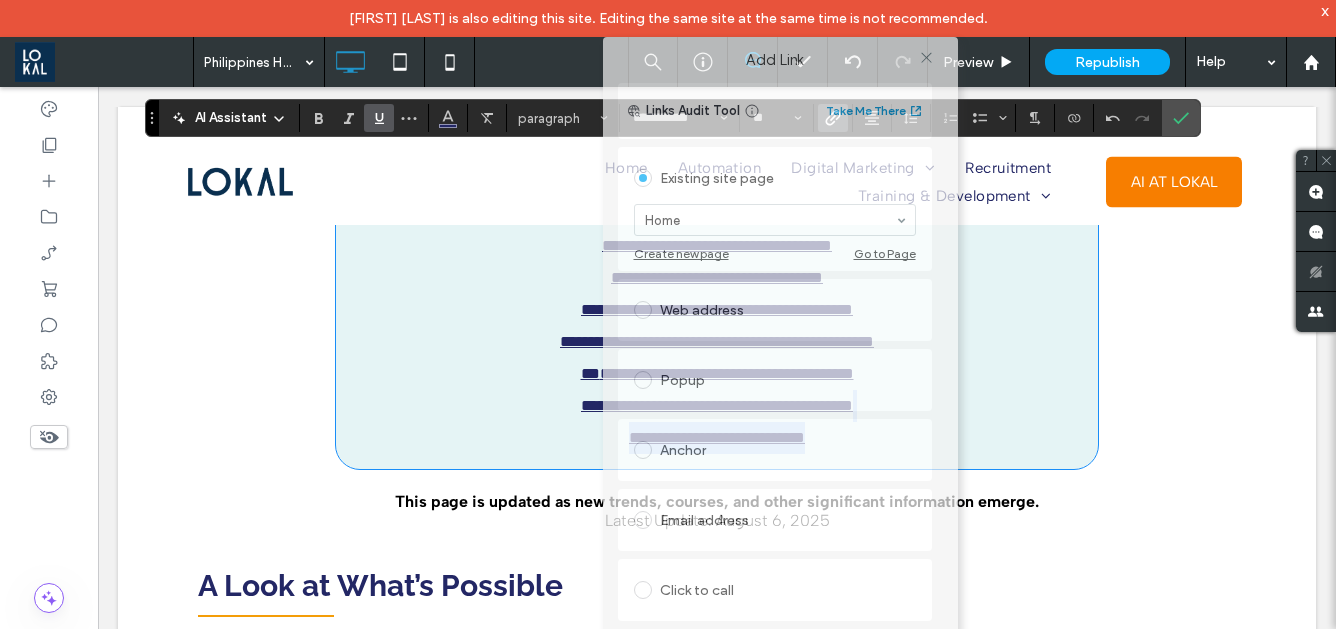 drag, startPoint x: 752, startPoint y: 115, endPoint x: 864, endPoint y: 107, distance: 112.28535 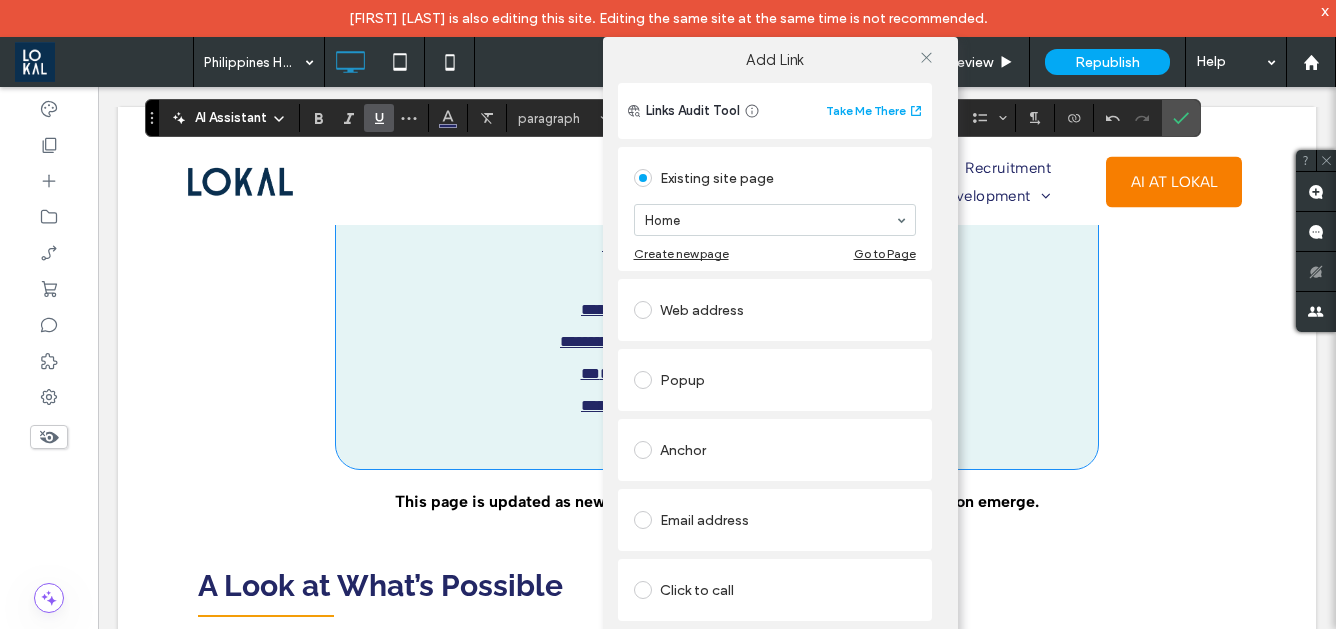 click on "Anchor" at bounding box center (775, 450) 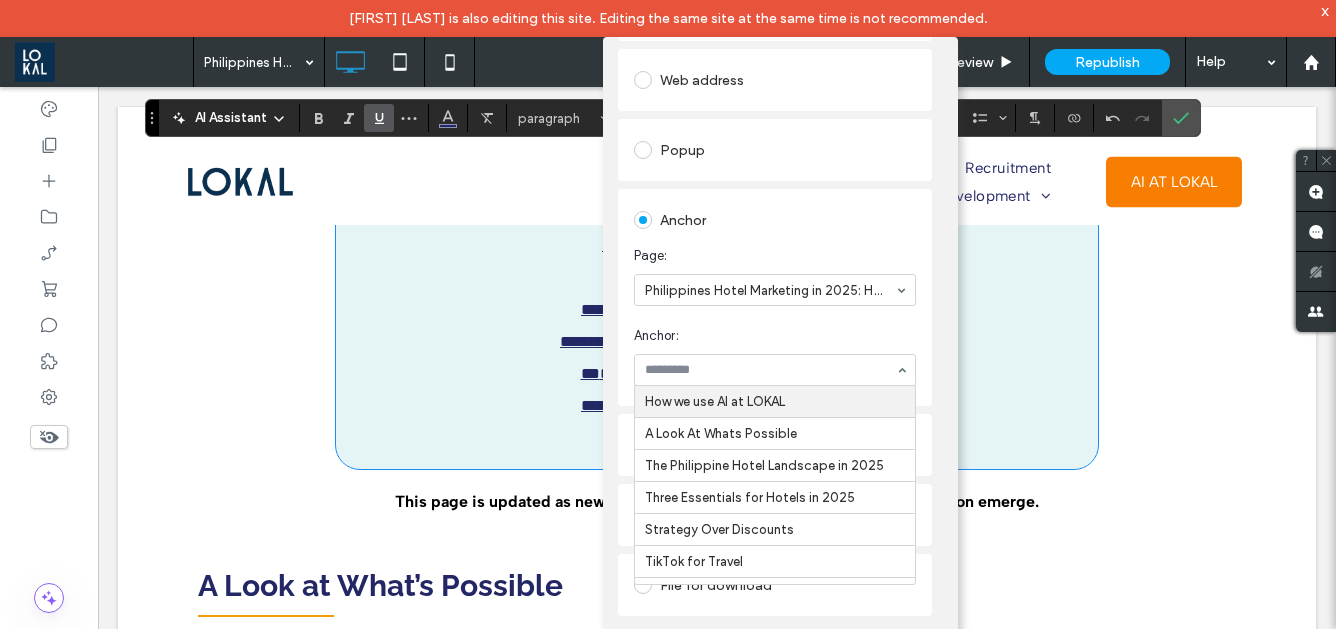 scroll, scrollTop: 174, scrollLeft: 0, axis: vertical 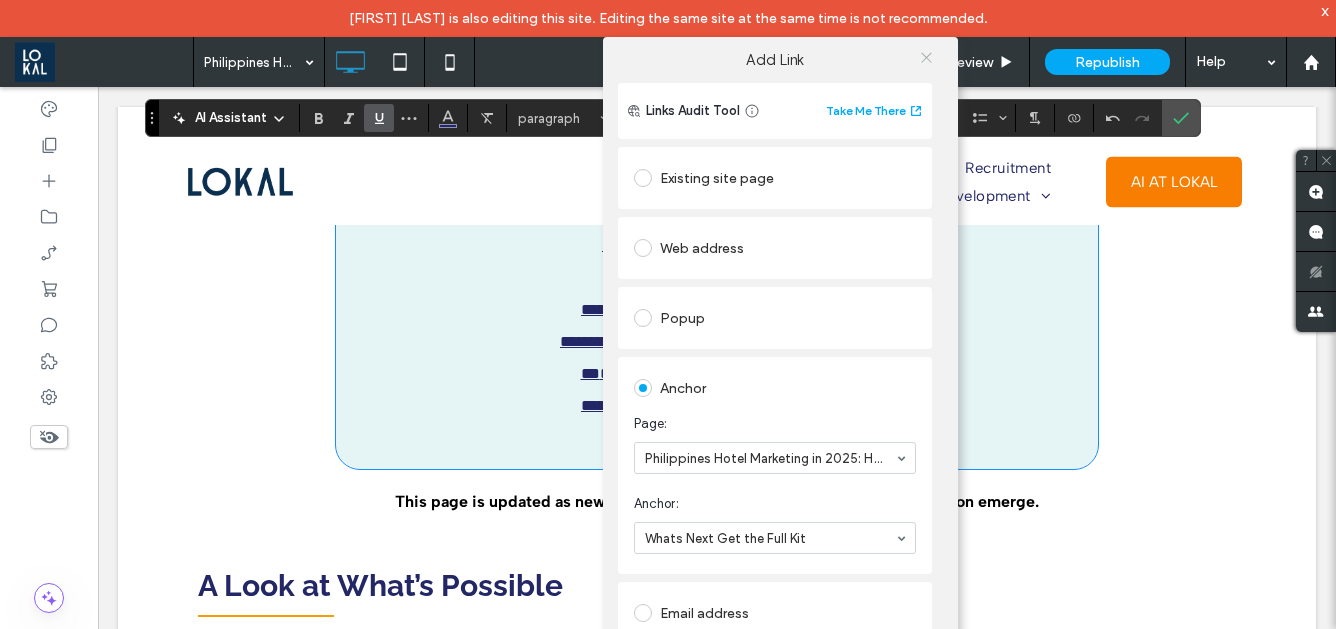 click 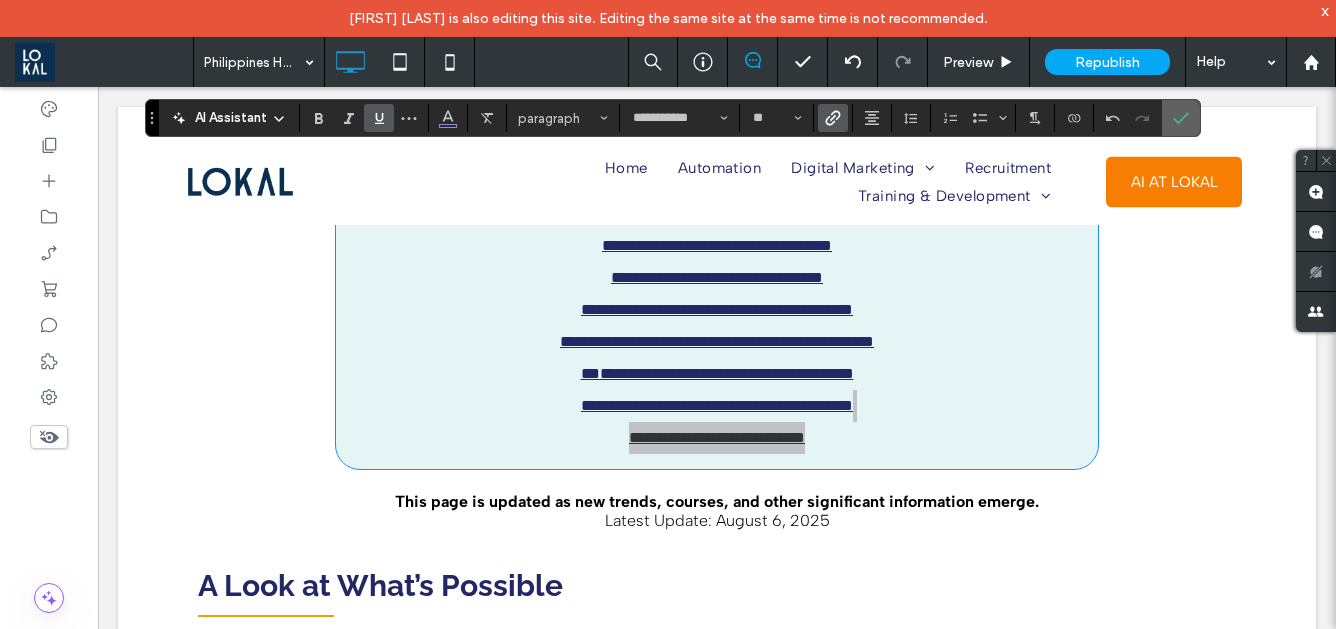 click at bounding box center [1181, 118] 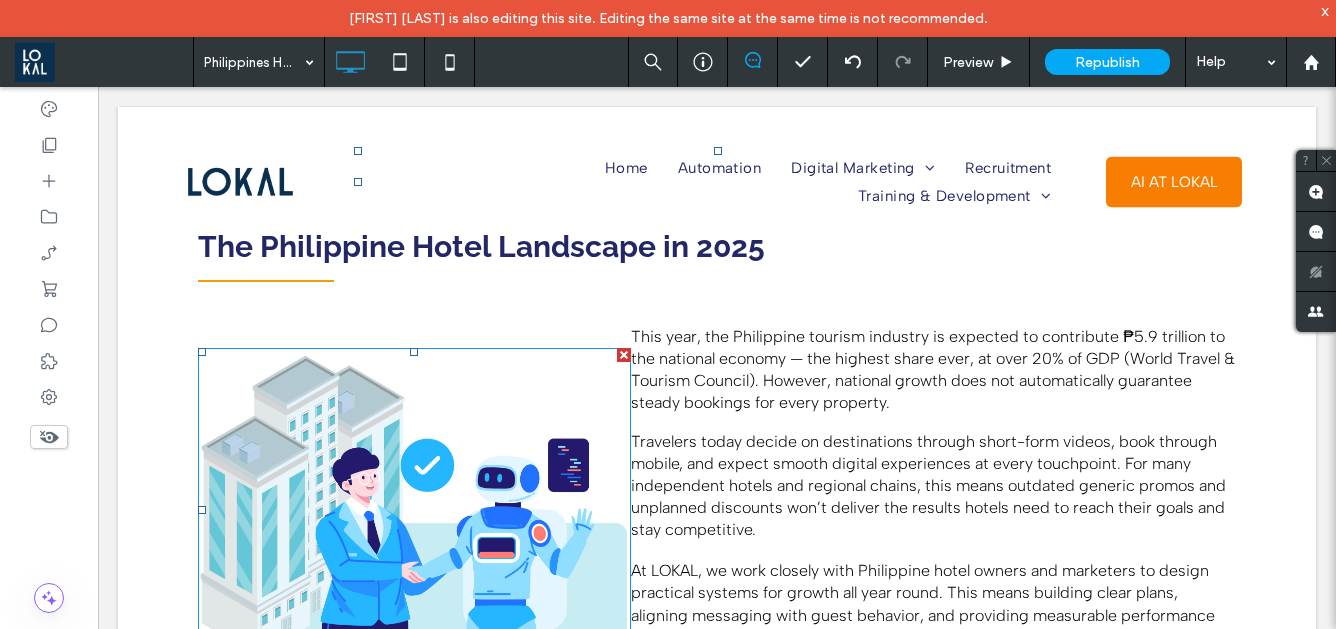 scroll, scrollTop: 1632, scrollLeft: 0, axis: vertical 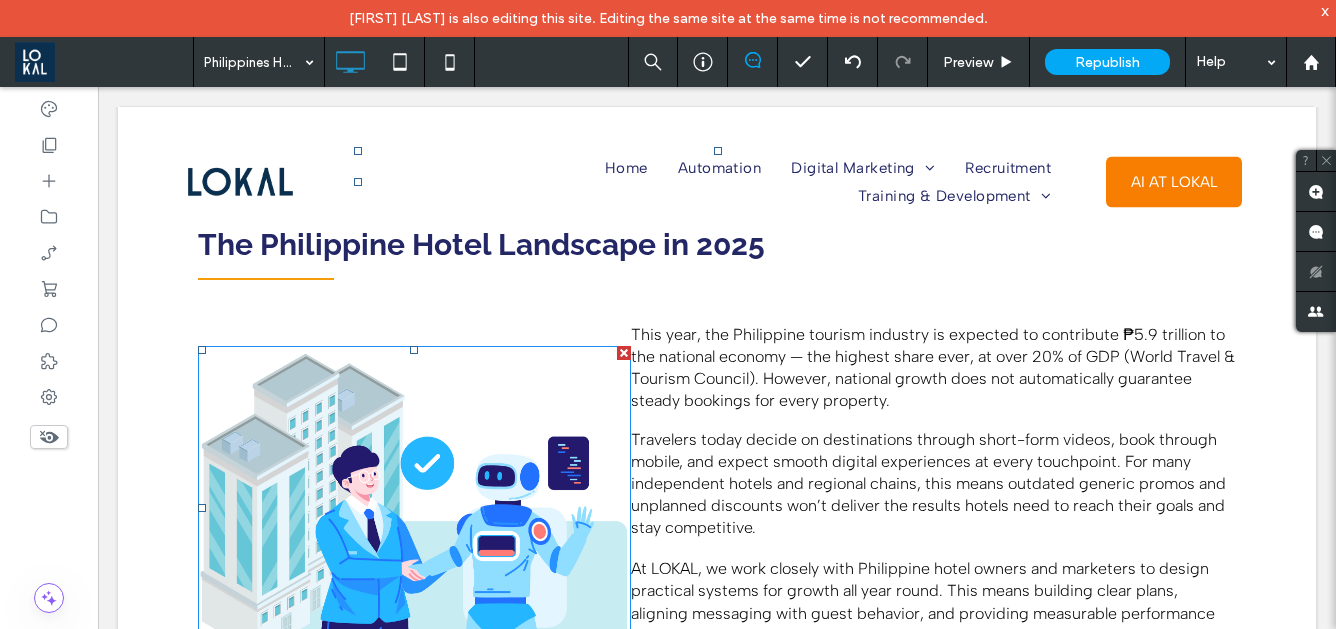 click at bounding box center [414, 509] 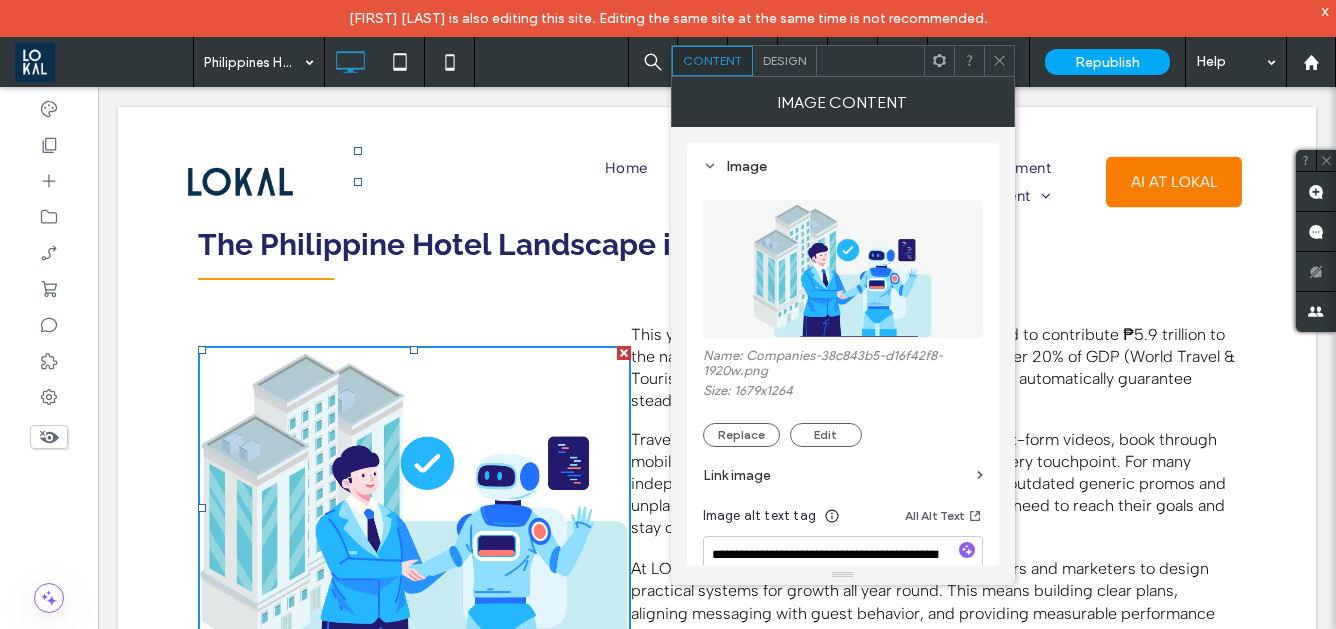 click on "Click To Paste
Home
Automation
Digital Marketing
Ecommerce Marketing
Shopify Partner Philippines
Shopify Website Design
Why is E-commerce Booming in the Philippines?
A Guide on How to Build A Successful Online Store
Here's Why You Need to Start Selling in Lazada and Shopee
Full Service Digital Marketing
Web Design Services
Search Marketing
Email Marketing
Hotel Marketing Philippines
Hotel SEO Philippines
Hotel Web Design Services
Real Estate Marketing Philippines
Real Estate SEO Philippines
Real Estate Web Design Services
Law Firm Marketing Philippines
Law Firm SEO Philippines" at bounding box center [717, 196] 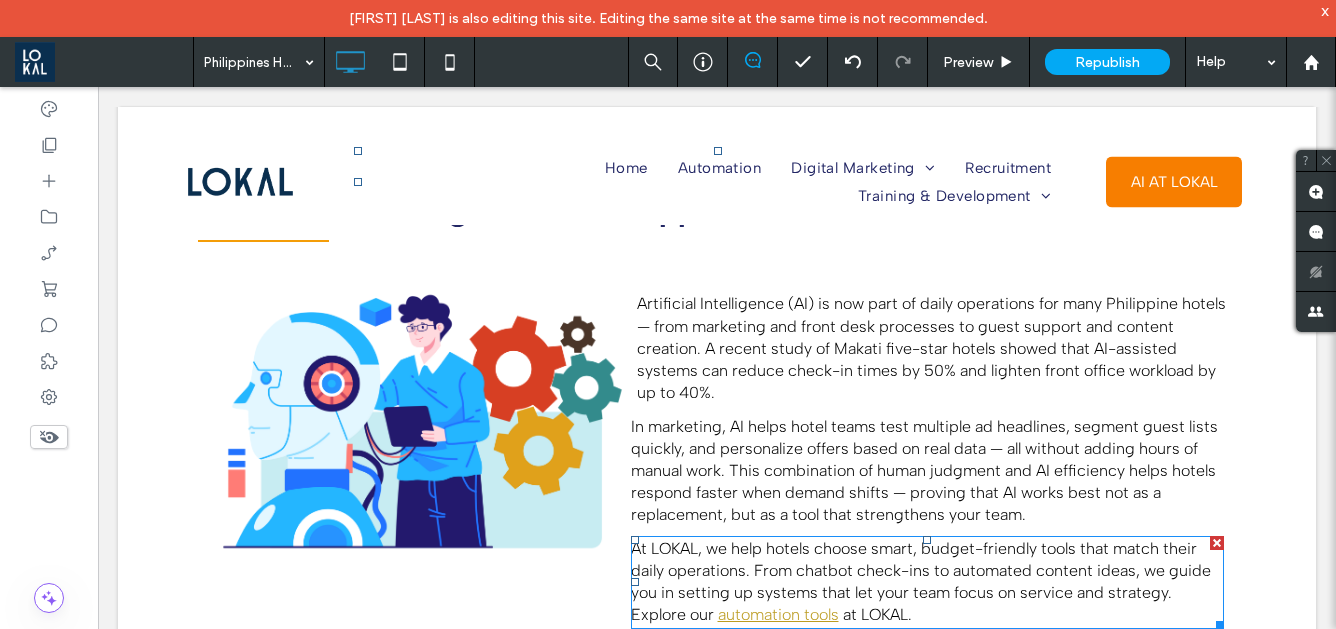 scroll, scrollTop: 3693, scrollLeft: 0, axis: vertical 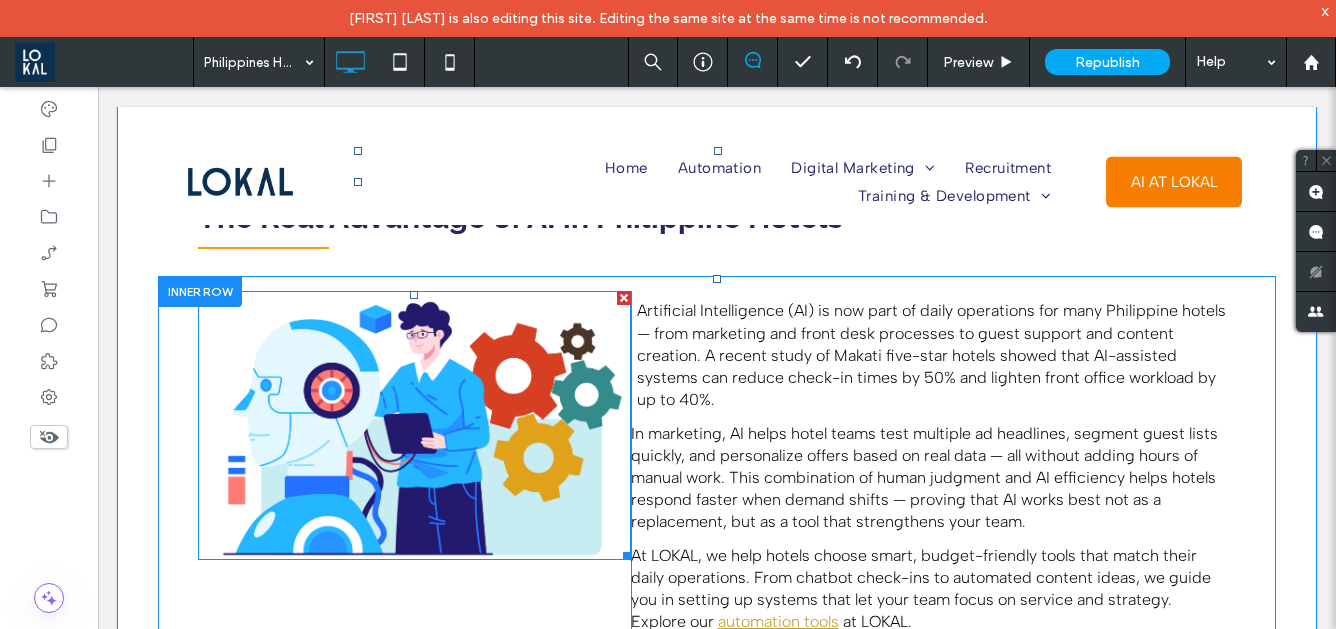 click at bounding box center [624, 298] 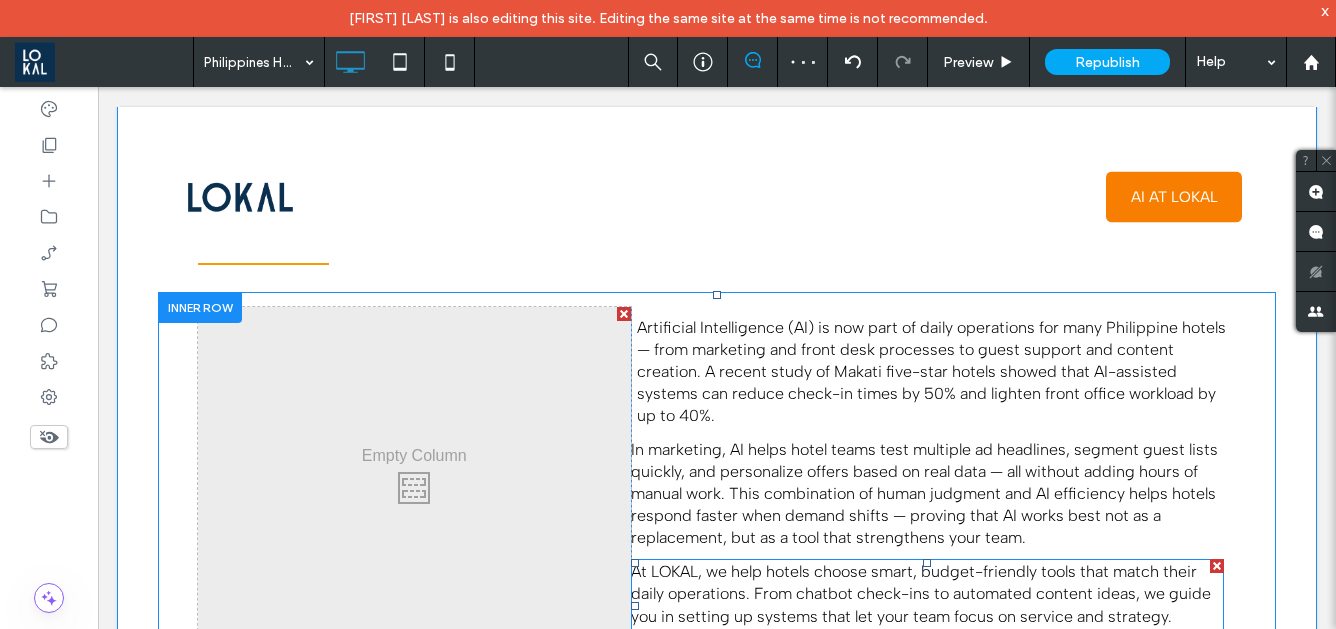 scroll, scrollTop: 3665, scrollLeft: 0, axis: vertical 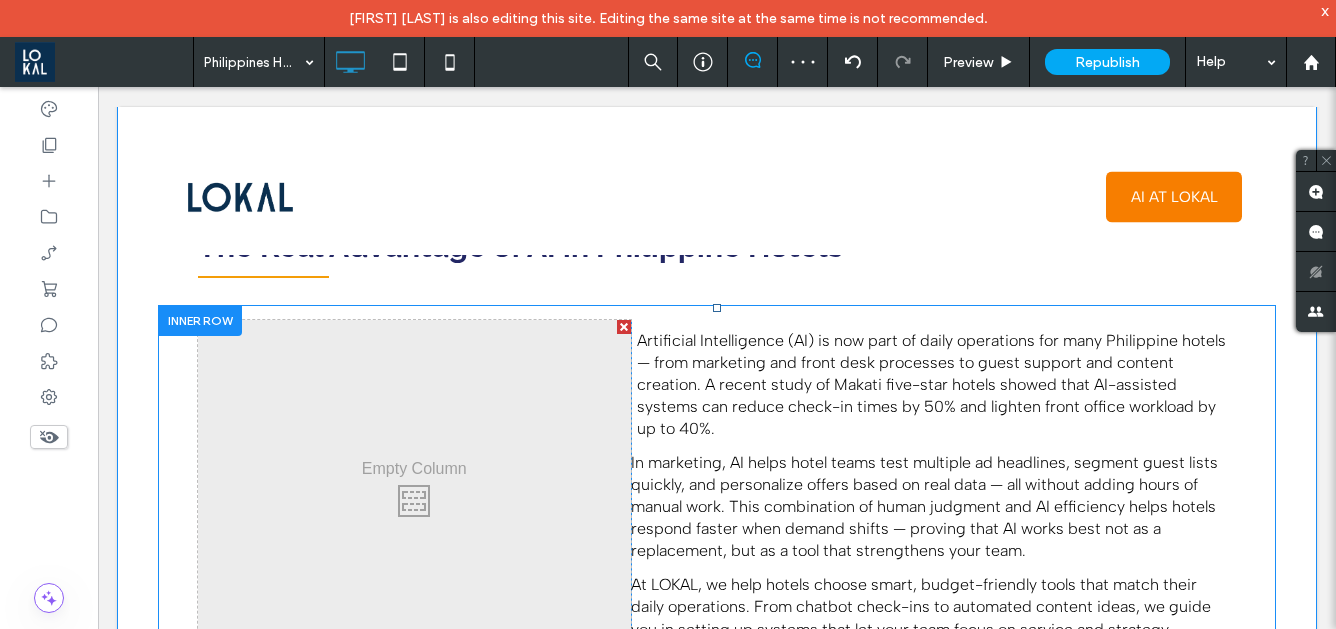 click at bounding box center (624, 327) 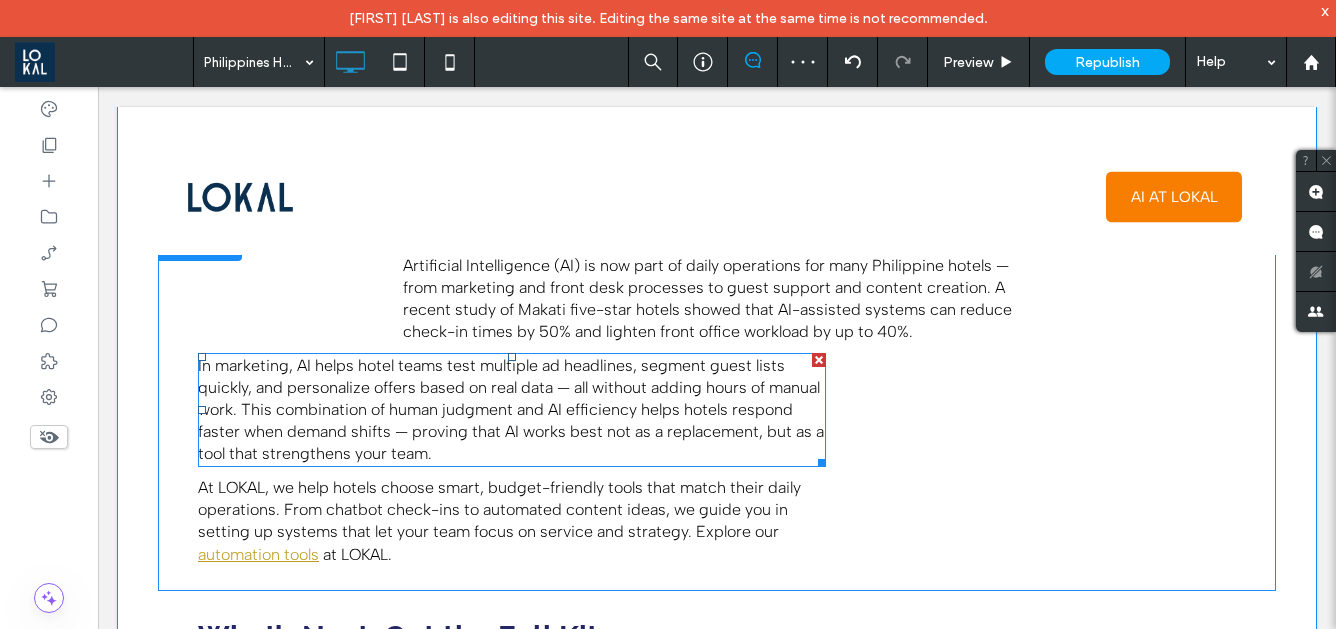 scroll, scrollTop: 3681, scrollLeft: 0, axis: vertical 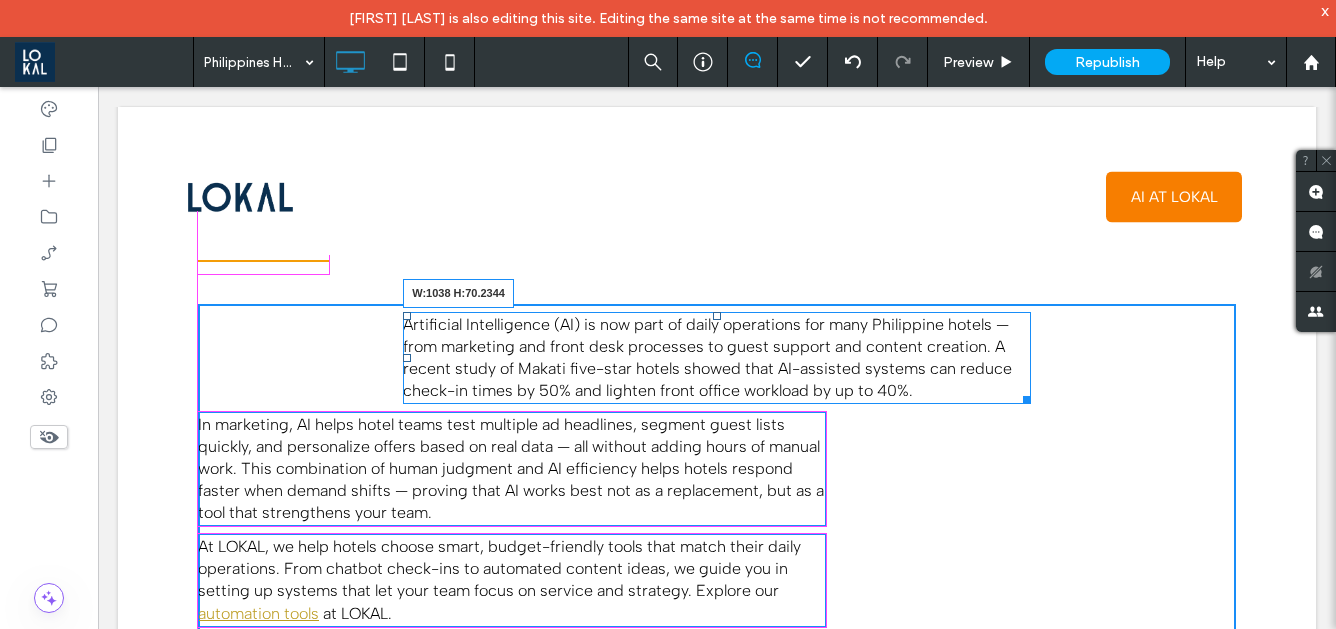 drag, startPoint x: 1025, startPoint y: 399, endPoint x: 1230, endPoint y: 376, distance: 206.28621 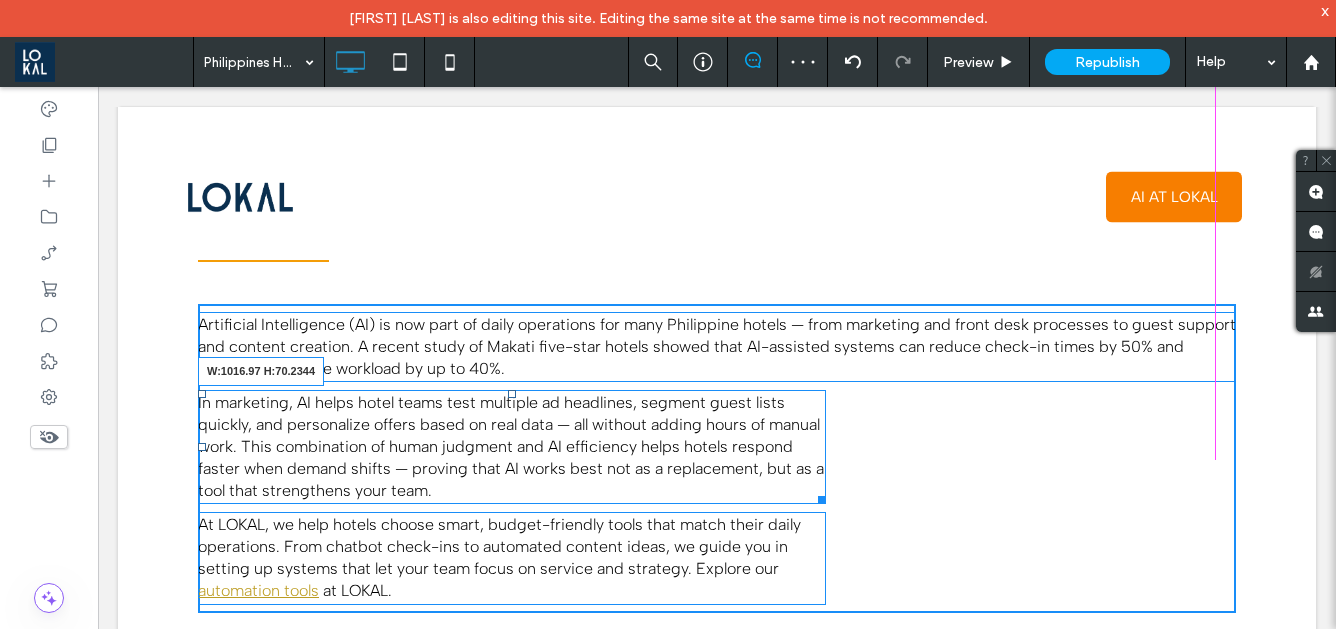 drag, startPoint x: 824, startPoint y: 498, endPoint x: 1215, endPoint y: 464, distance: 392.47546 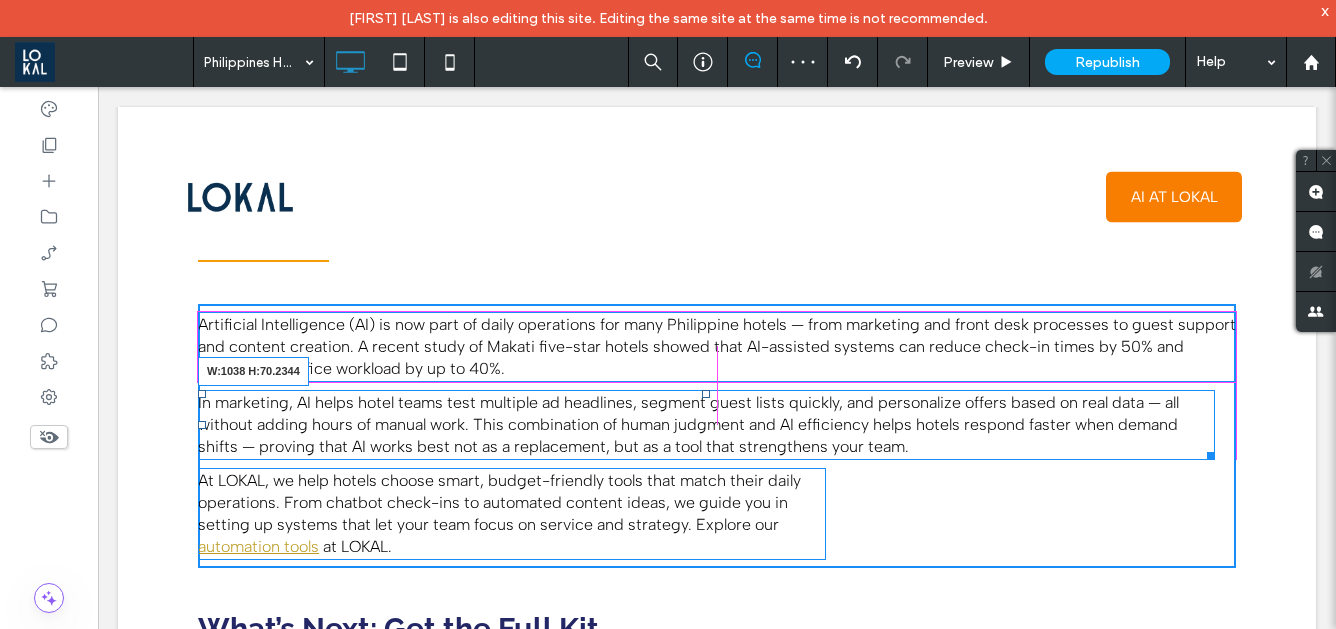 drag, startPoint x: 1211, startPoint y: 456, endPoint x: 1249, endPoint y: 451, distance: 38.327538 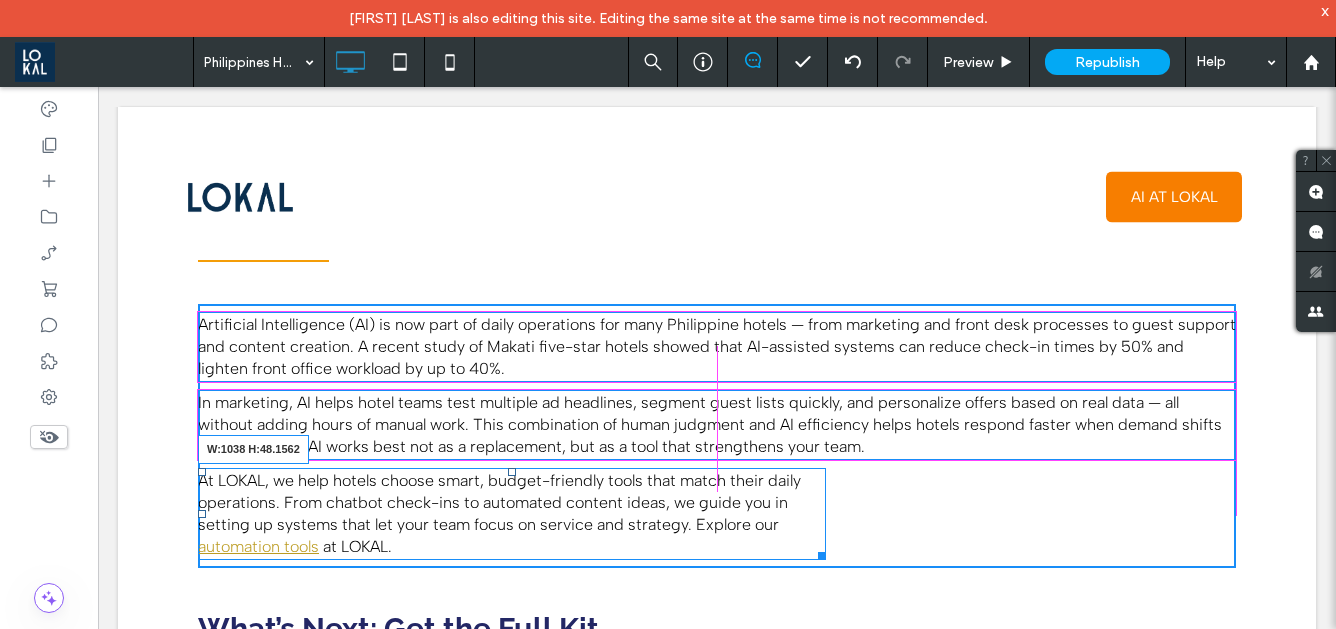 drag, startPoint x: 824, startPoint y: 555, endPoint x: 1240, endPoint y: 502, distance: 419.3626 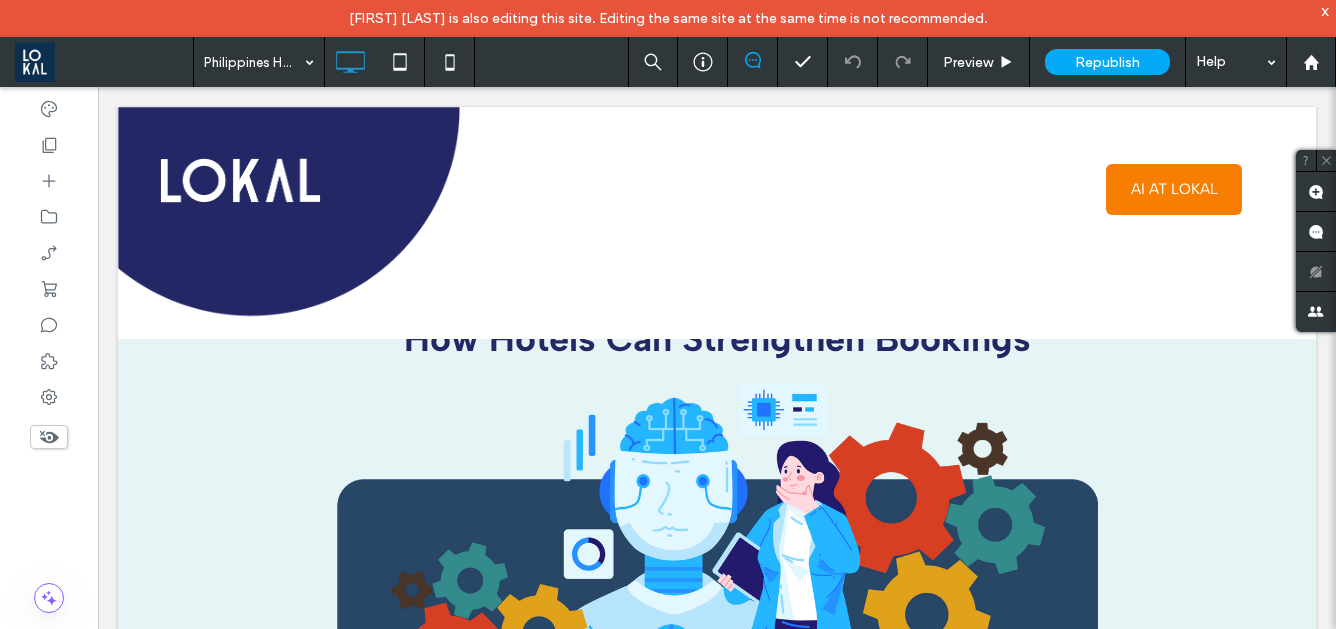 scroll, scrollTop: 134, scrollLeft: 0, axis: vertical 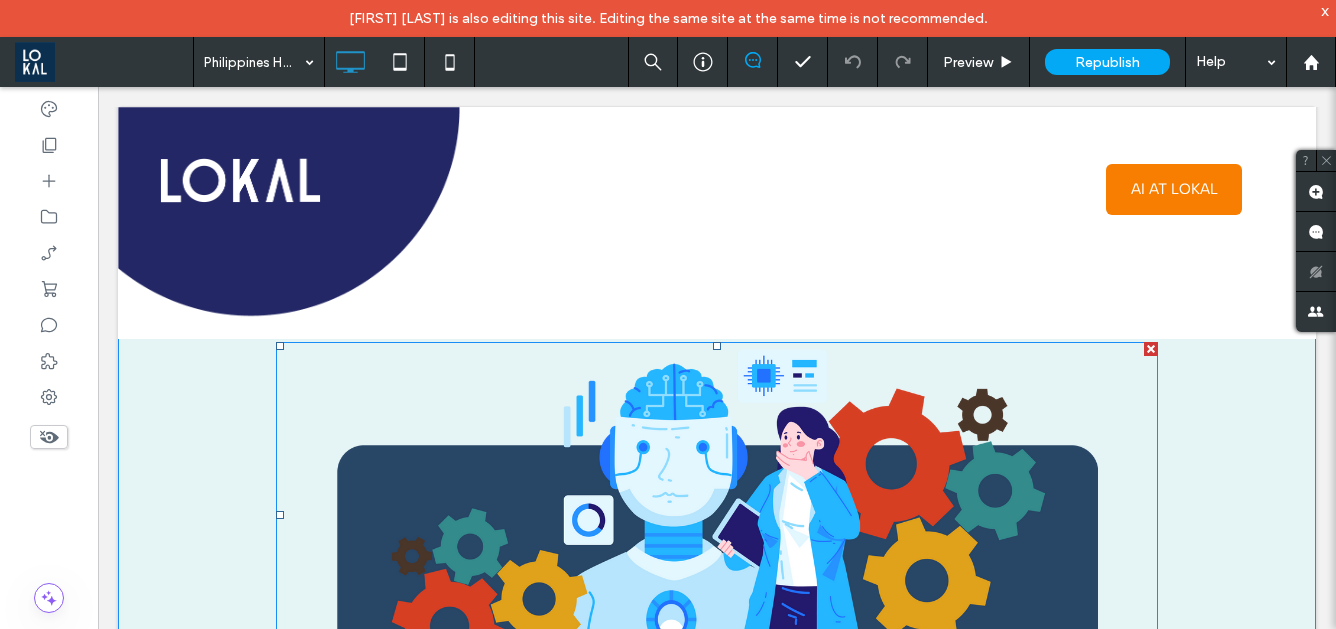 click at bounding box center (717, 514) 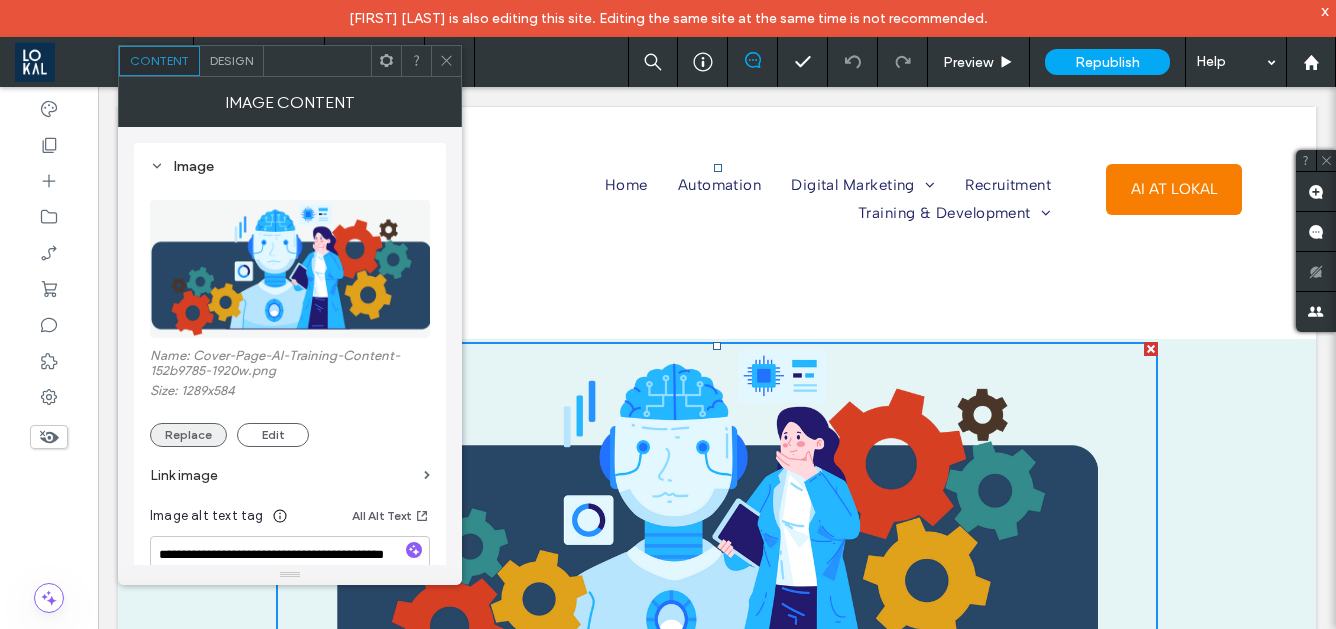 click on "Replace" at bounding box center [188, 435] 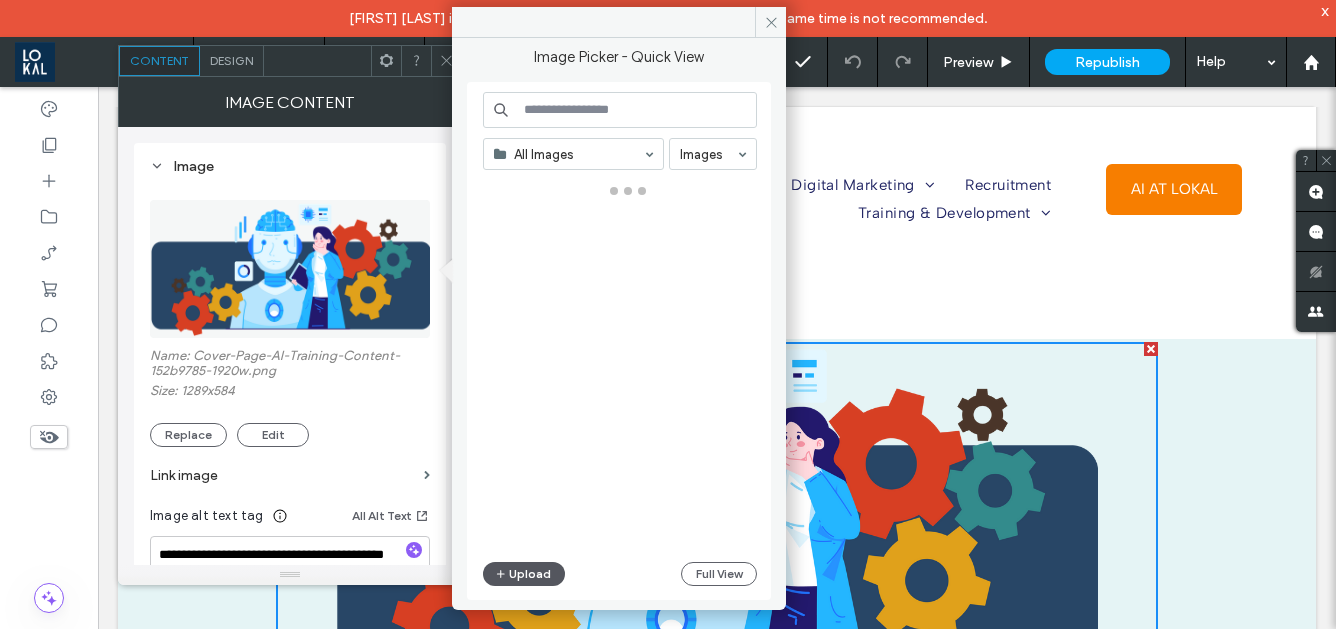 click on "Upload" at bounding box center [524, 574] 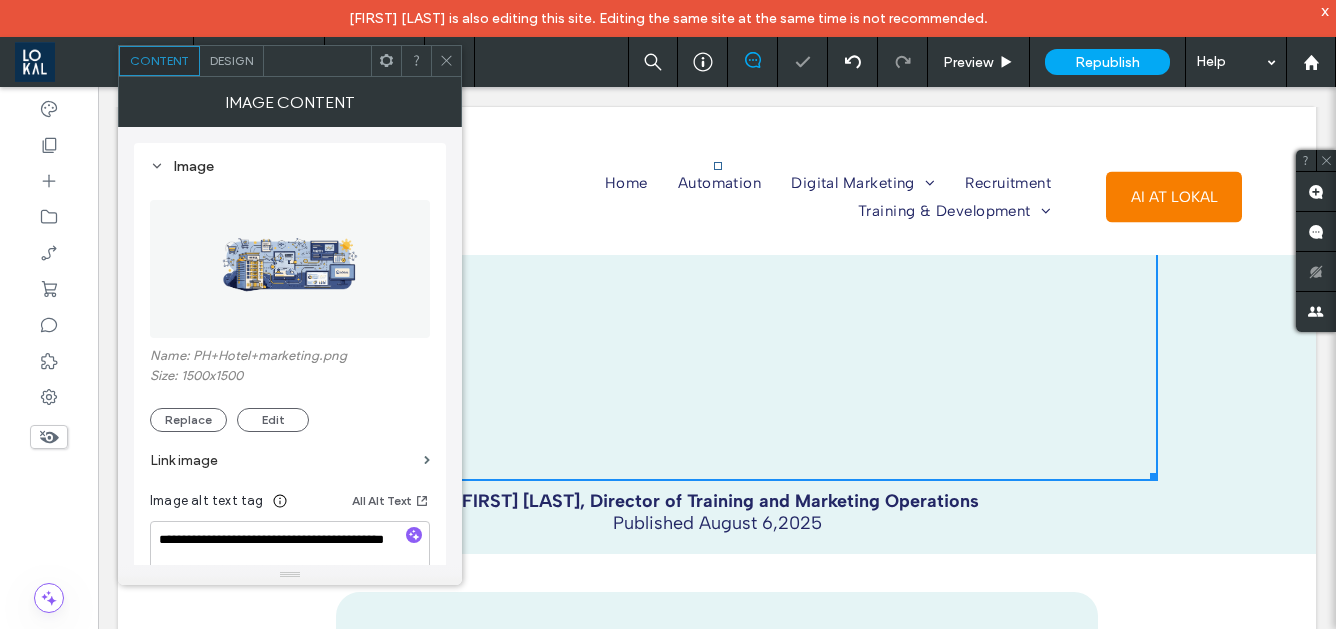 scroll, scrollTop: 745, scrollLeft: 0, axis: vertical 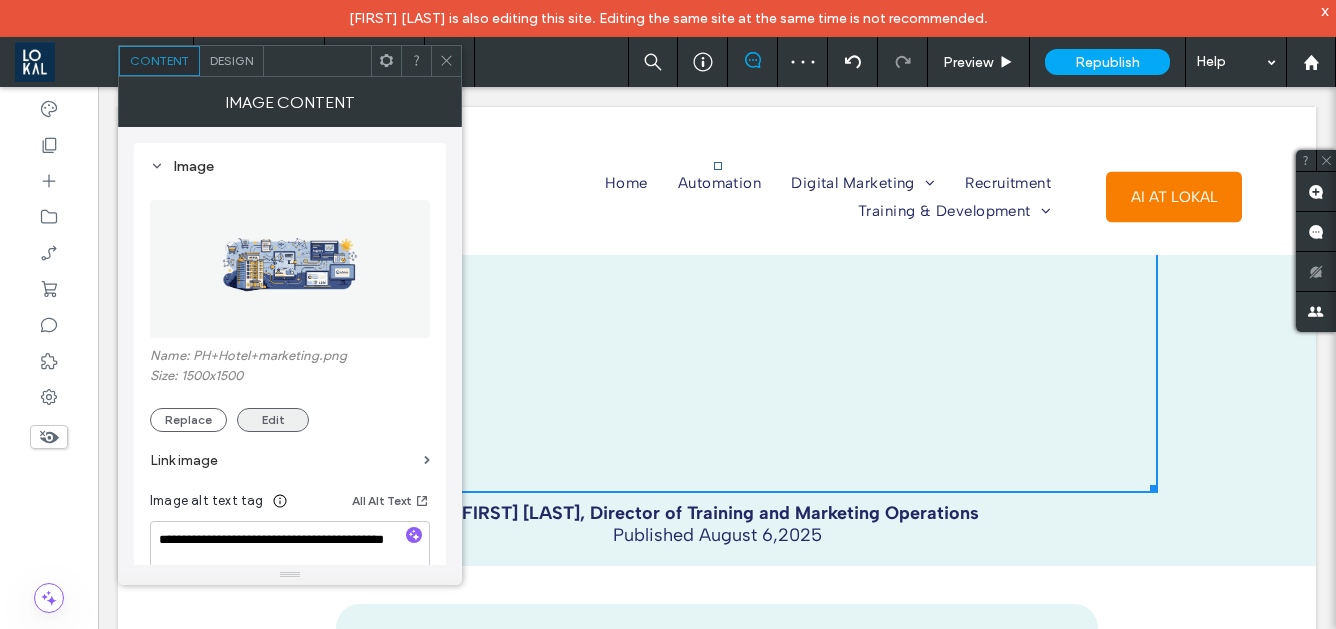 click on "Edit" at bounding box center [273, 420] 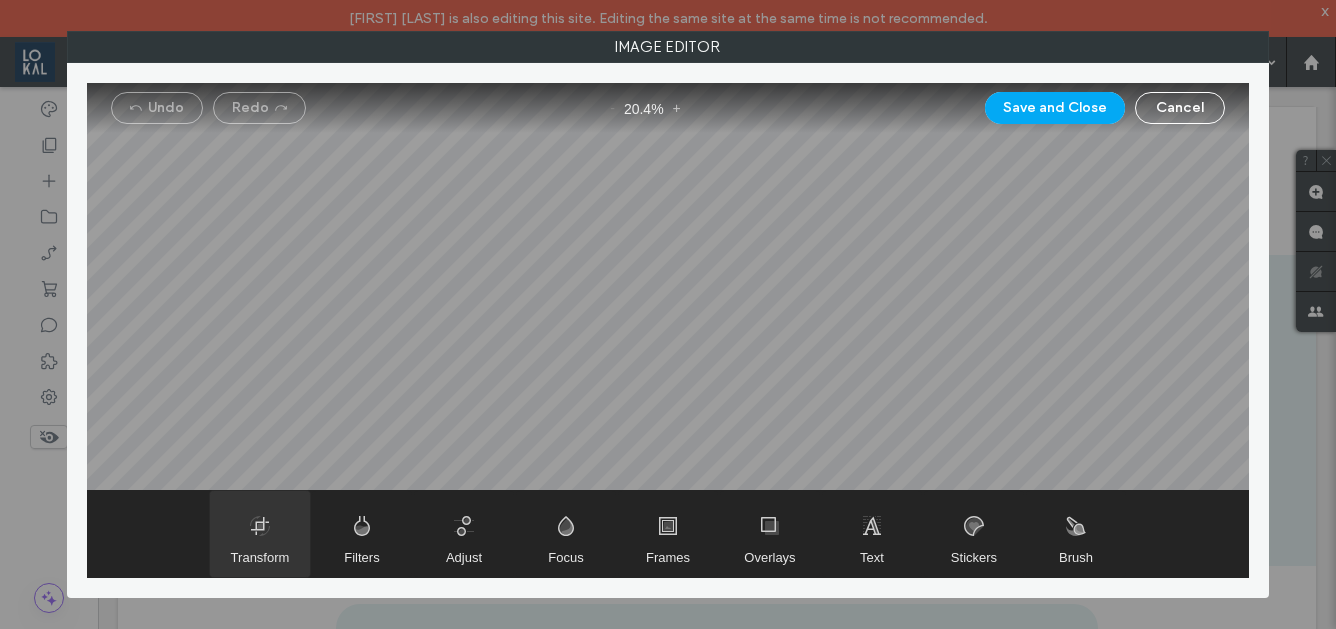click at bounding box center (260, 534) 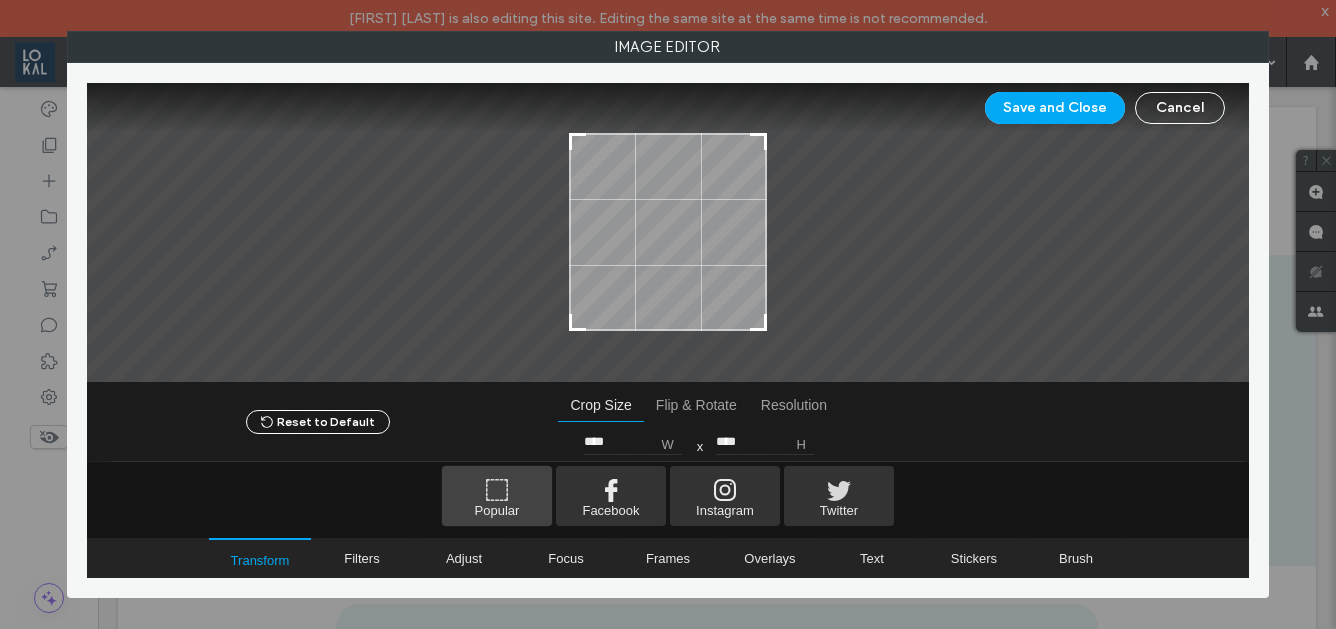 click at bounding box center [497, 496] 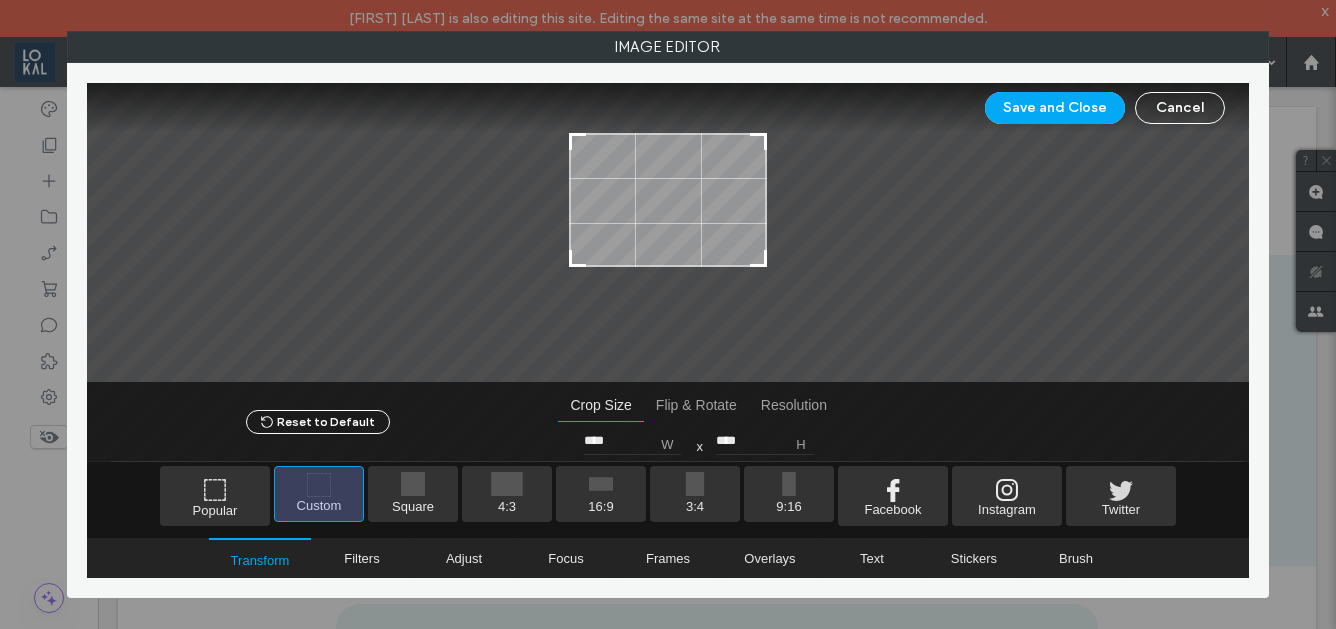 drag, startPoint x: 760, startPoint y: 330, endPoint x: 783, endPoint y: 266, distance: 68.007355 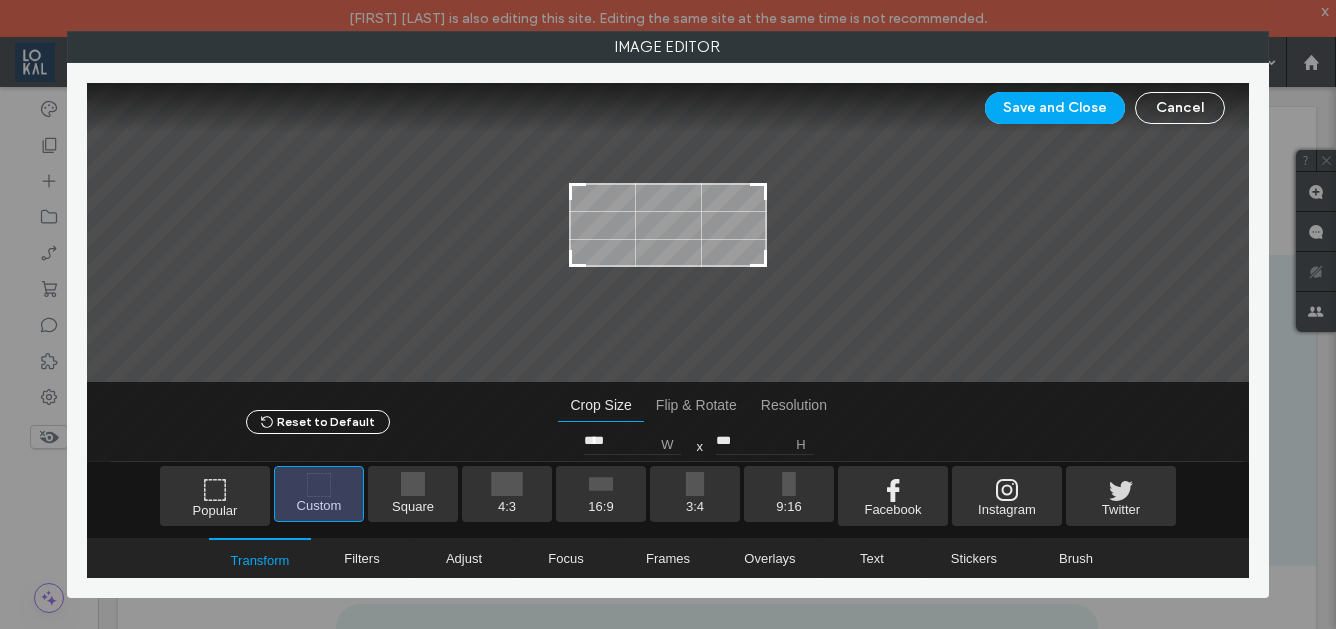 drag, startPoint x: 763, startPoint y: 138, endPoint x: 803, endPoint y: 188, distance: 64.03124 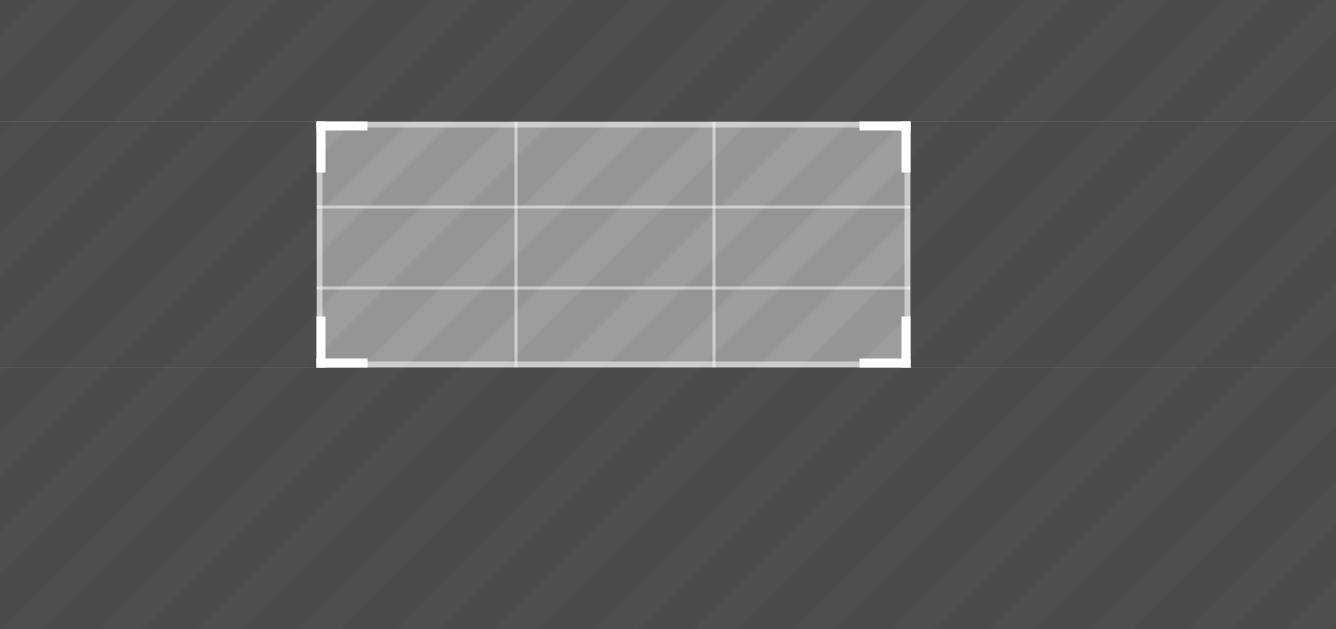 click at bounding box center [758, 256] 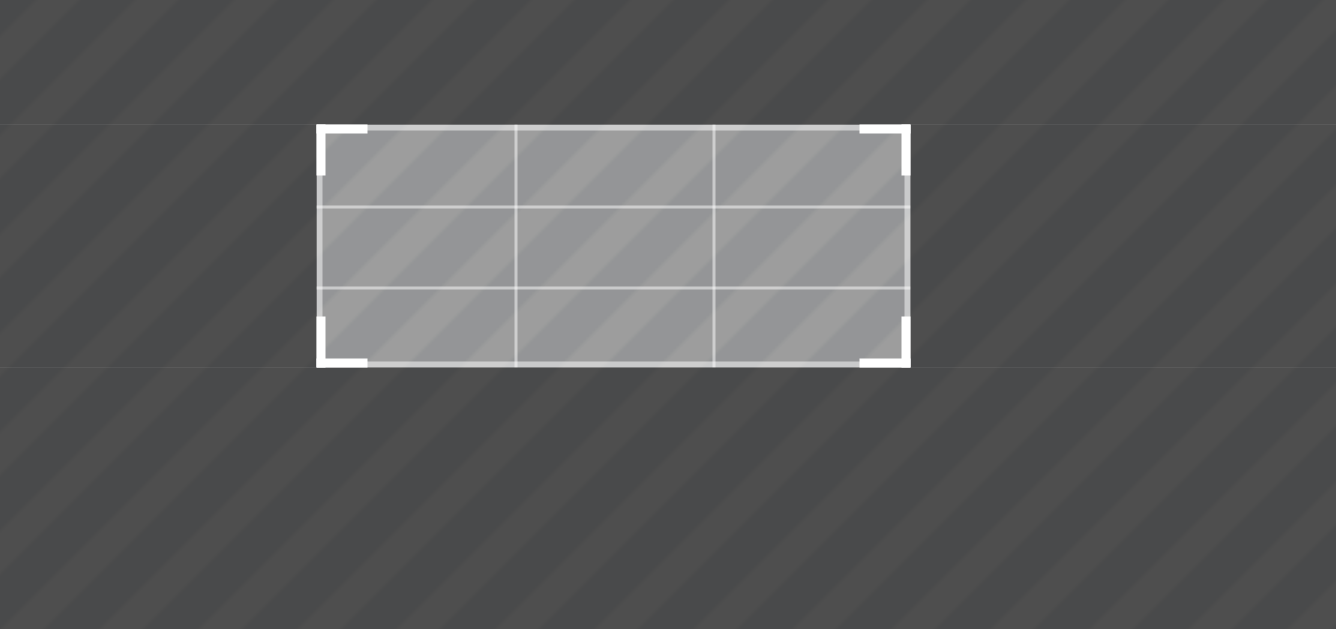 click at bounding box center [758, 193] 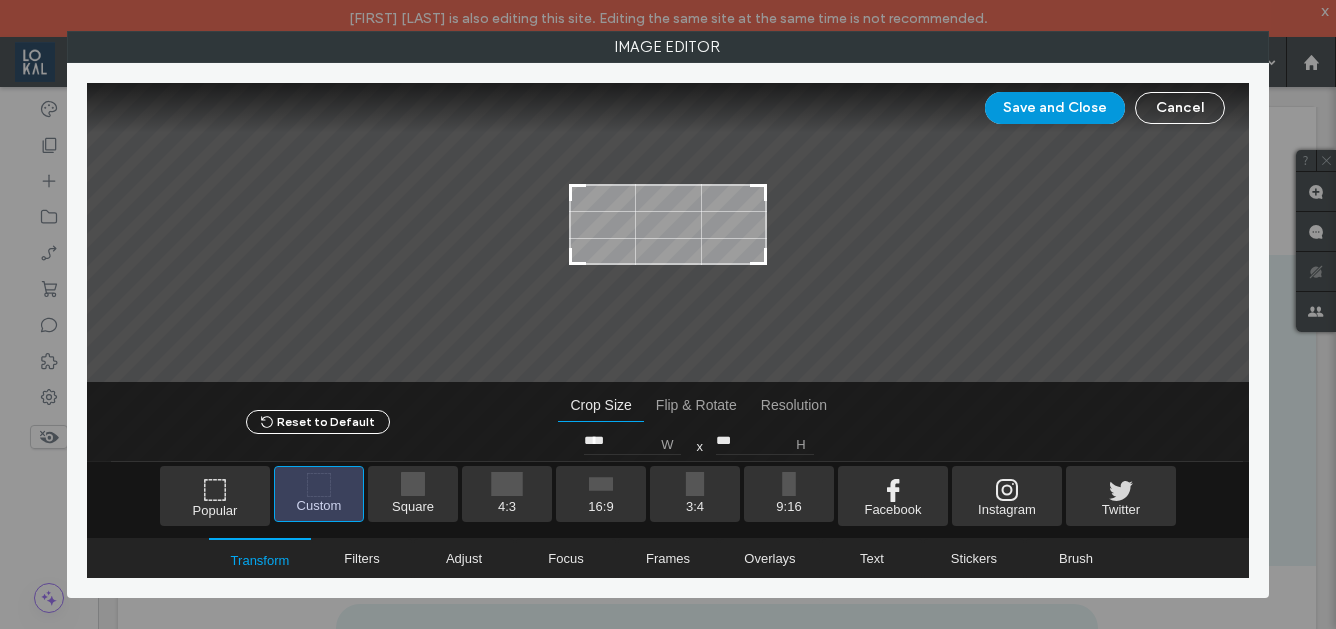click on "Save and Close" at bounding box center (1055, 108) 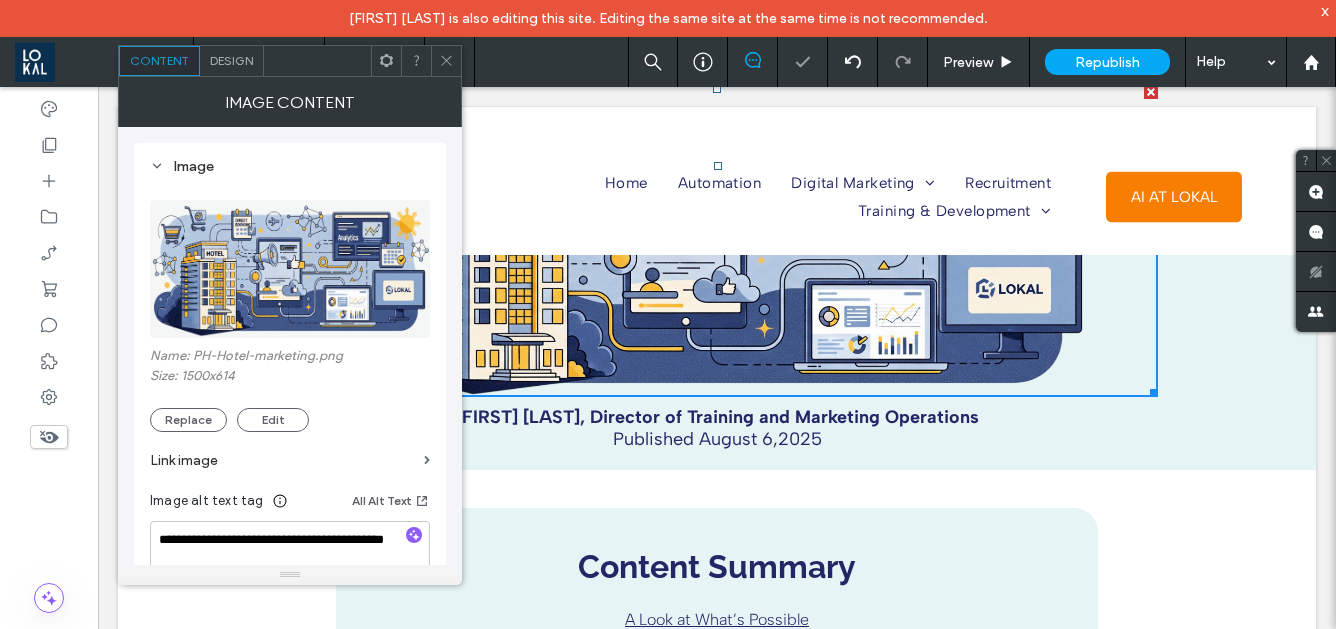 scroll, scrollTop: 295, scrollLeft: 0, axis: vertical 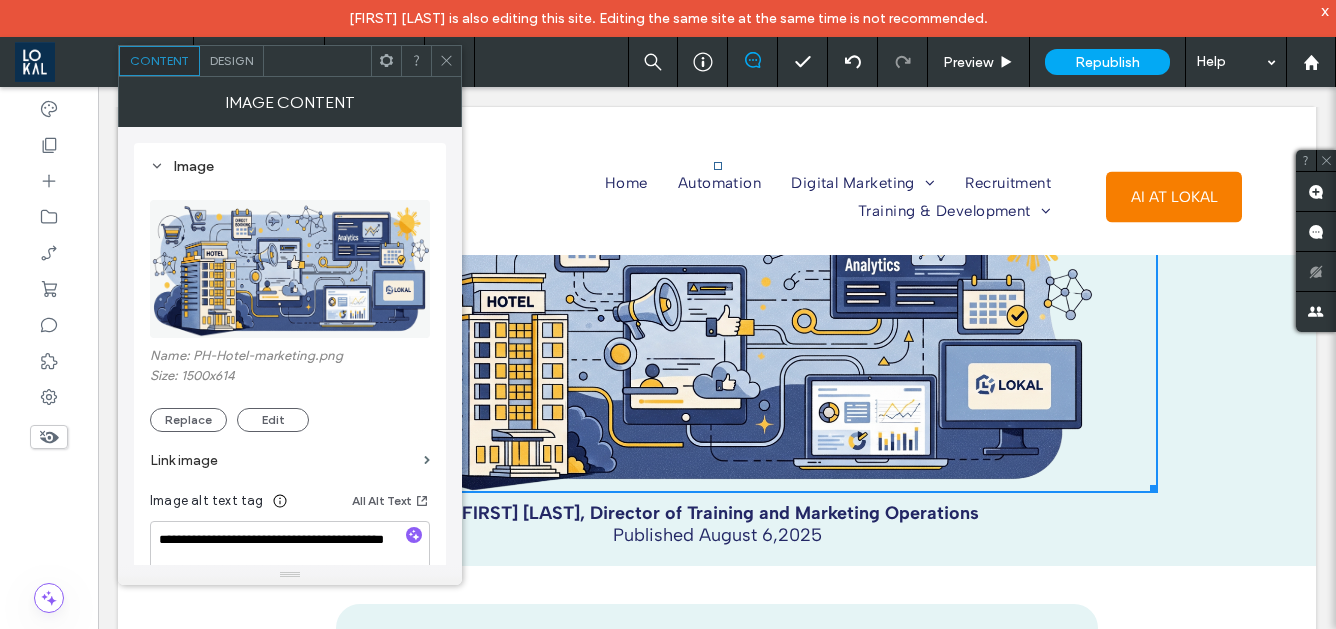 click 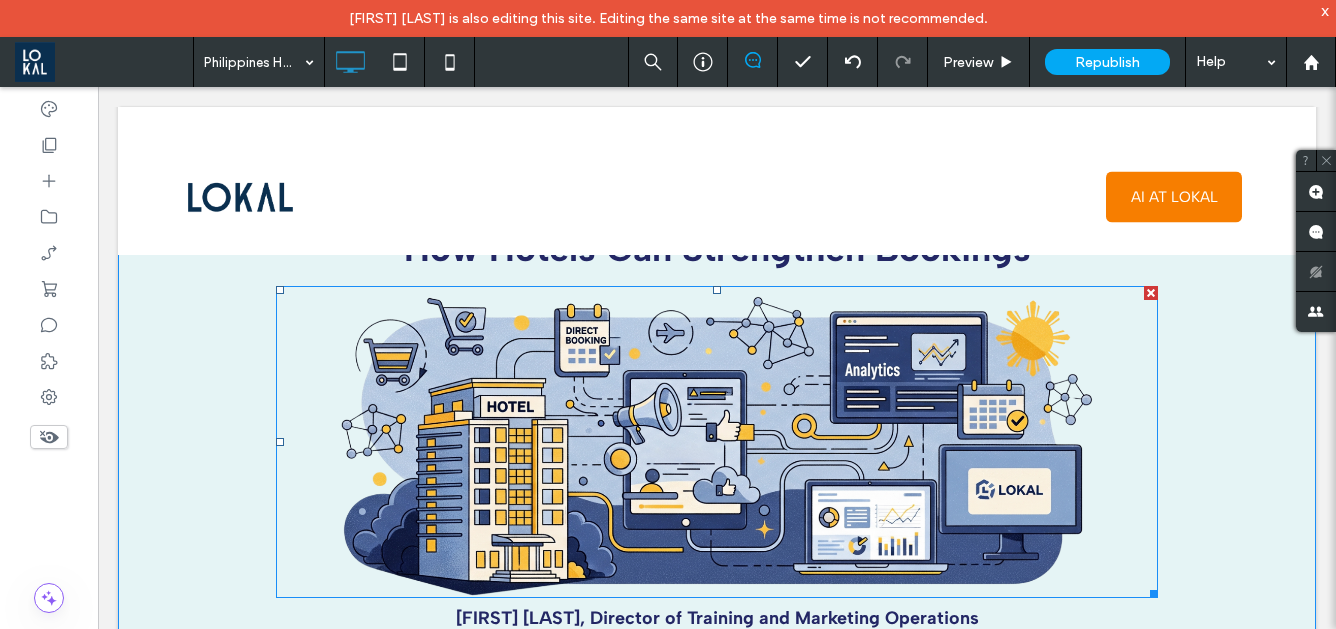 scroll, scrollTop: 206, scrollLeft: 0, axis: vertical 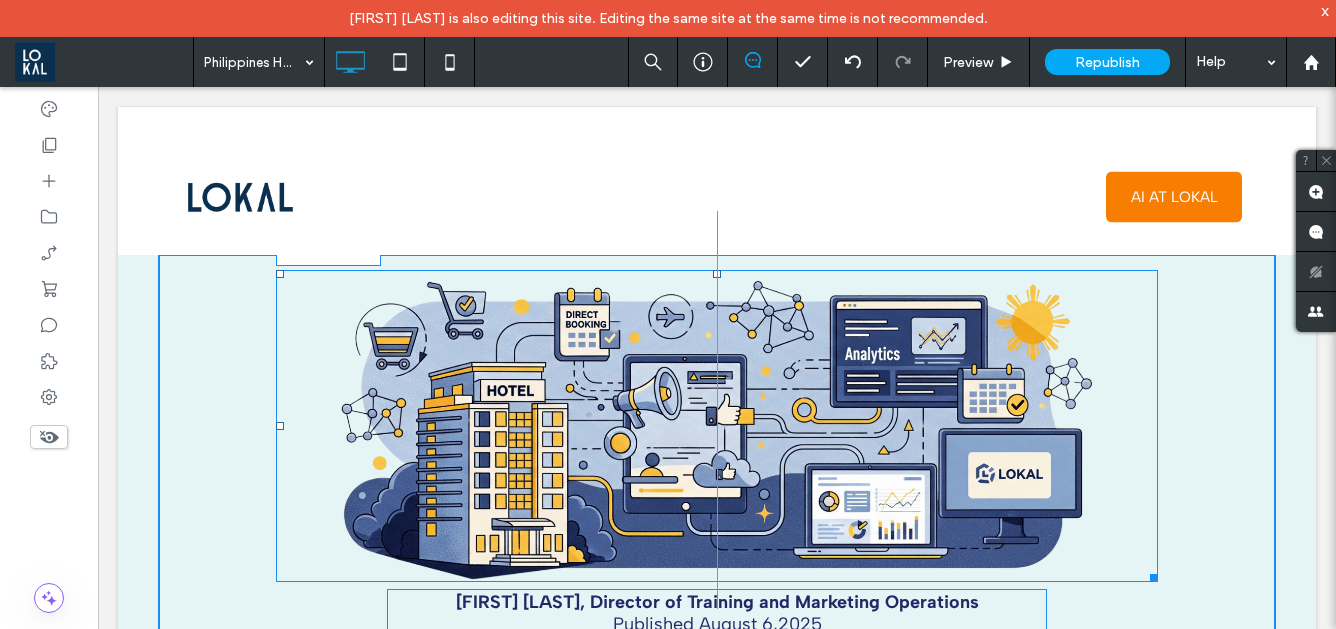 click on "W:885.891 H:362" at bounding box center (717, 426) 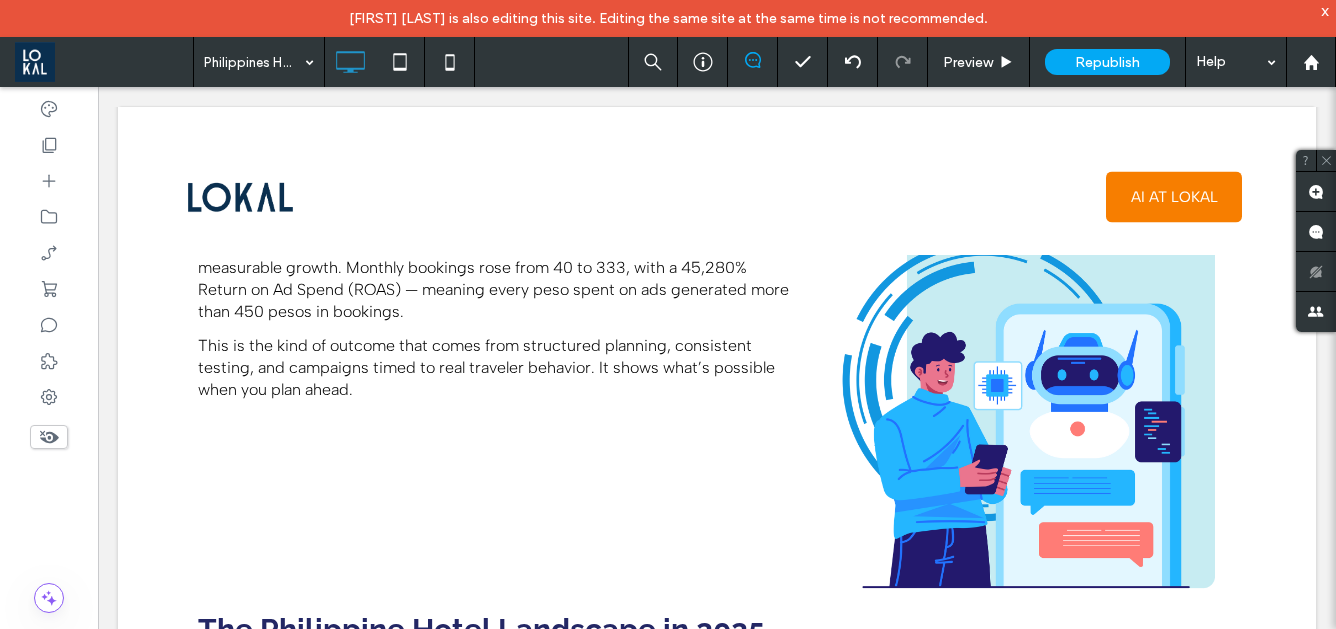 scroll, scrollTop: 1204, scrollLeft: 0, axis: vertical 